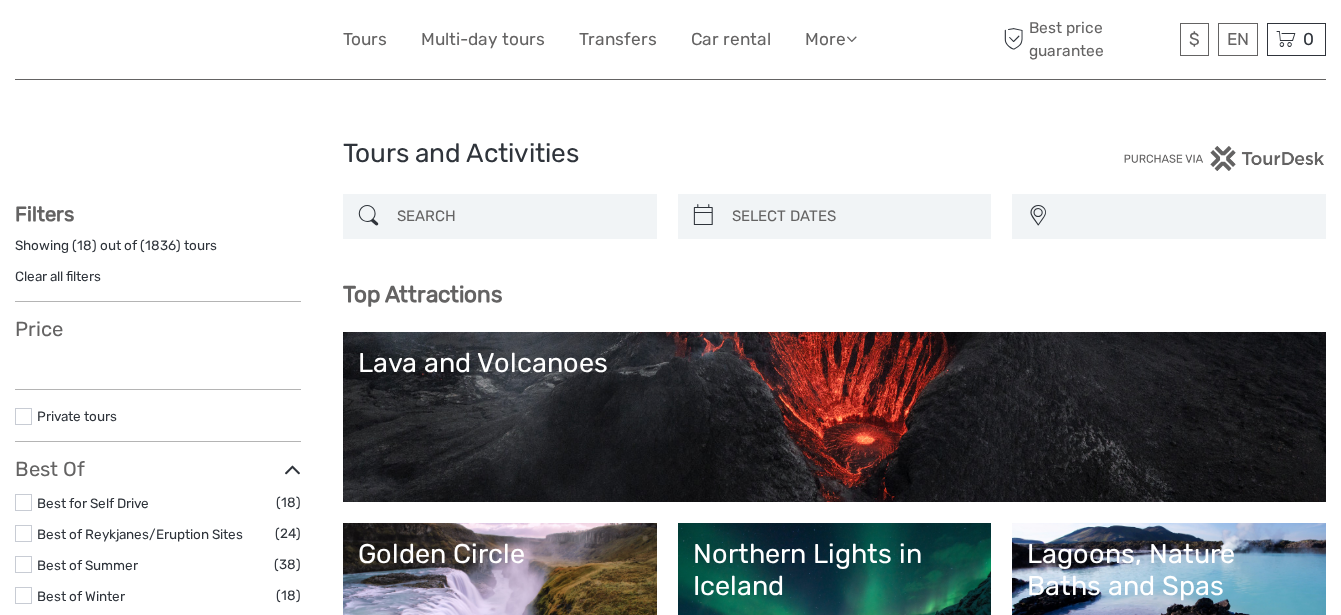 select 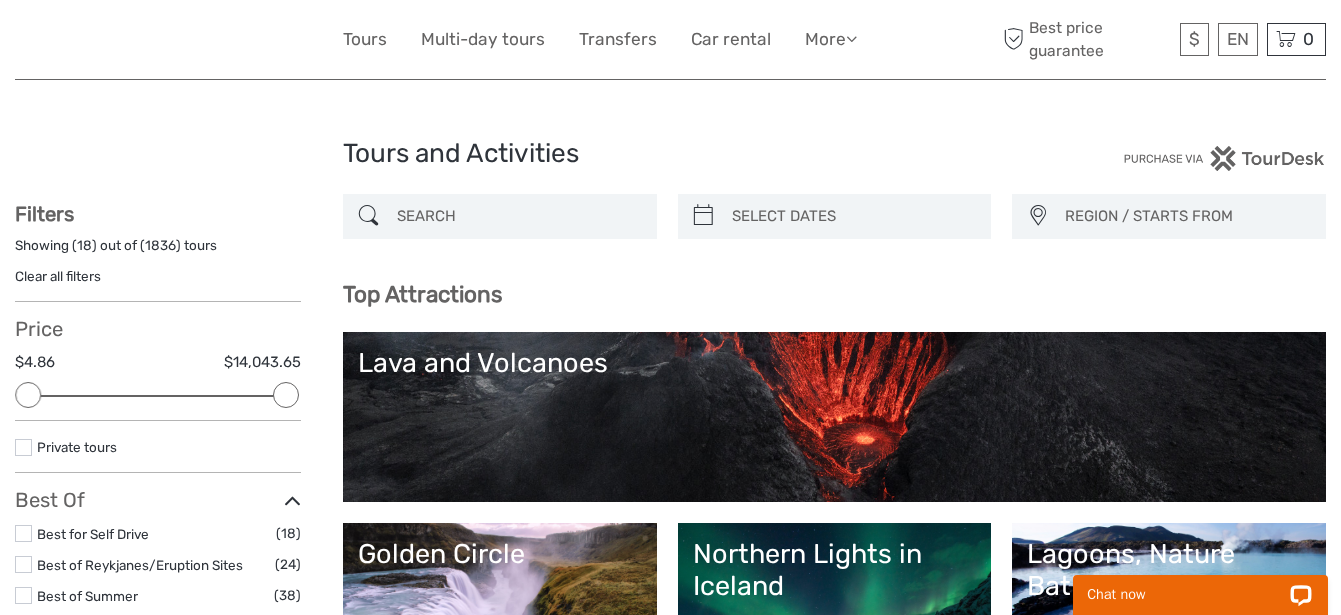 scroll, scrollTop: 0, scrollLeft: 0, axis: both 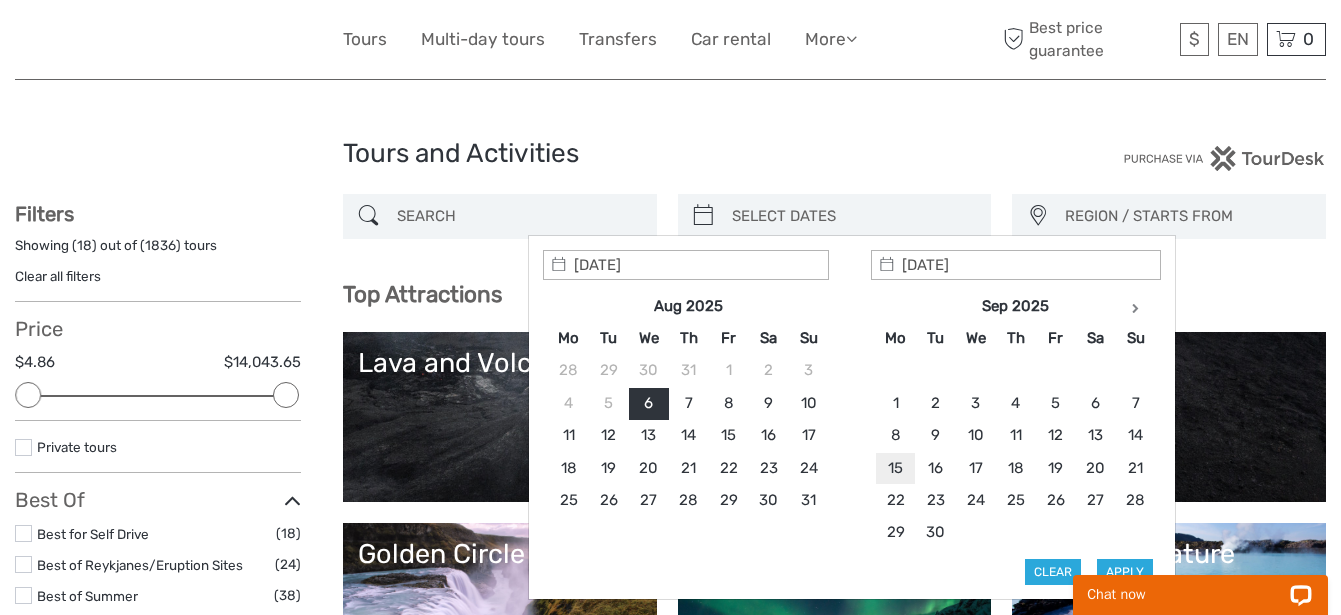 type on "15/09/2025" 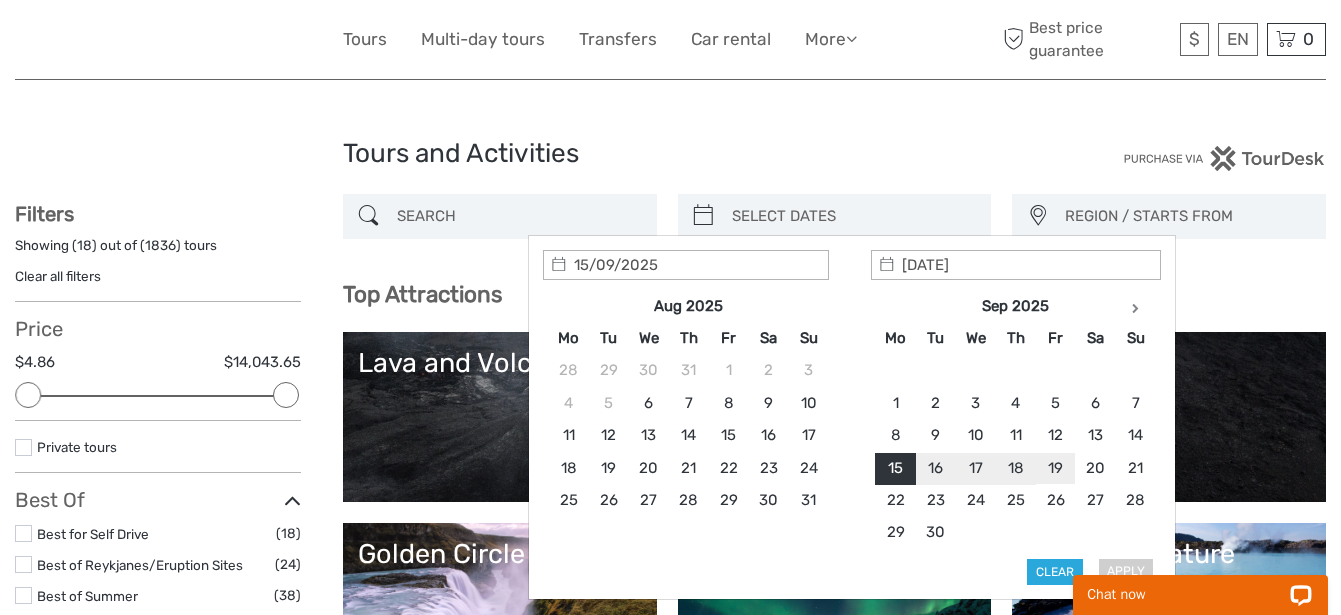 type on "19/09/2025" 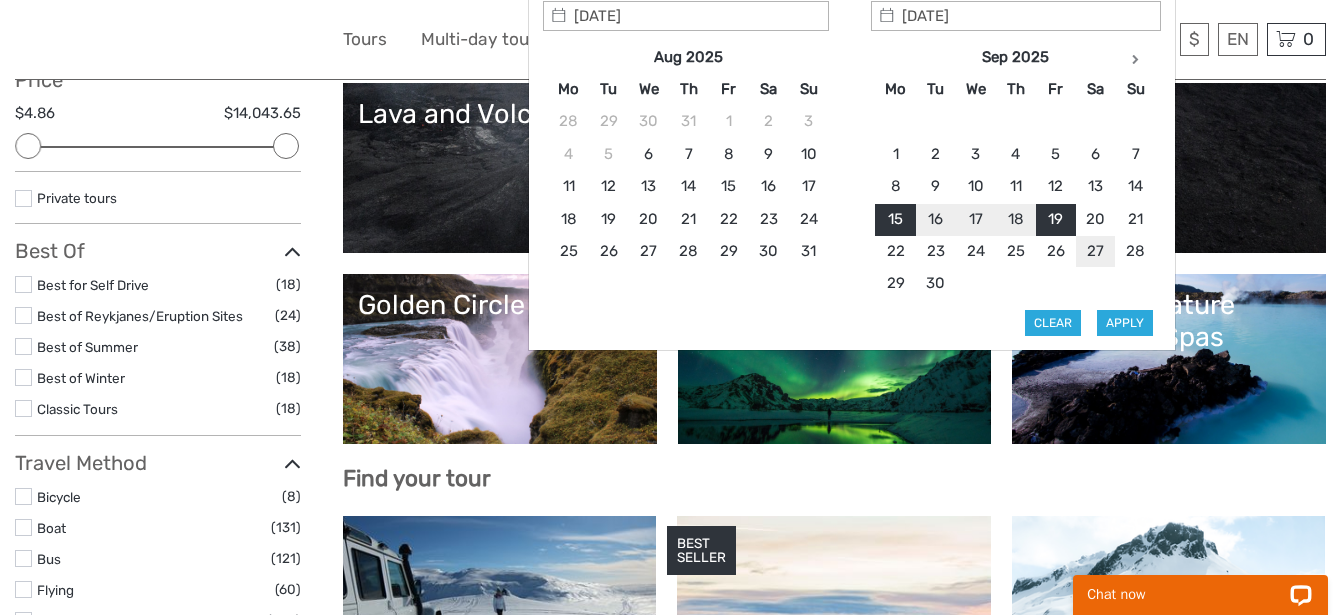 scroll, scrollTop: 250, scrollLeft: 0, axis: vertical 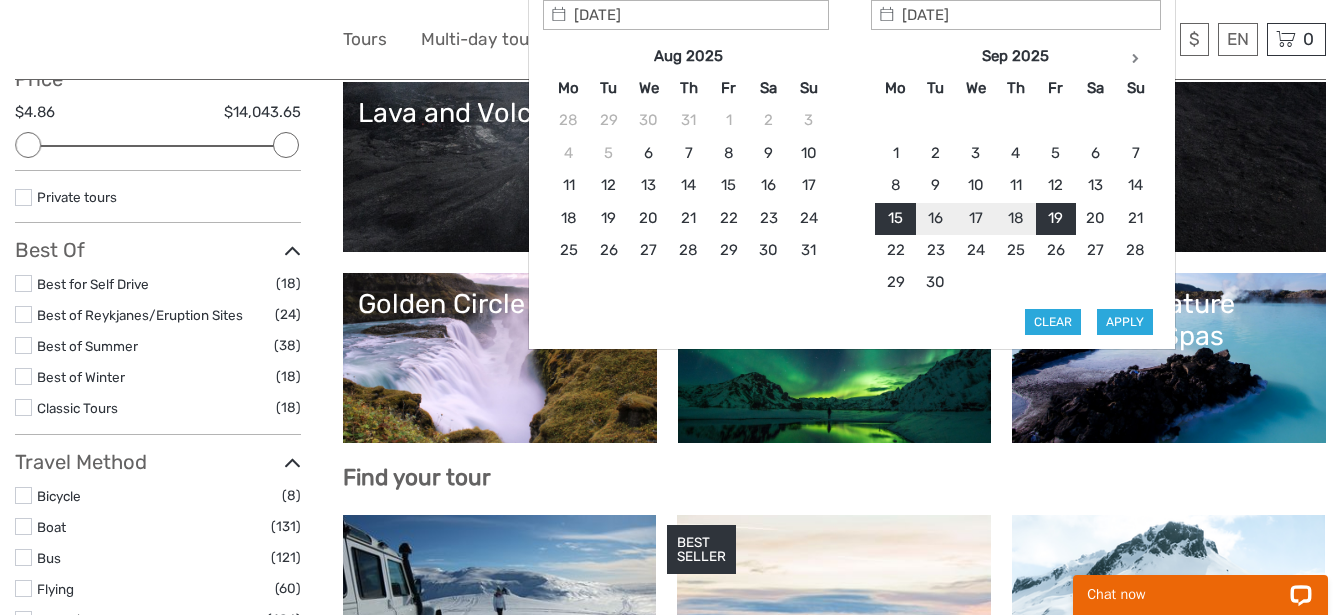 type on "15/09/2025" 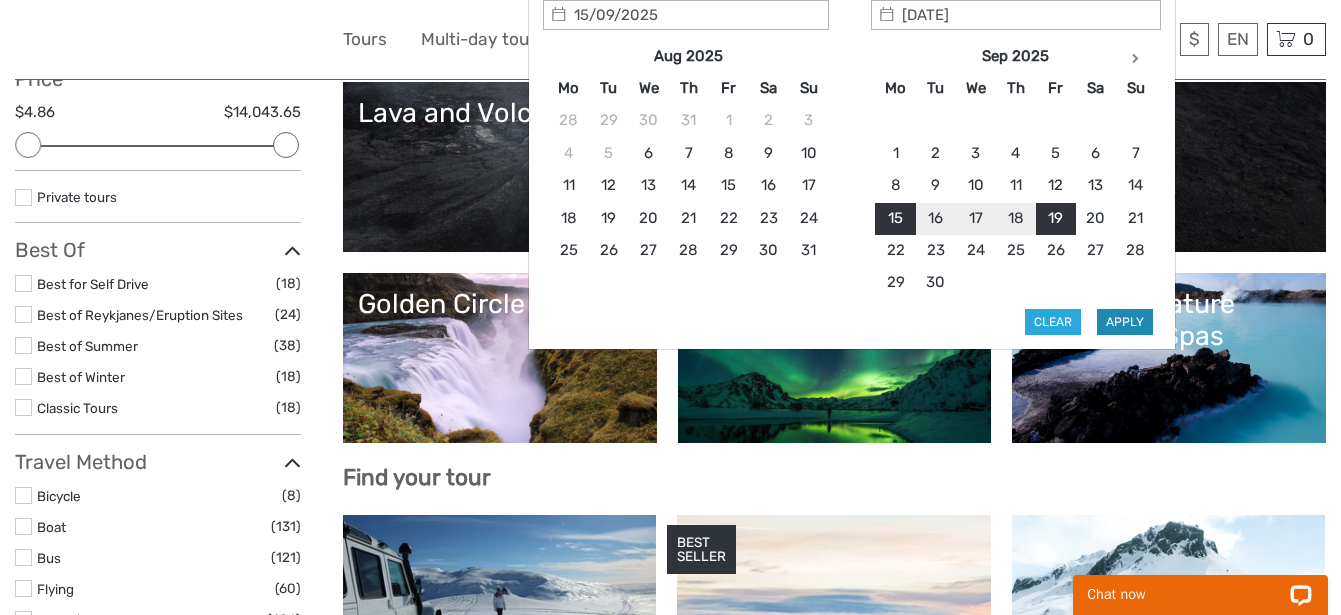 click on "Apply" at bounding box center (1125, 322) 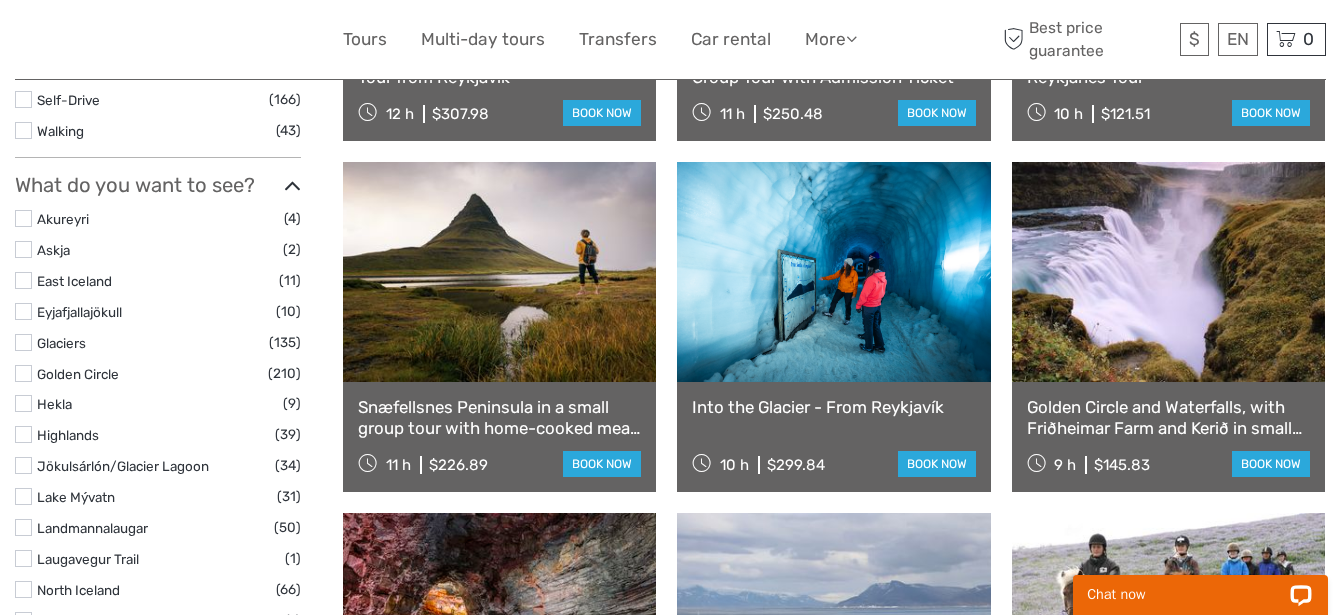 scroll, scrollTop: 864, scrollLeft: 0, axis: vertical 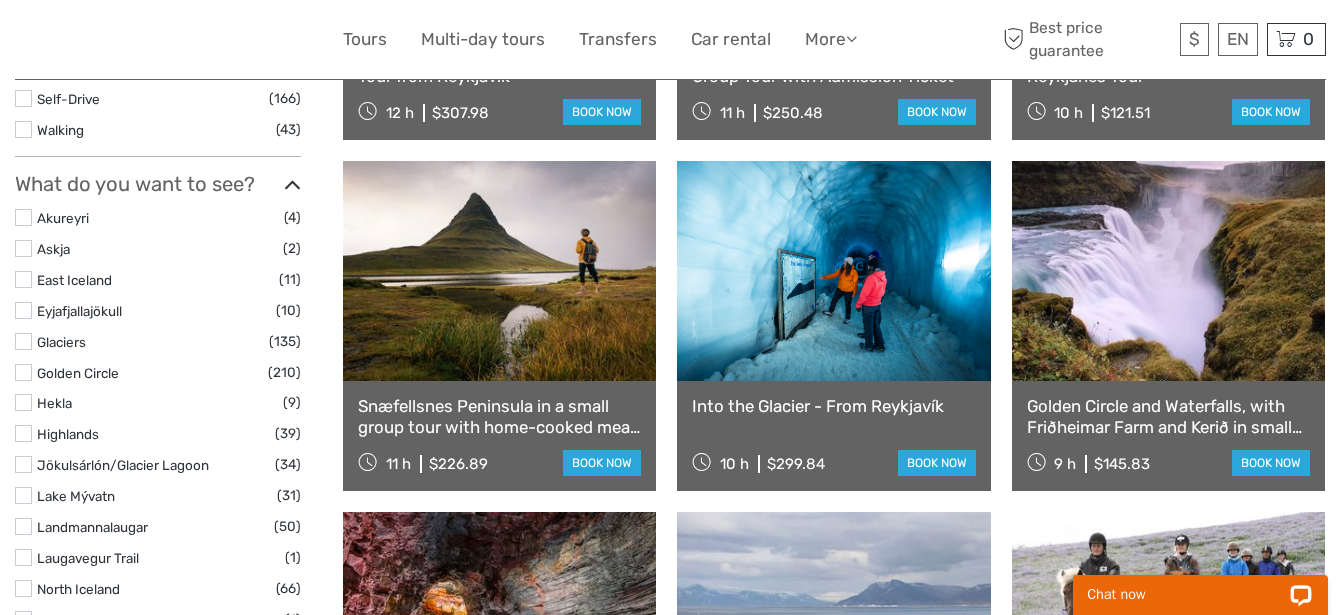 click on "Snæfellsnes Peninsula in a small group tour with home-cooked meal included" at bounding box center (499, 416) 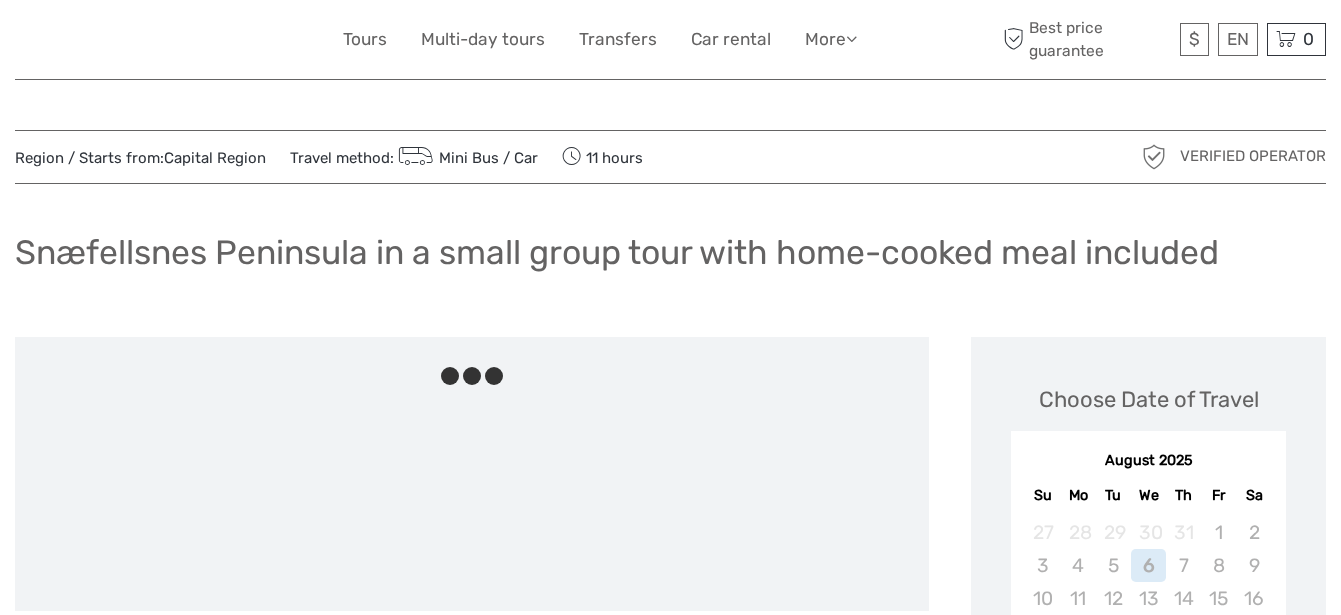 scroll, scrollTop: 0, scrollLeft: 0, axis: both 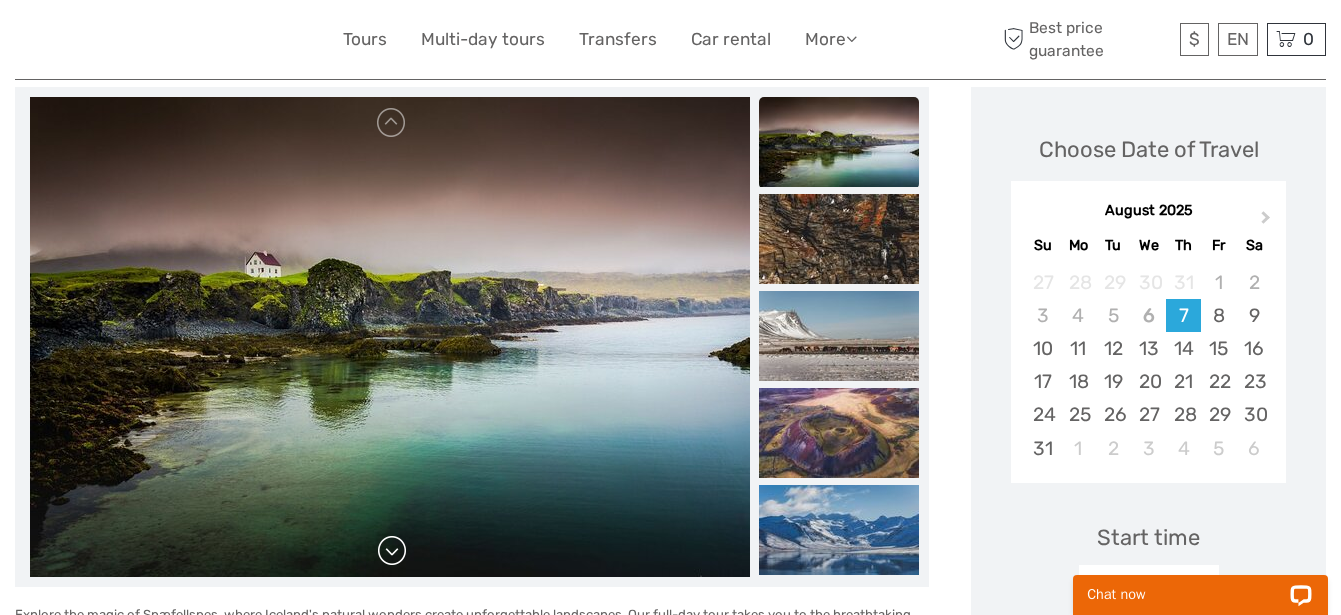 click at bounding box center [392, 551] 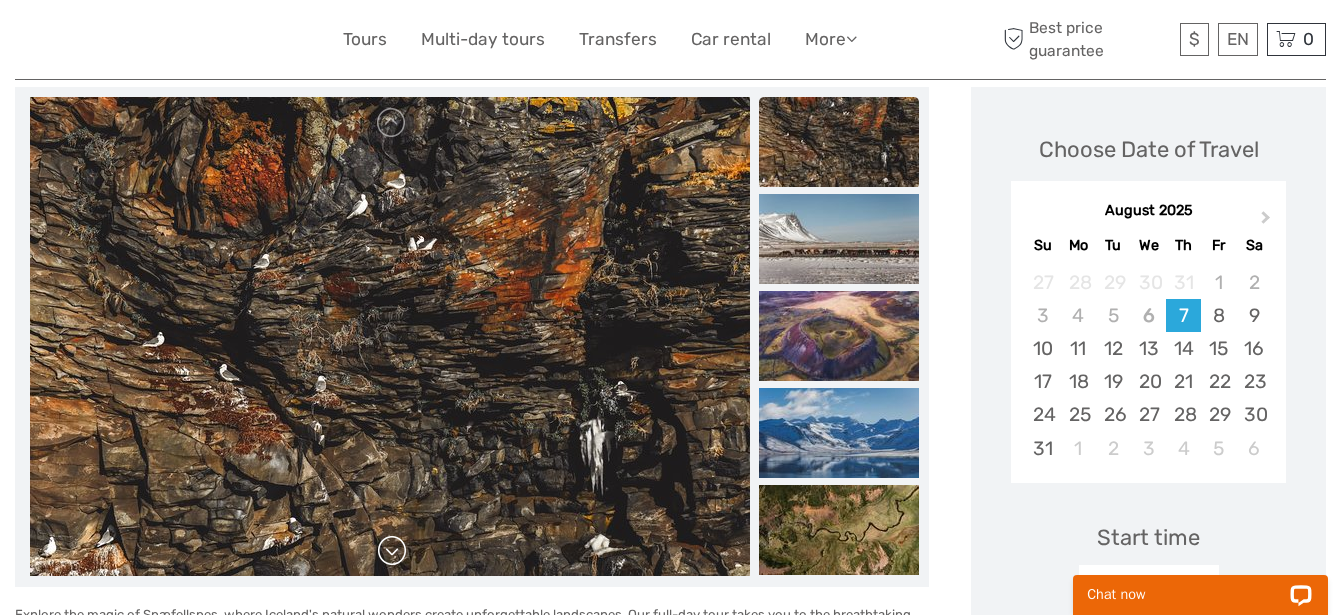 click at bounding box center [392, 551] 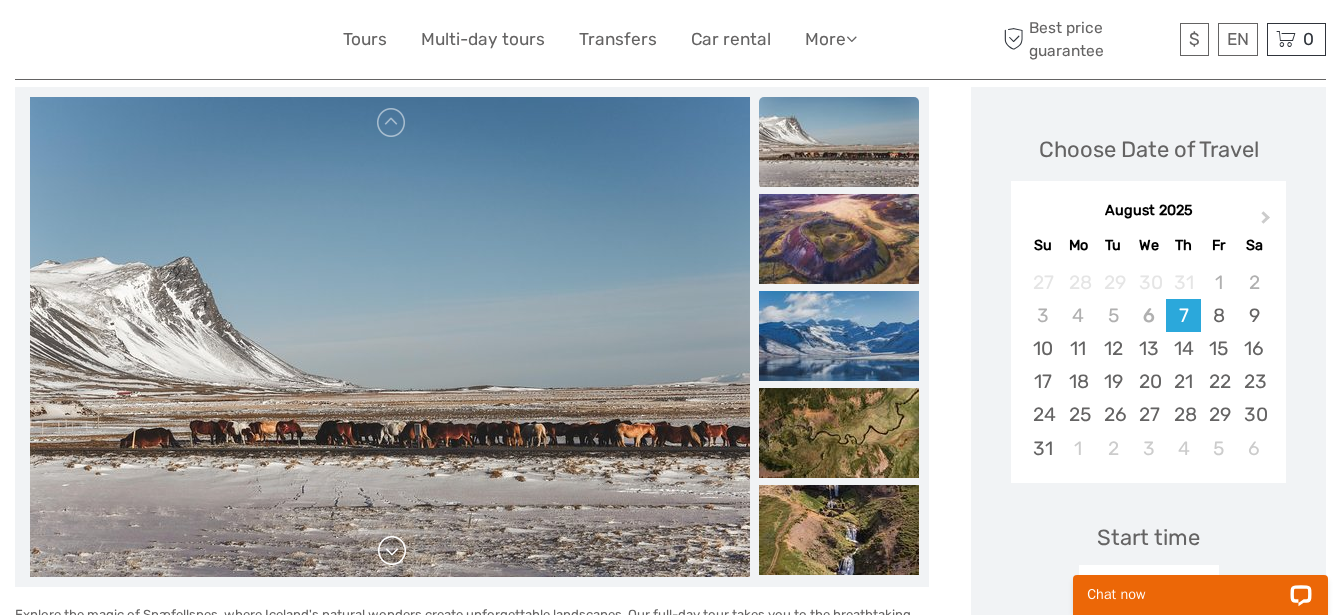 click at bounding box center [392, 551] 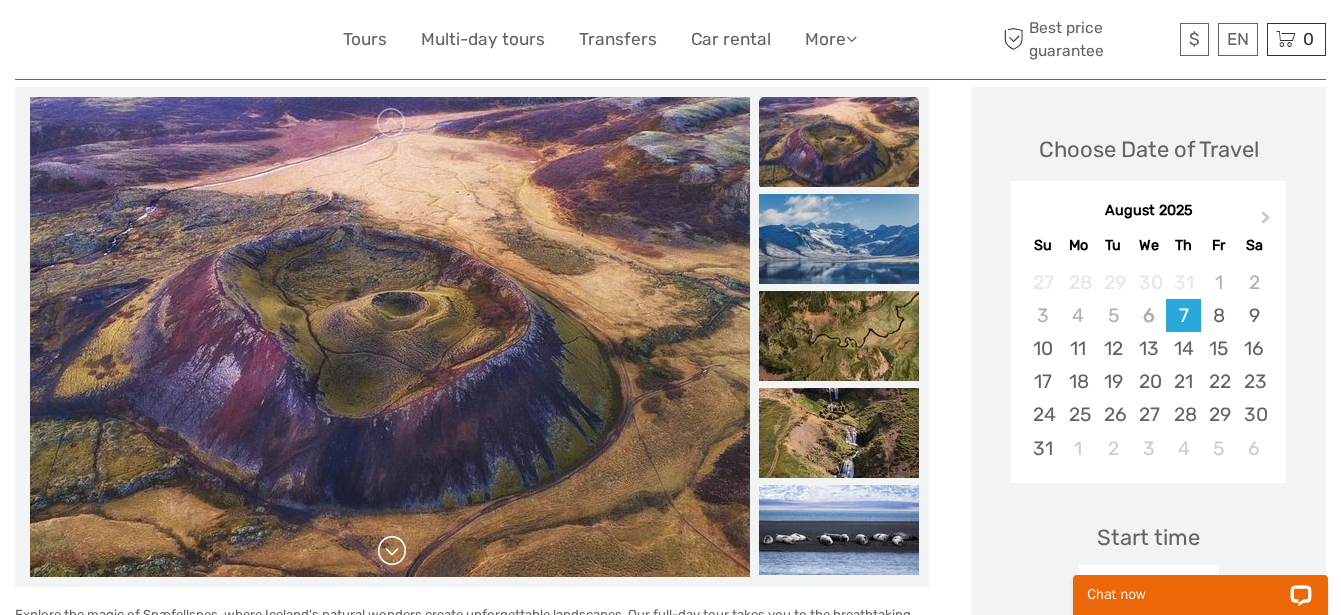 click at bounding box center [392, 551] 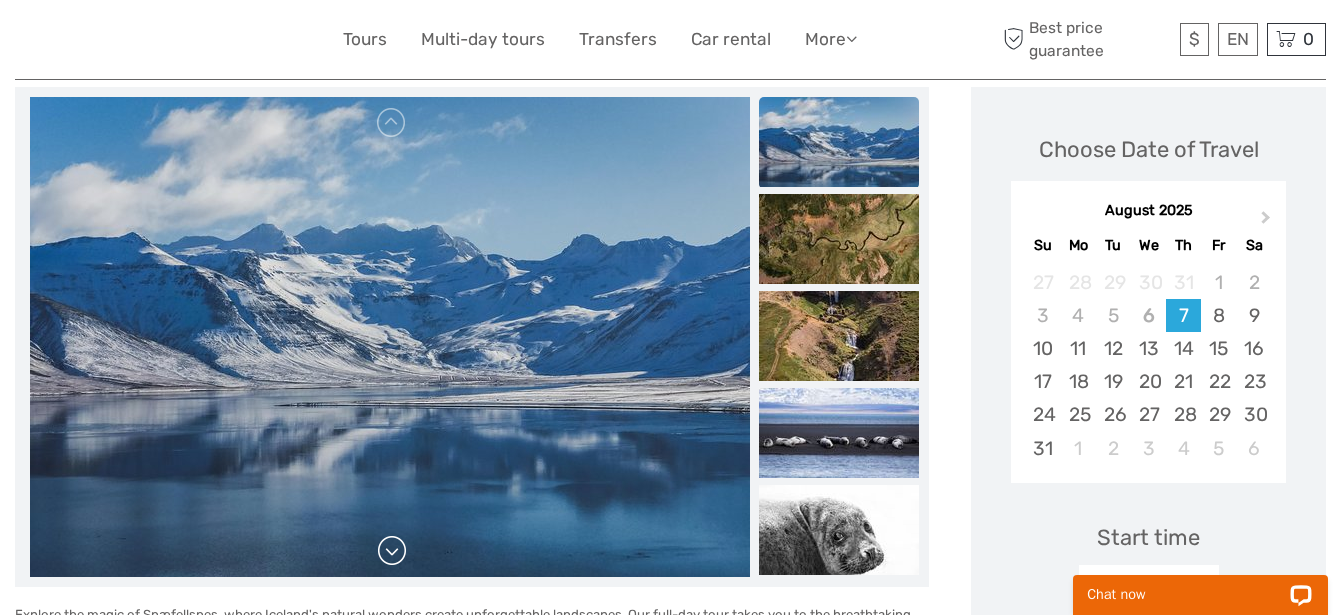 click at bounding box center (392, 551) 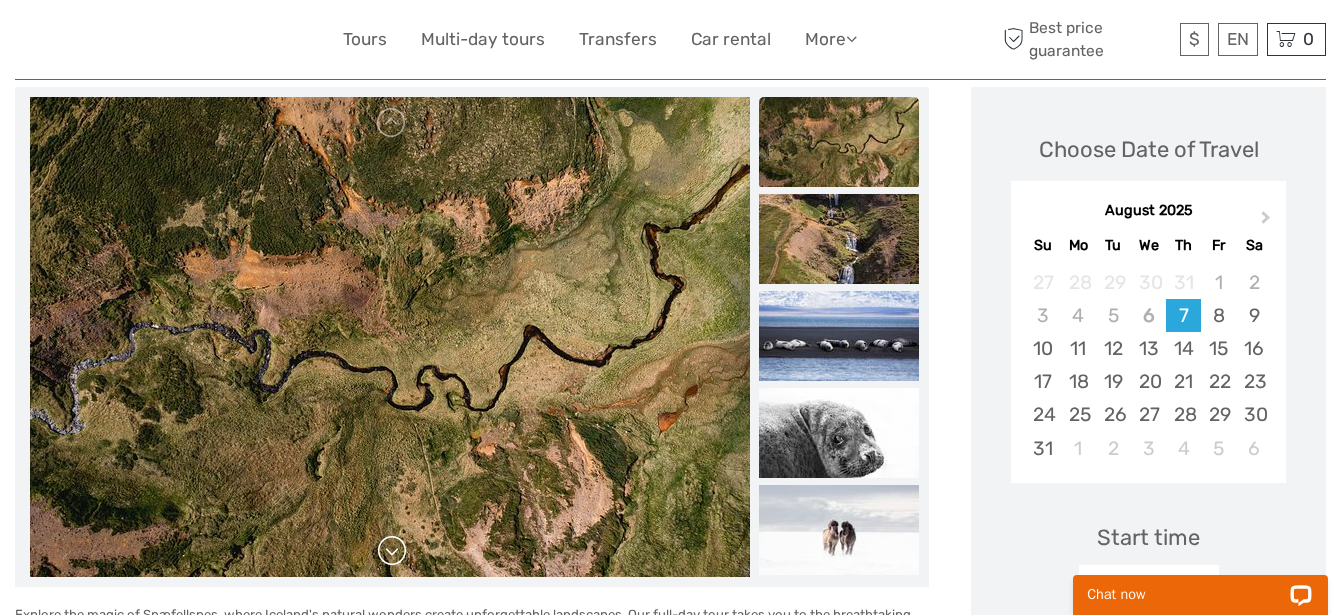 click at bounding box center (392, 551) 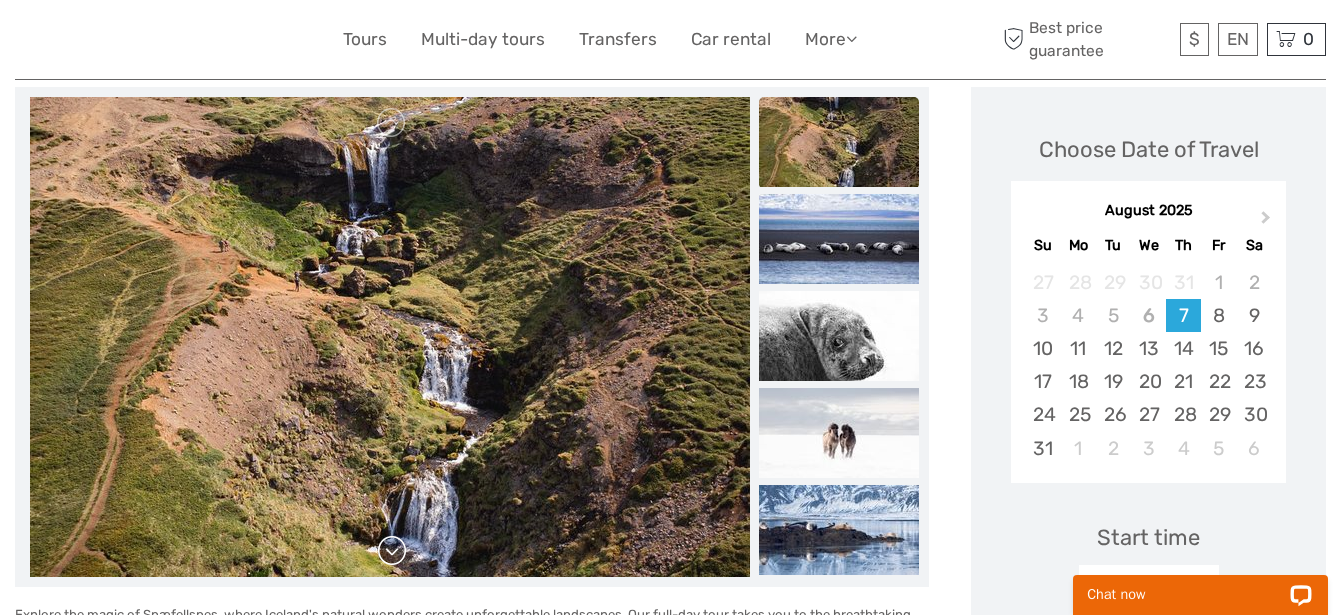 click at bounding box center [392, 551] 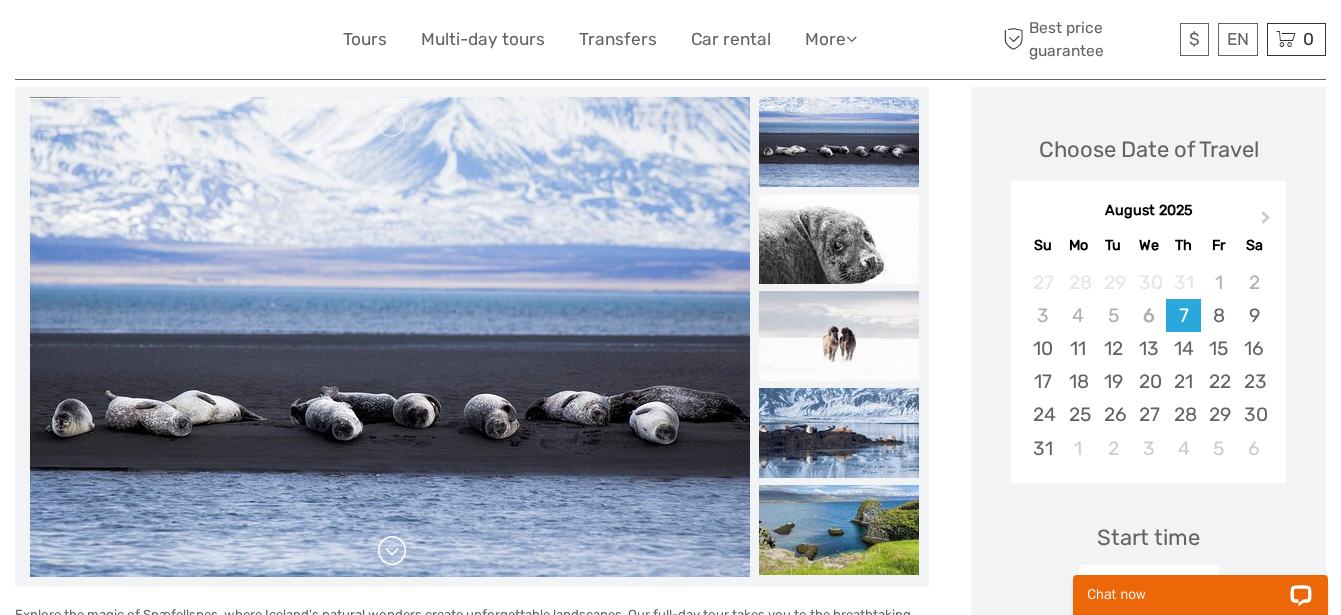 click at bounding box center [392, 551] 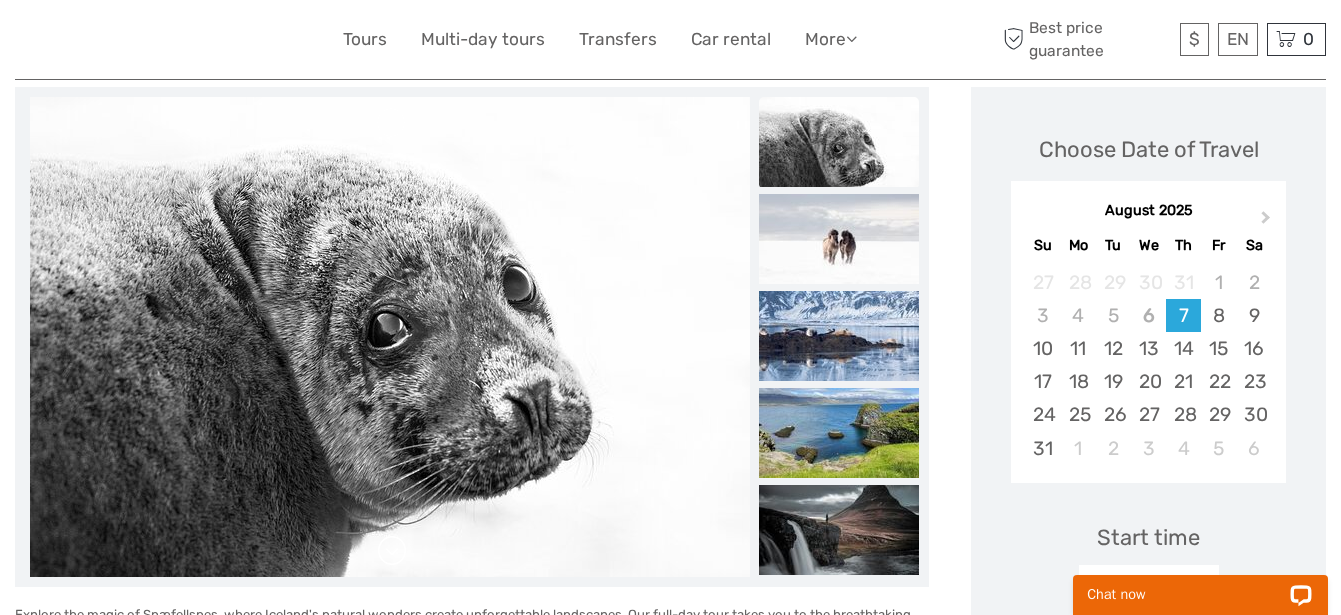 click at bounding box center [392, 551] 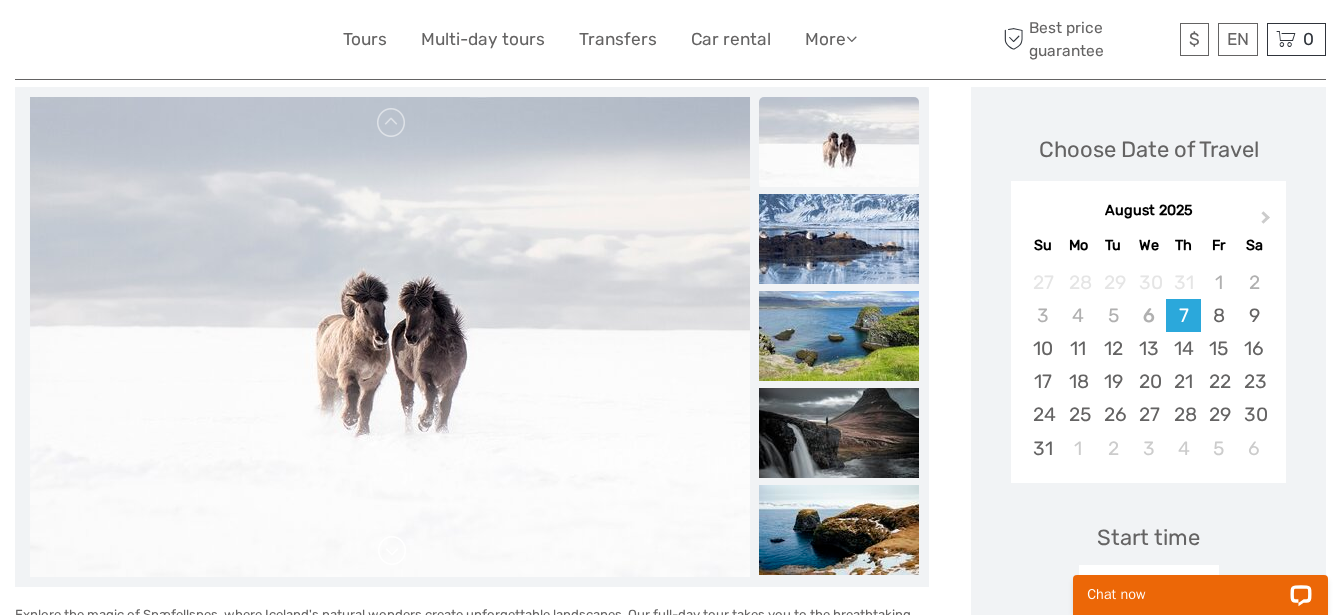 click at bounding box center (392, 551) 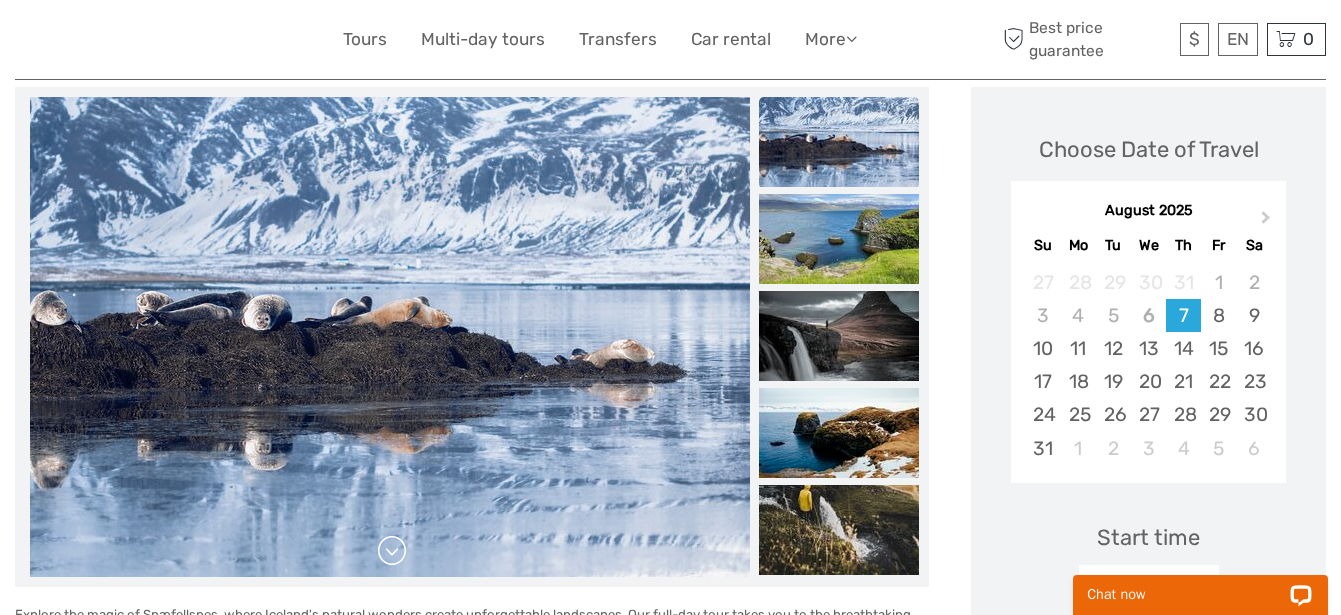 click at bounding box center [392, 551] 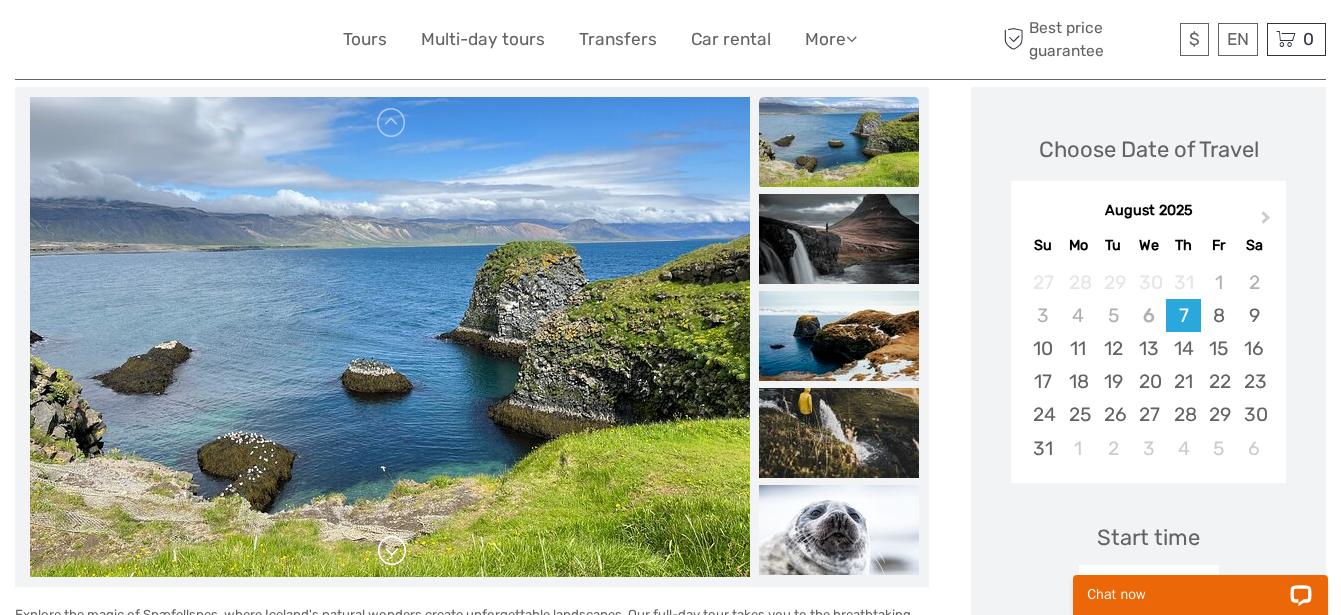click at bounding box center [392, 551] 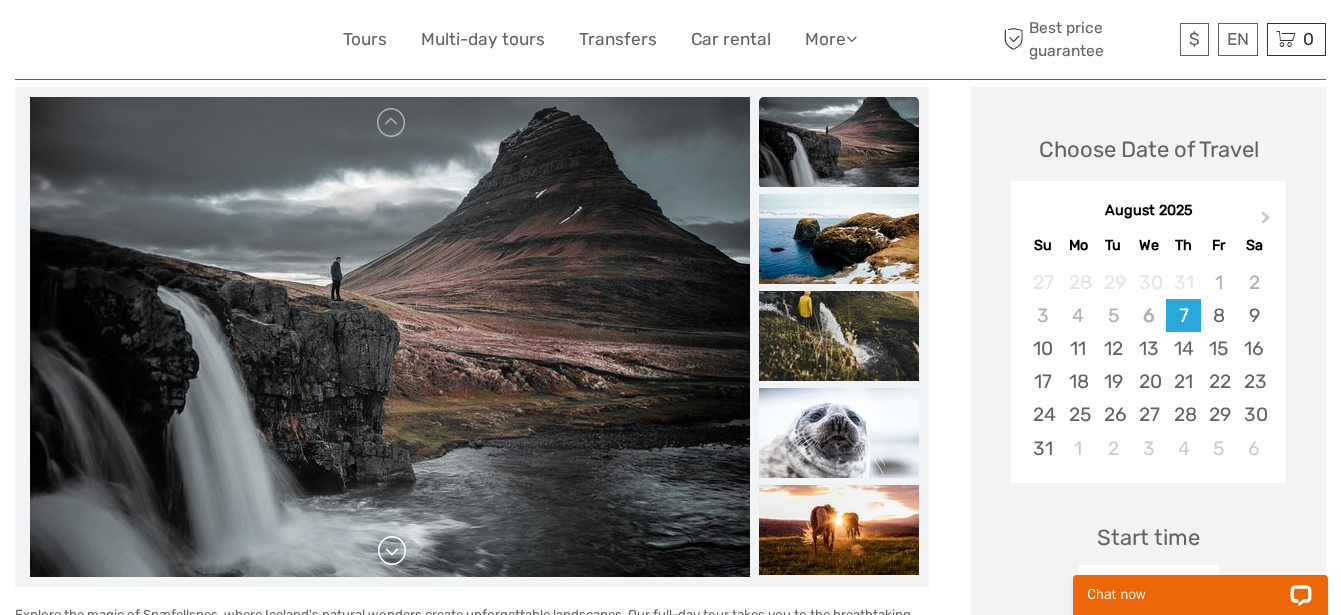 click at bounding box center [392, 551] 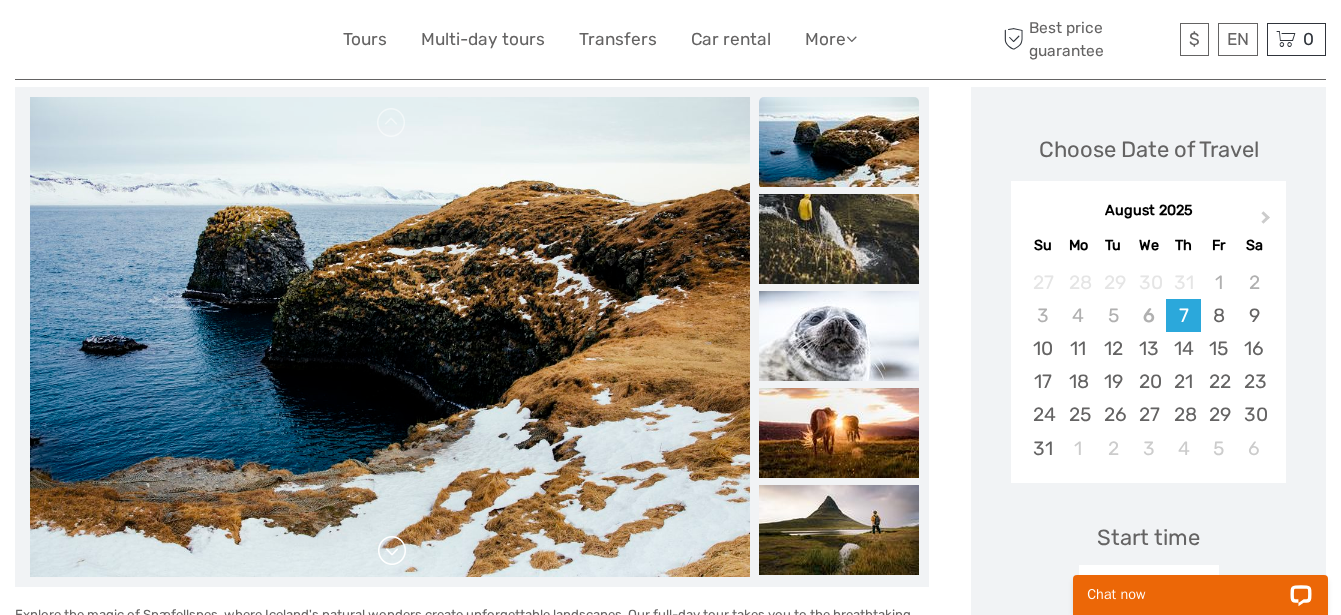 click at bounding box center (392, 551) 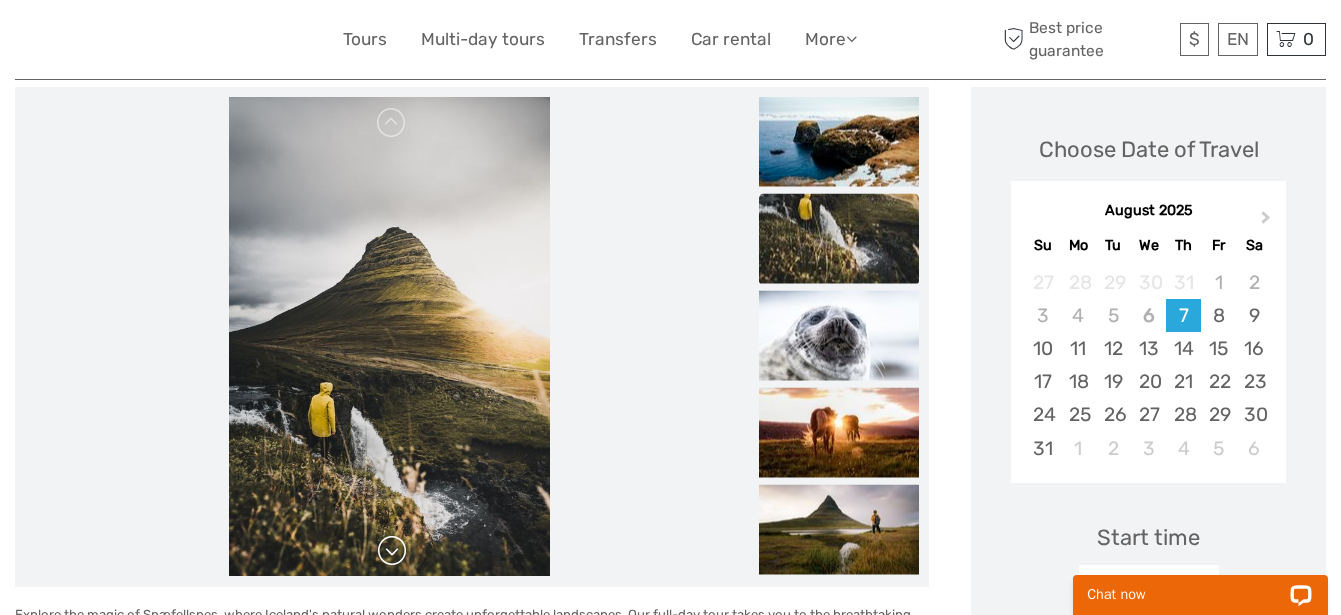 click at bounding box center [392, 551] 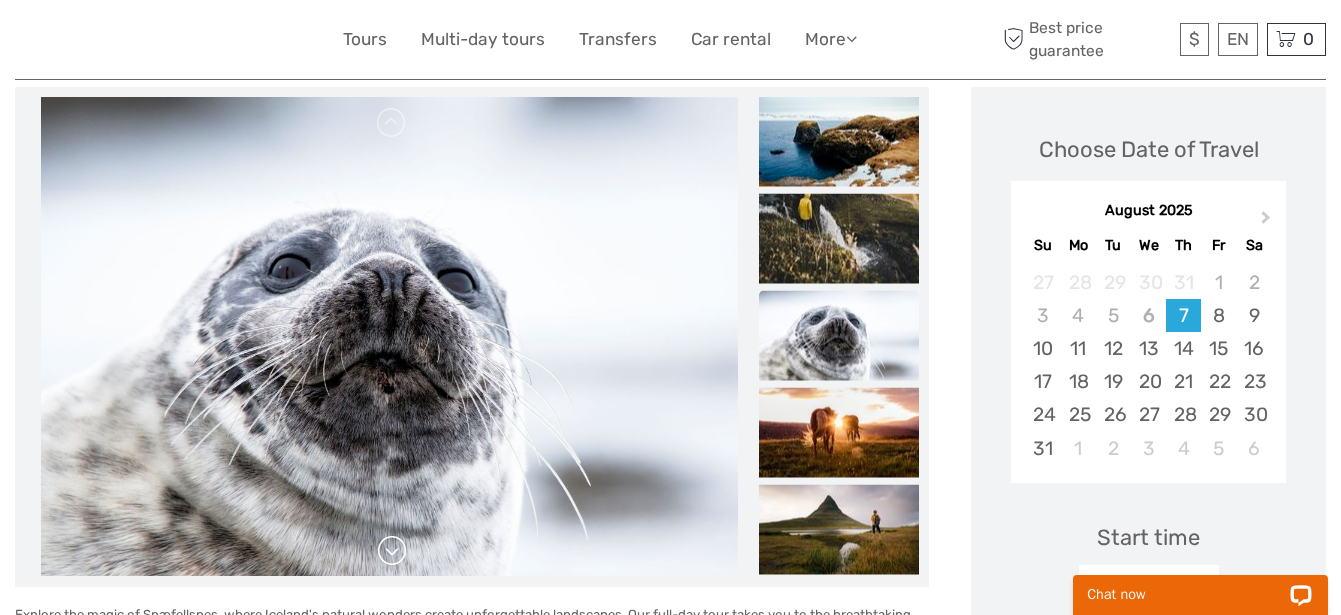 click at bounding box center [392, 551] 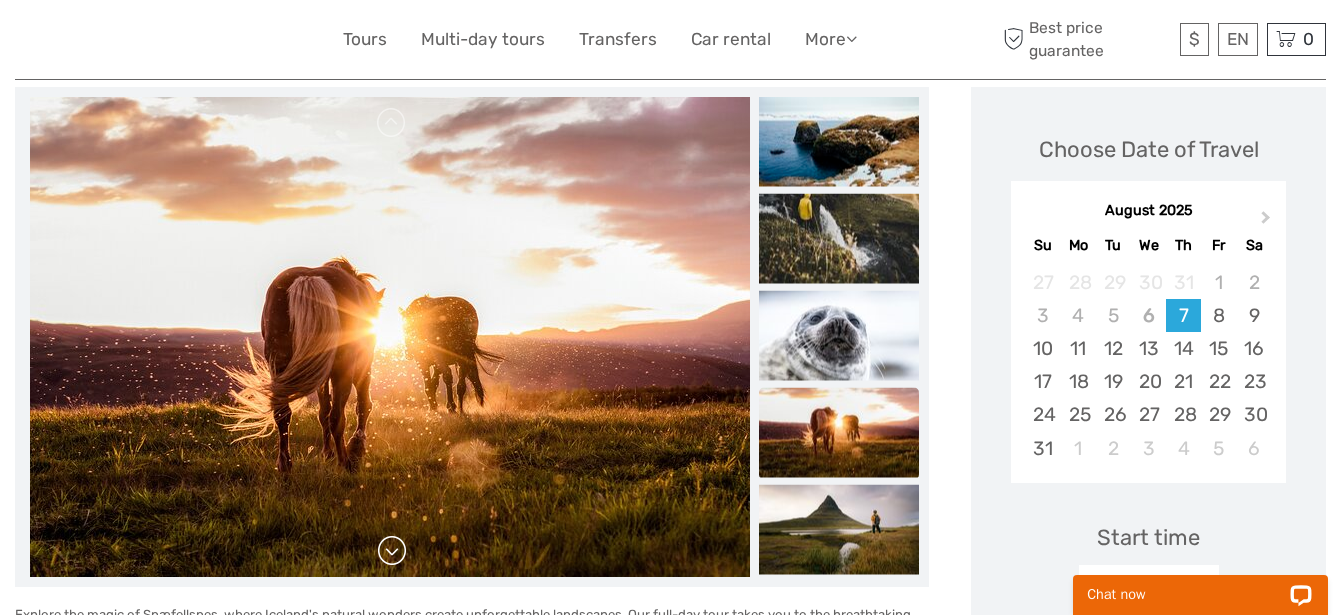click at bounding box center [392, 551] 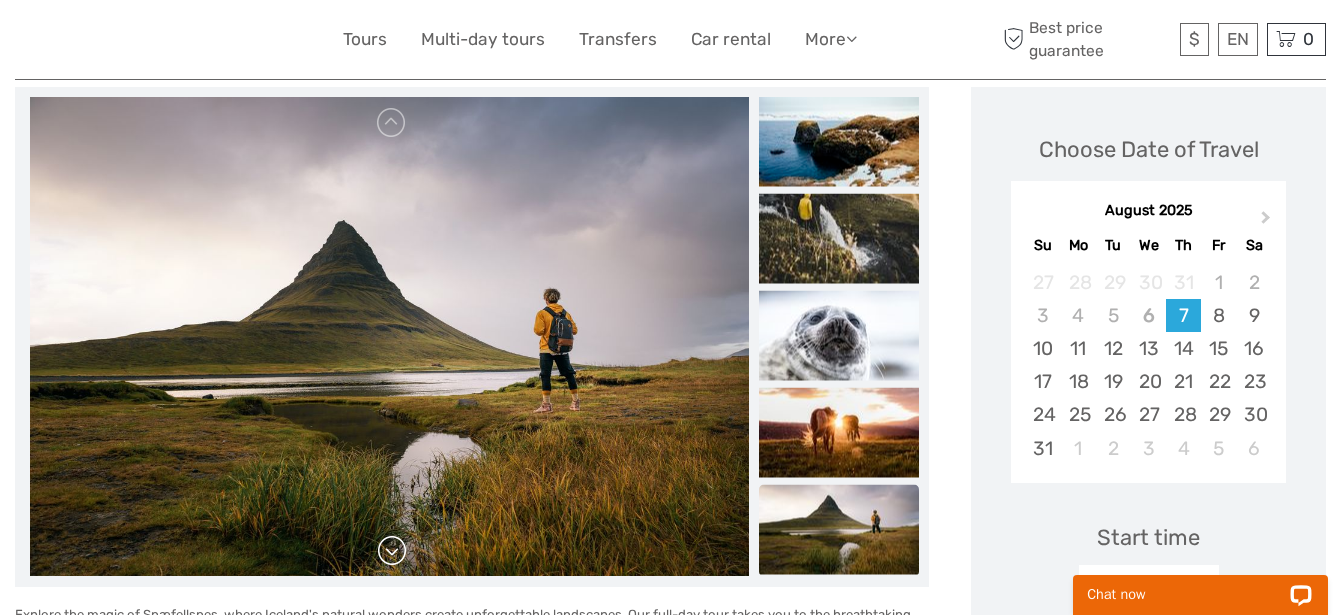 click at bounding box center [392, 551] 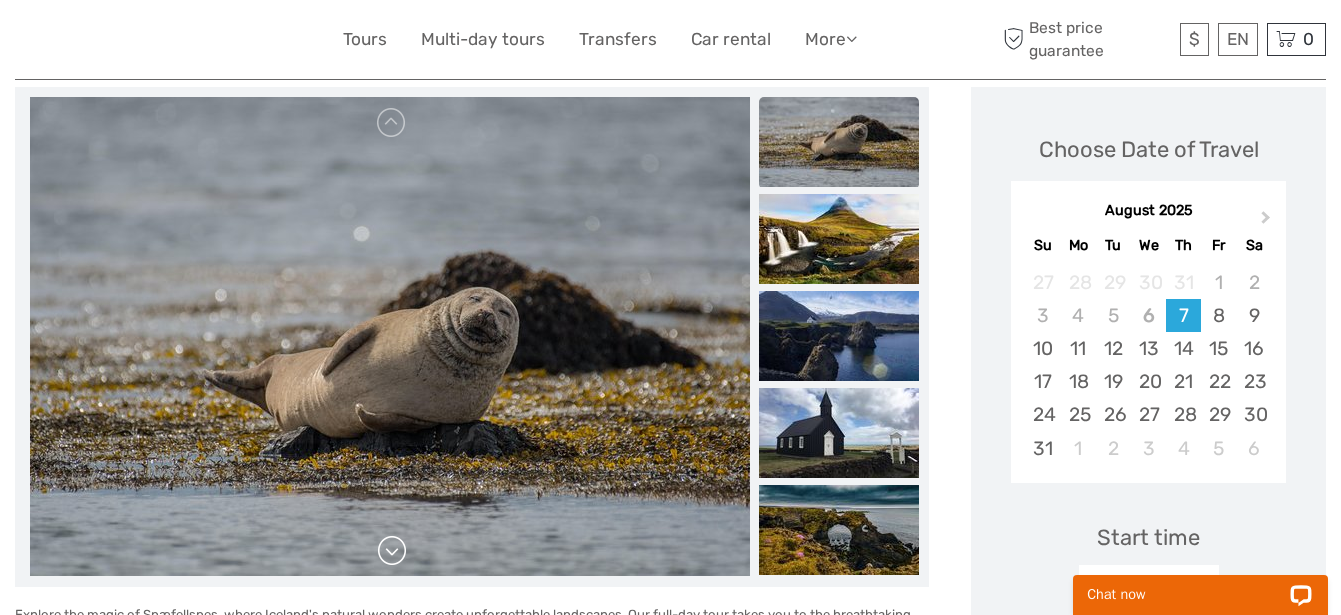 click at bounding box center (392, 551) 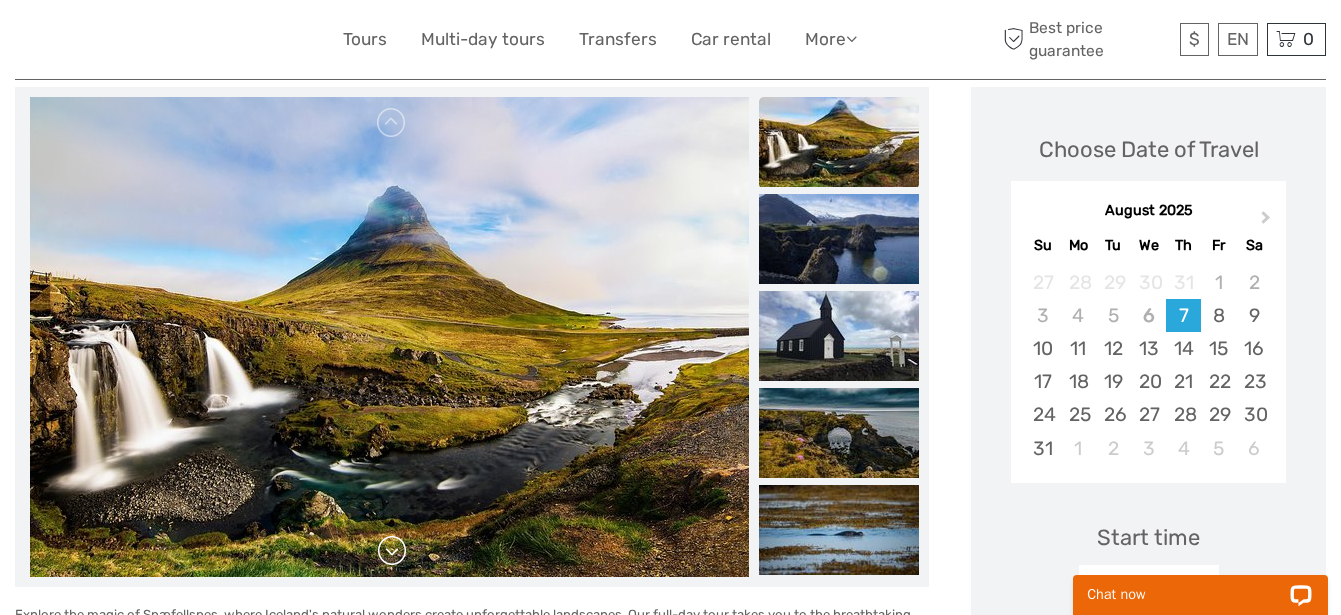 click at bounding box center (392, 551) 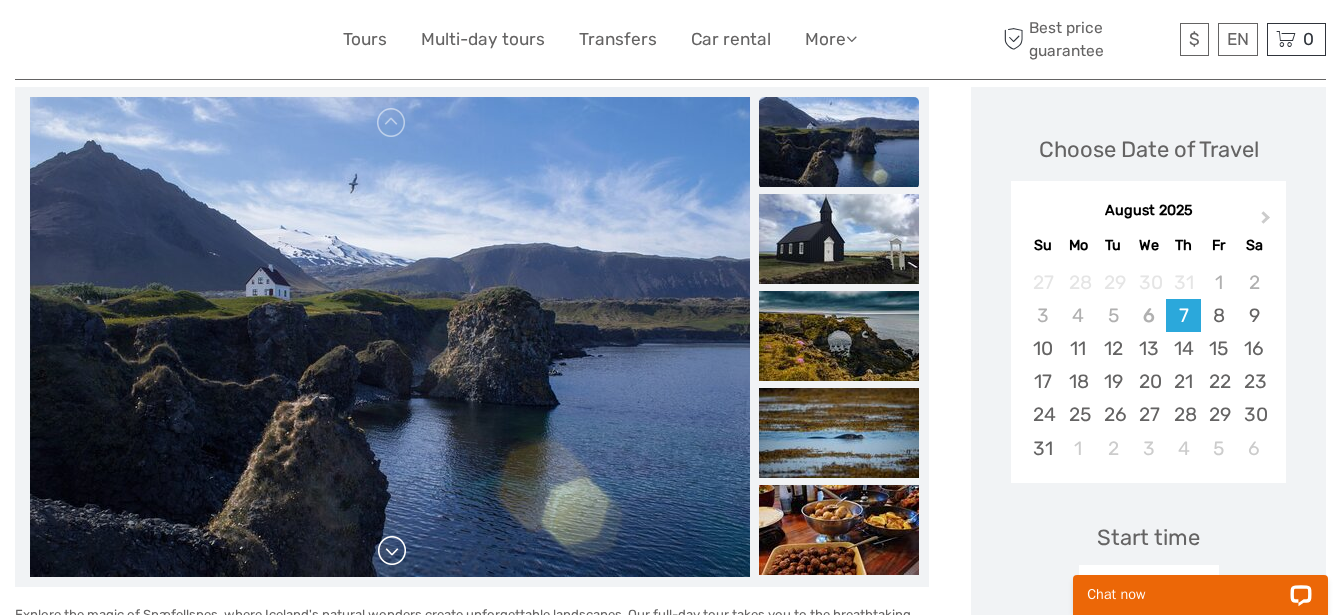 click at bounding box center [392, 551] 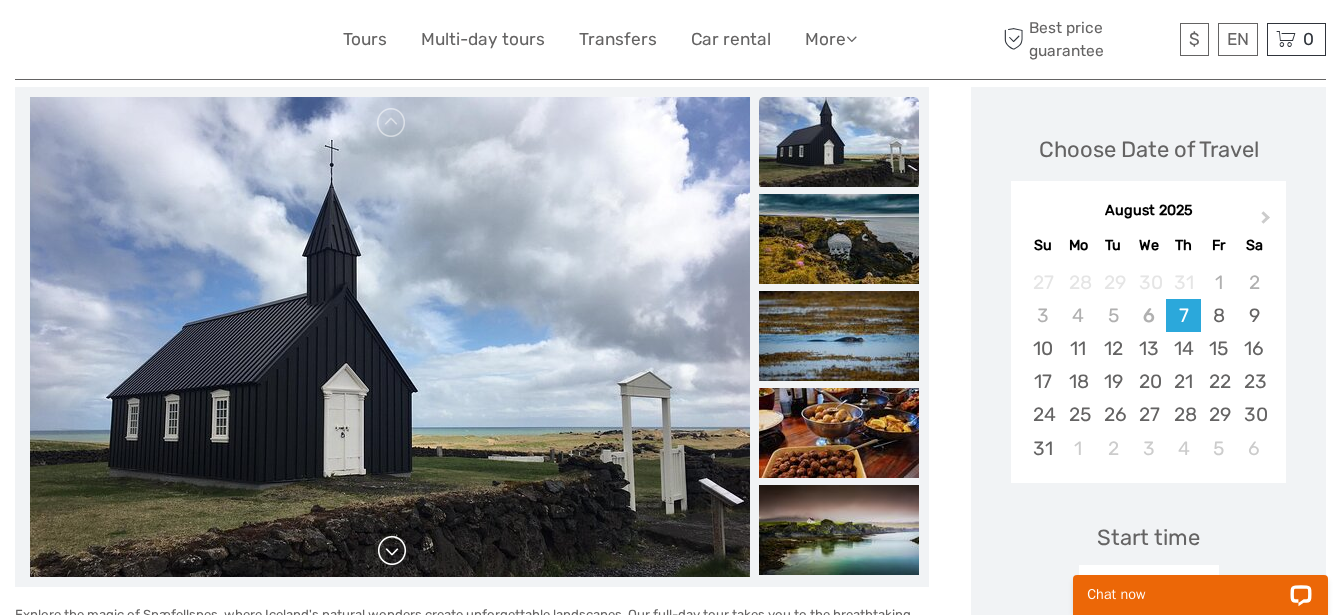 click at bounding box center (392, 551) 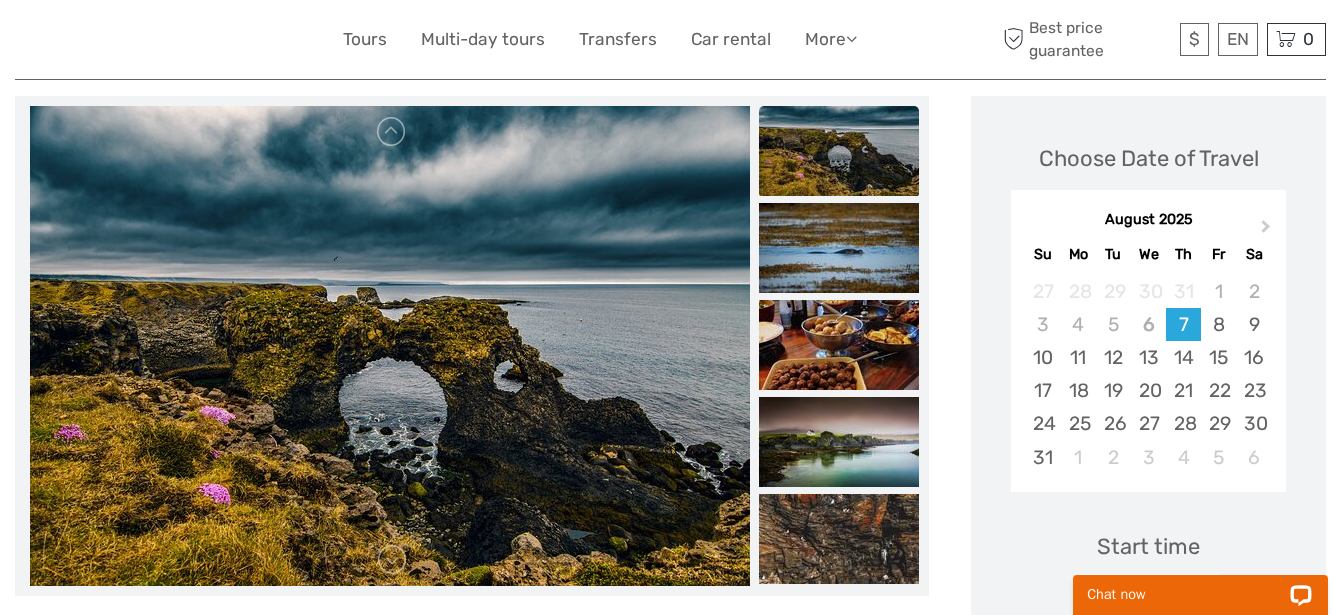 scroll, scrollTop: 375, scrollLeft: 0, axis: vertical 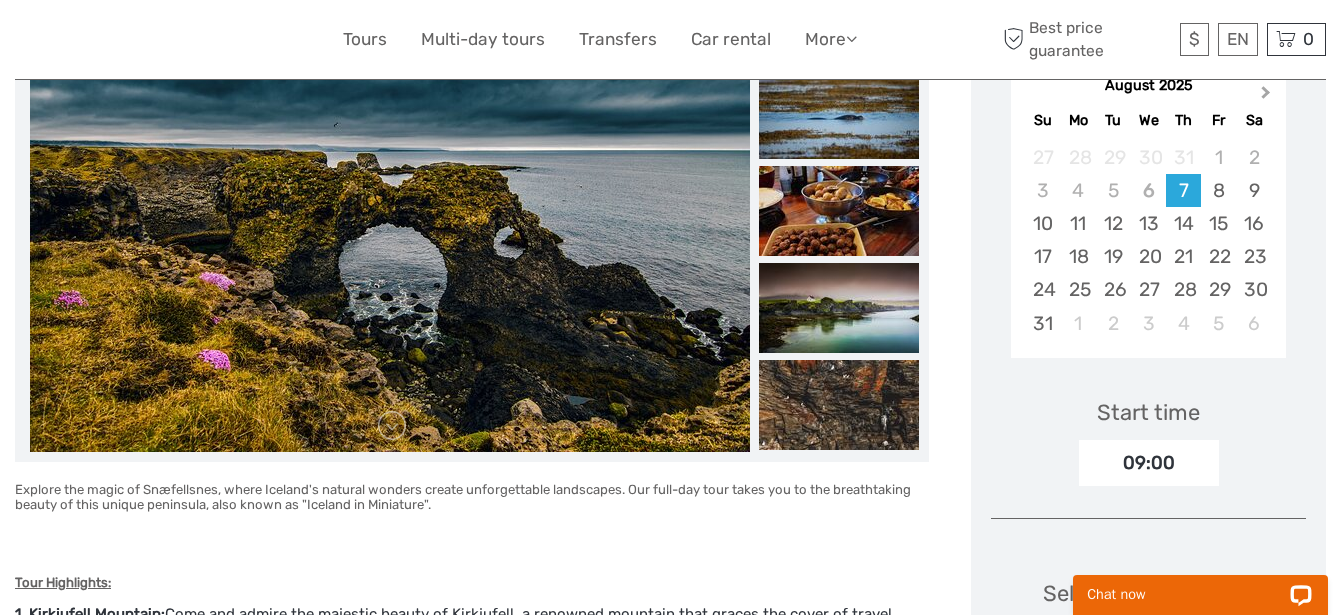 click on "Next Month" at bounding box center (1266, 96) 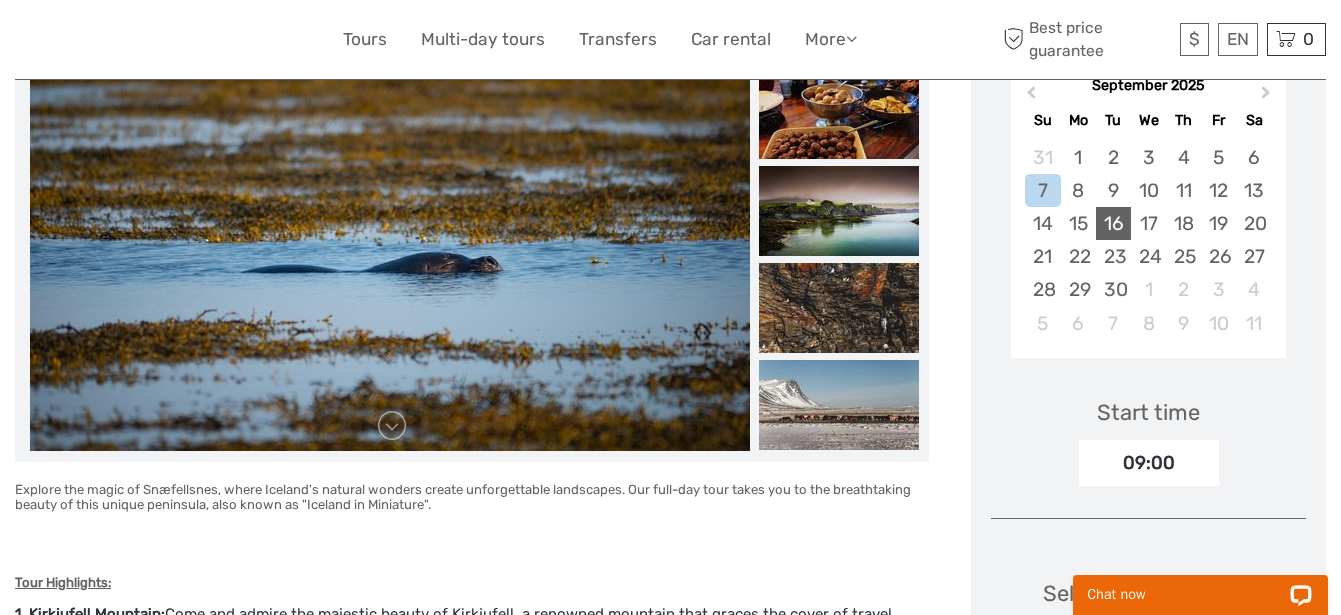 click on "16" at bounding box center (1113, 223) 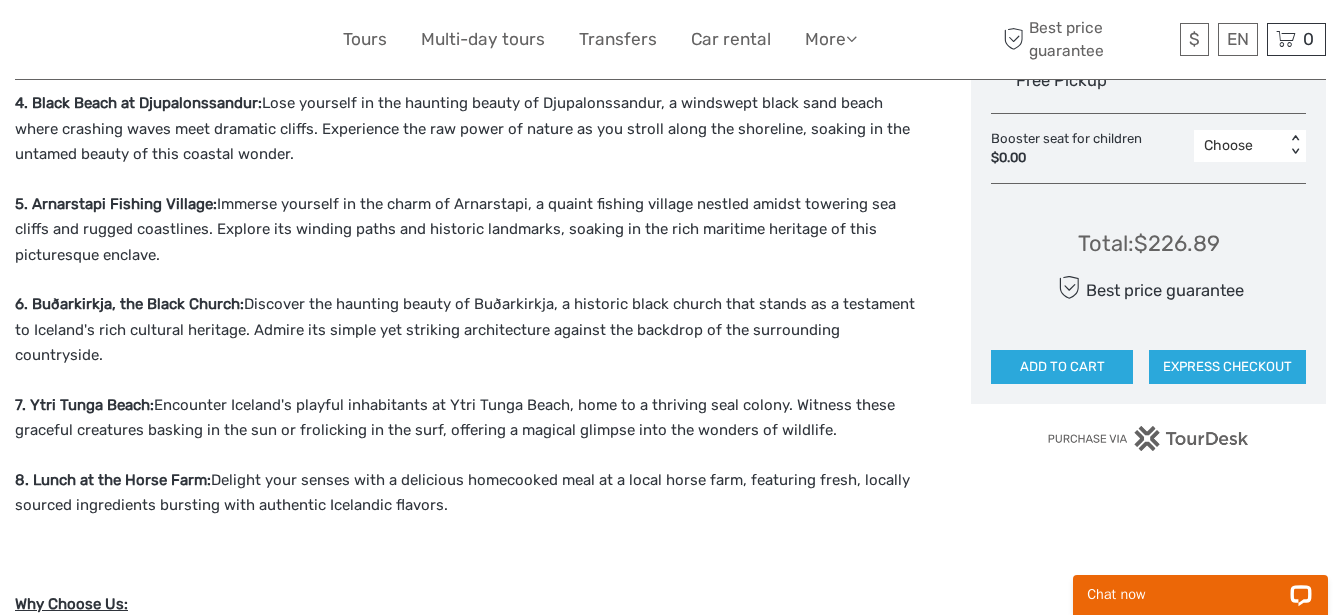 scroll, scrollTop: 1125, scrollLeft: 0, axis: vertical 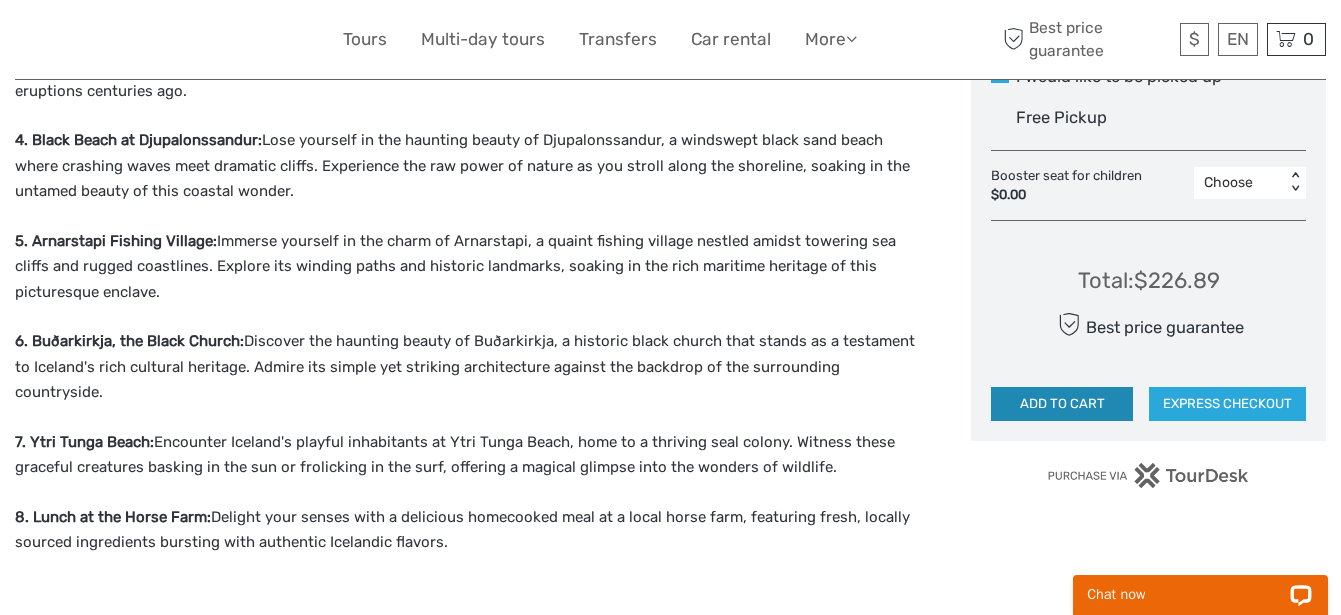 click on "ADD TO CART" at bounding box center (1062, 404) 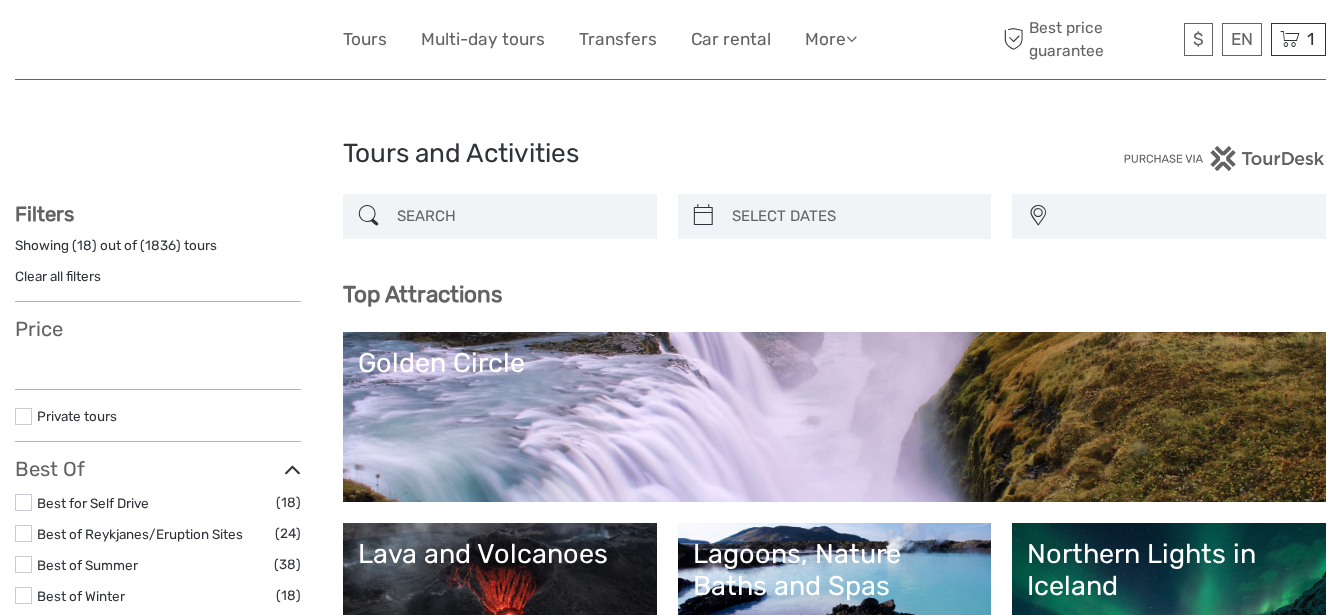 select 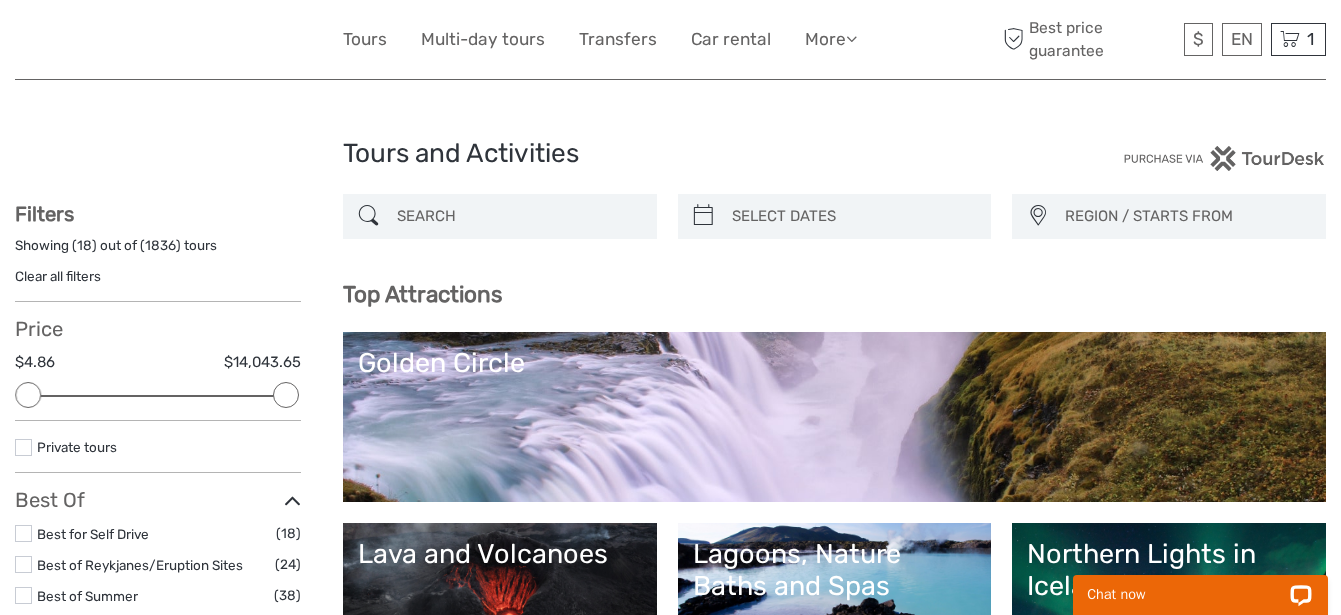 scroll, scrollTop: 0, scrollLeft: 0, axis: both 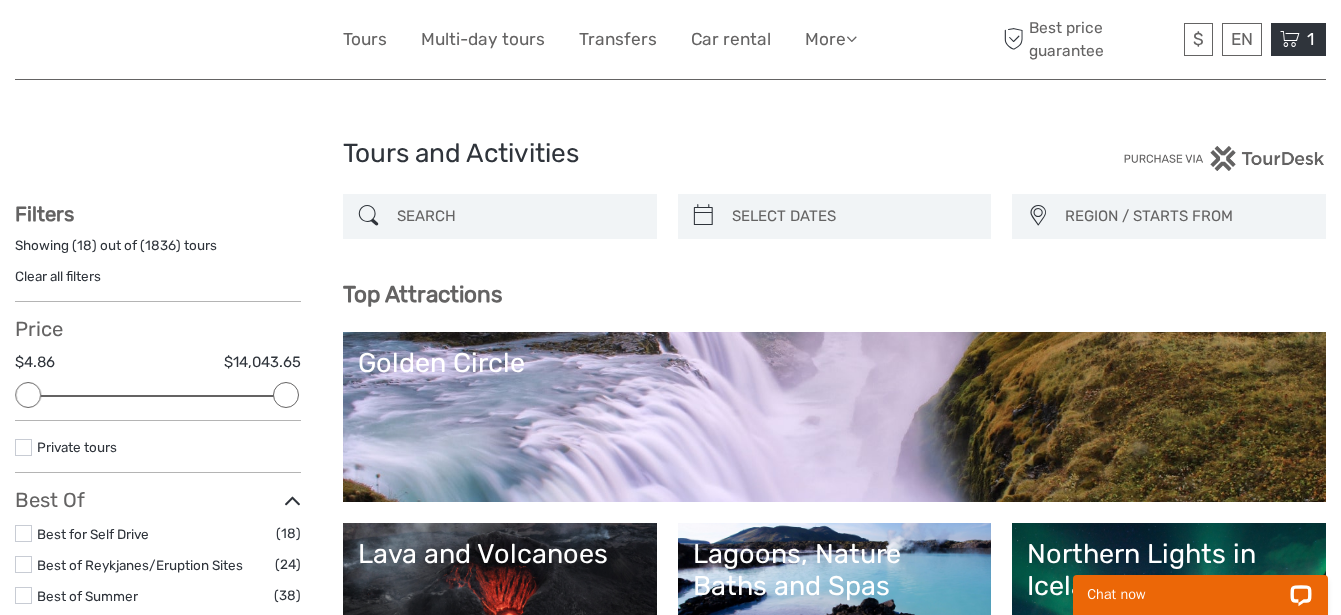 click at bounding box center (1290, 39) 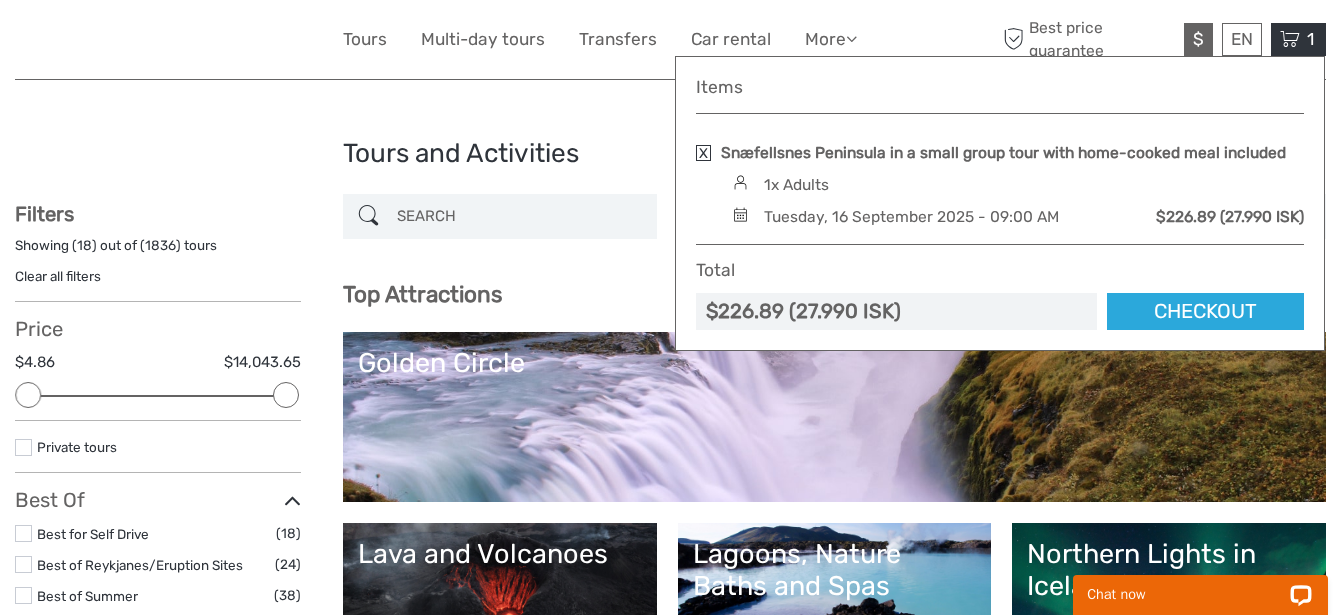 click on "$" at bounding box center [1198, 39] 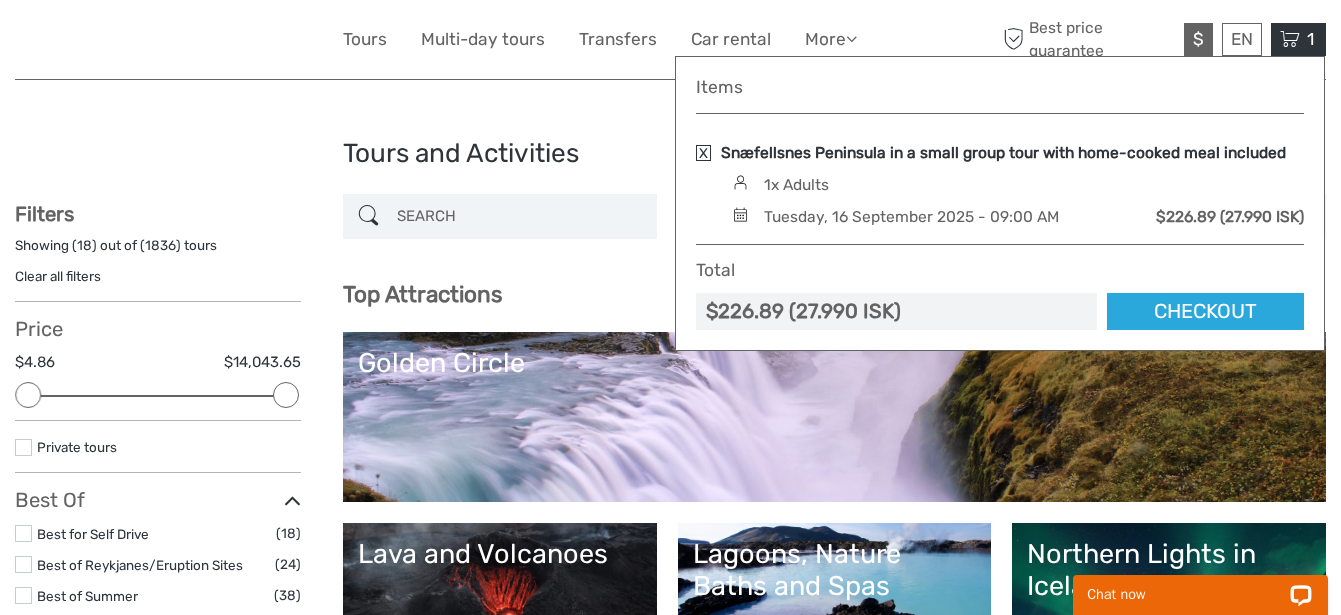 click on "Snæfellsnes Peninsula in a small group tour with home-cooked meal included" at bounding box center [1003, 153] 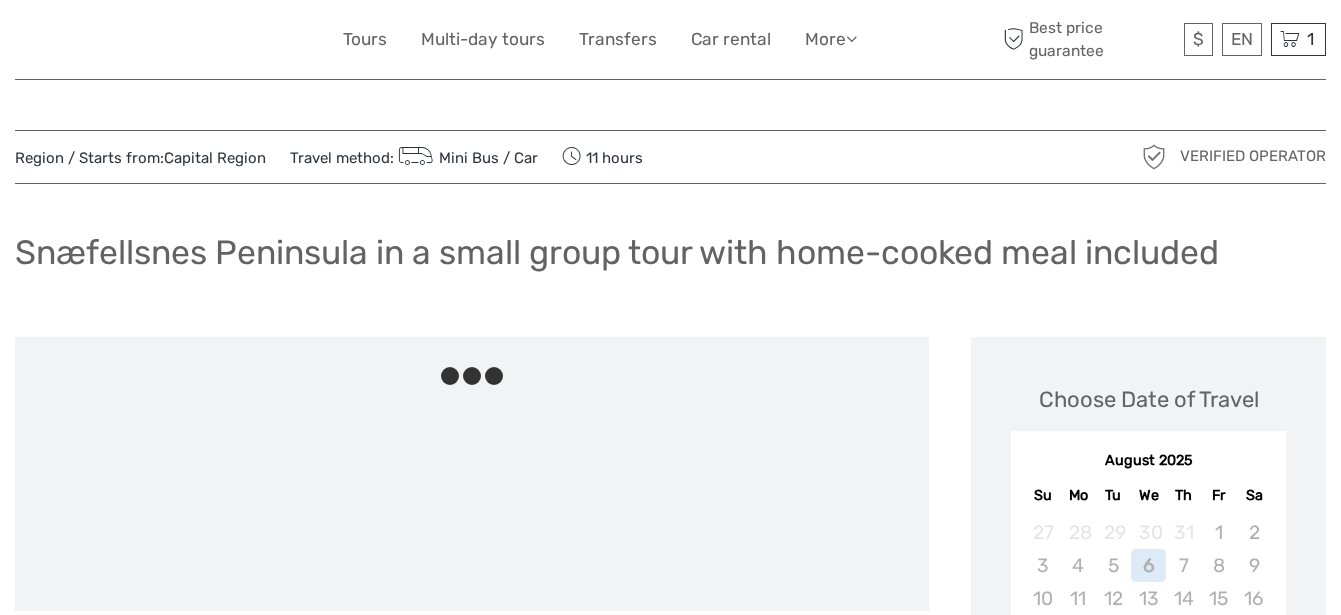 scroll, scrollTop: 0, scrollLeft: 0, axis: both 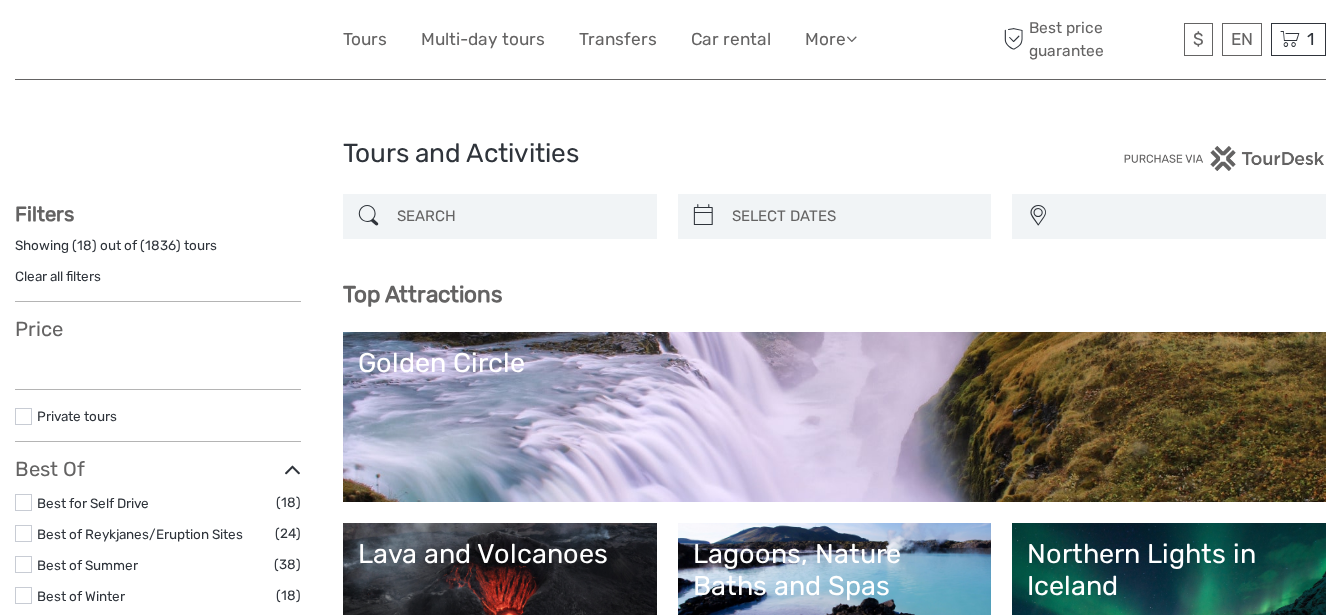 select 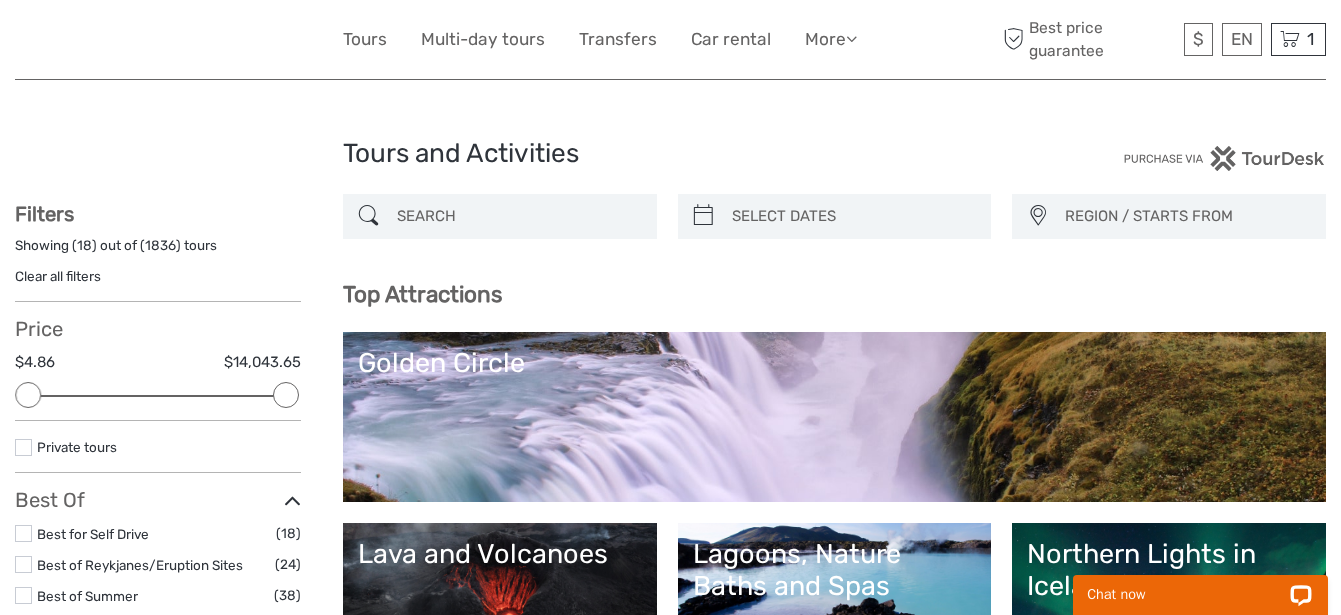 scroll, scrollTop: 0, scrollLeft: 0, axis: both 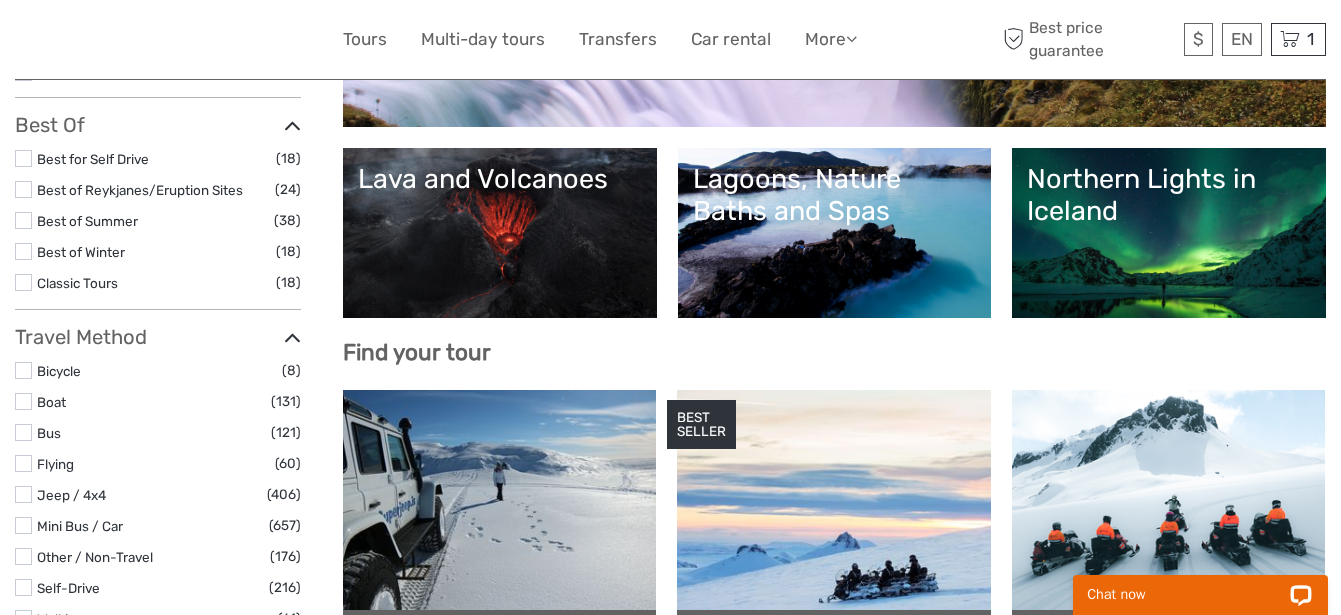 click on "Lagoons, Nature Baths and Spas" at bounding box center [835, 233] 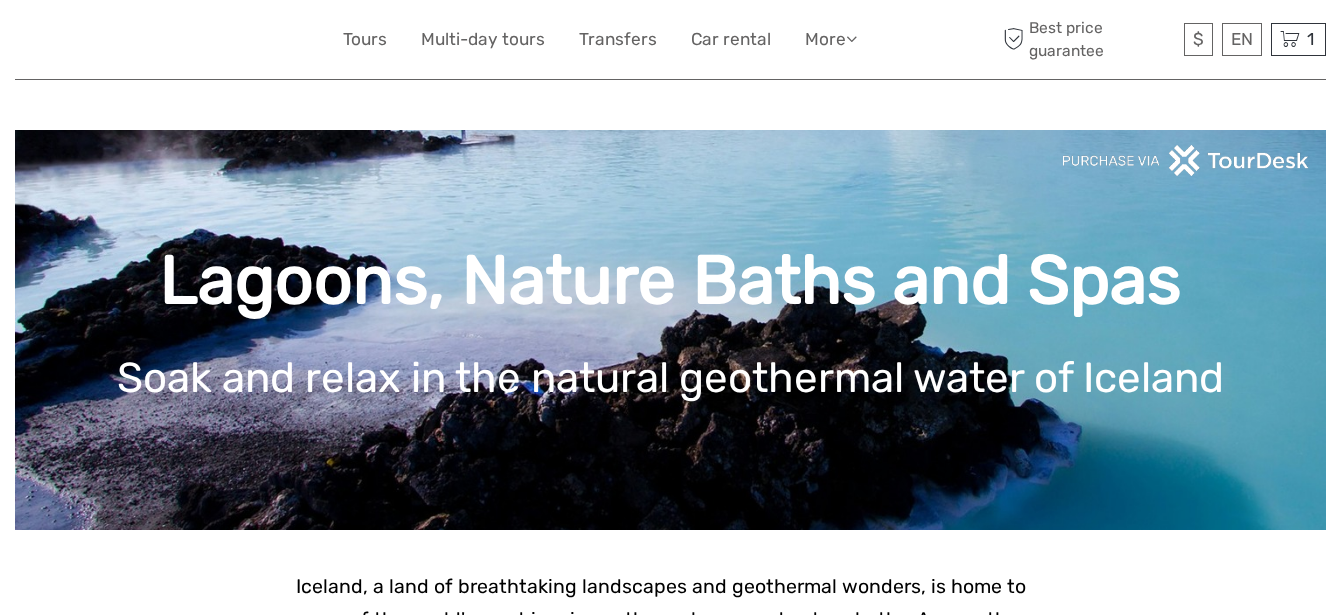 scroll, scrollTop: 0, scrollLeft: 0, axis: both 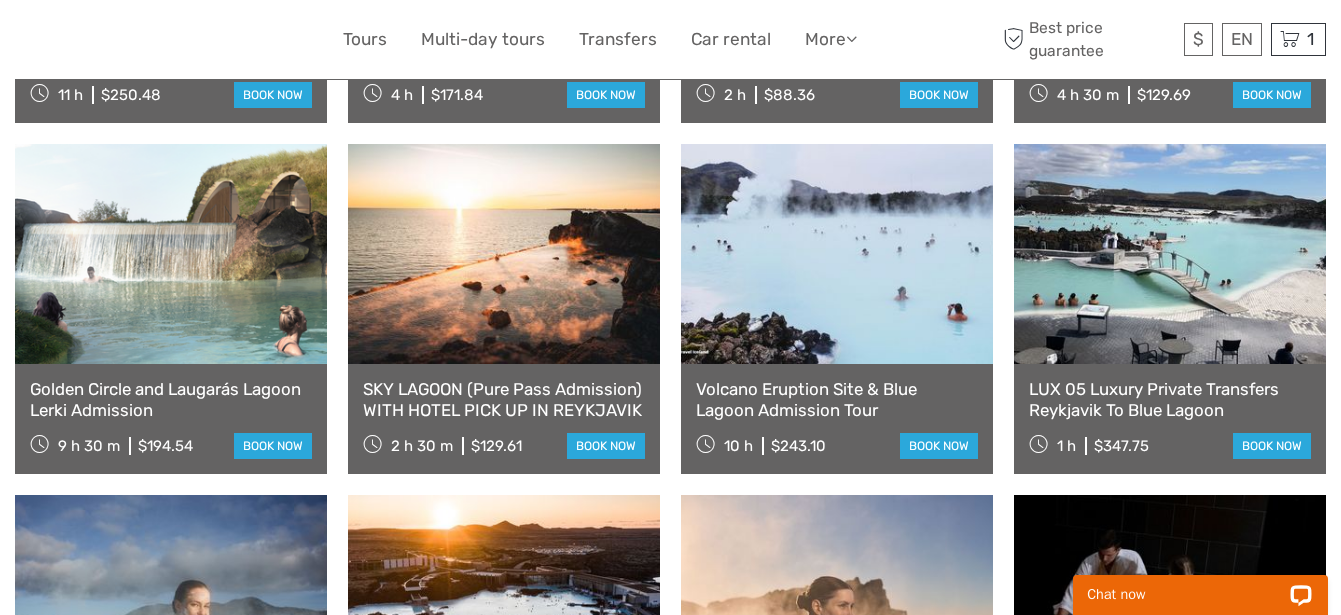 click on "SKY LAGOON (Pure Pass Admission) WITH HOTEL PICK UP IN REYKJAVIK" at bounding box center (504, 399) 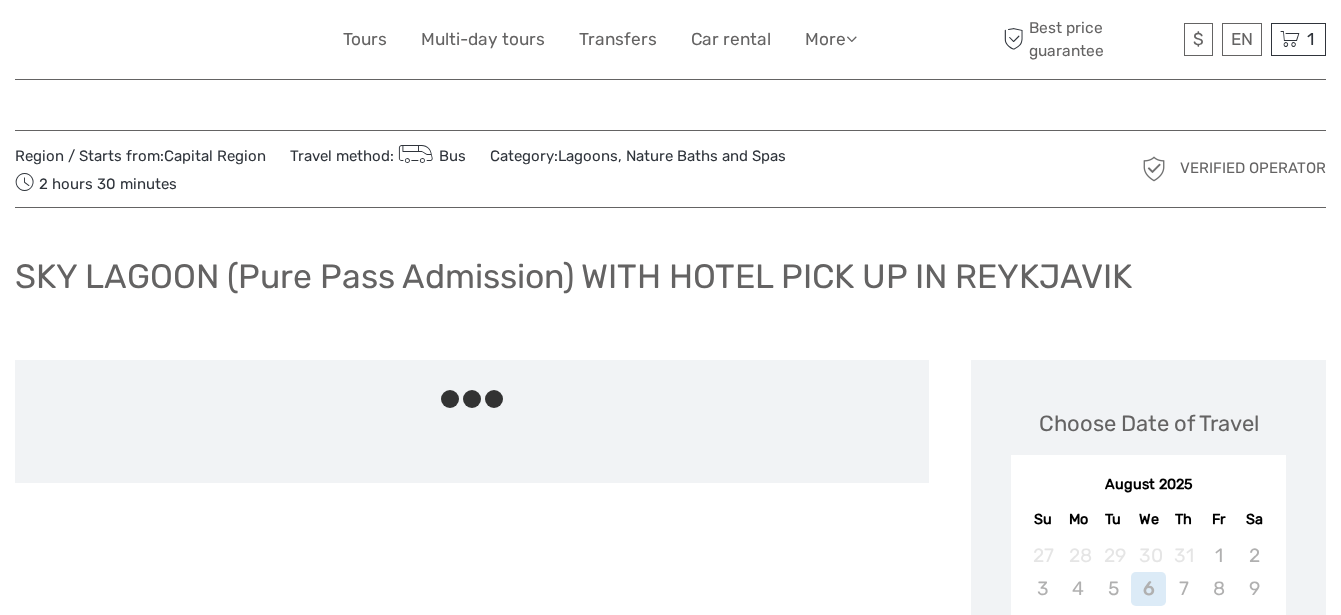 scroll, scrollTop: 0, scrollLeft: 0, axis: both 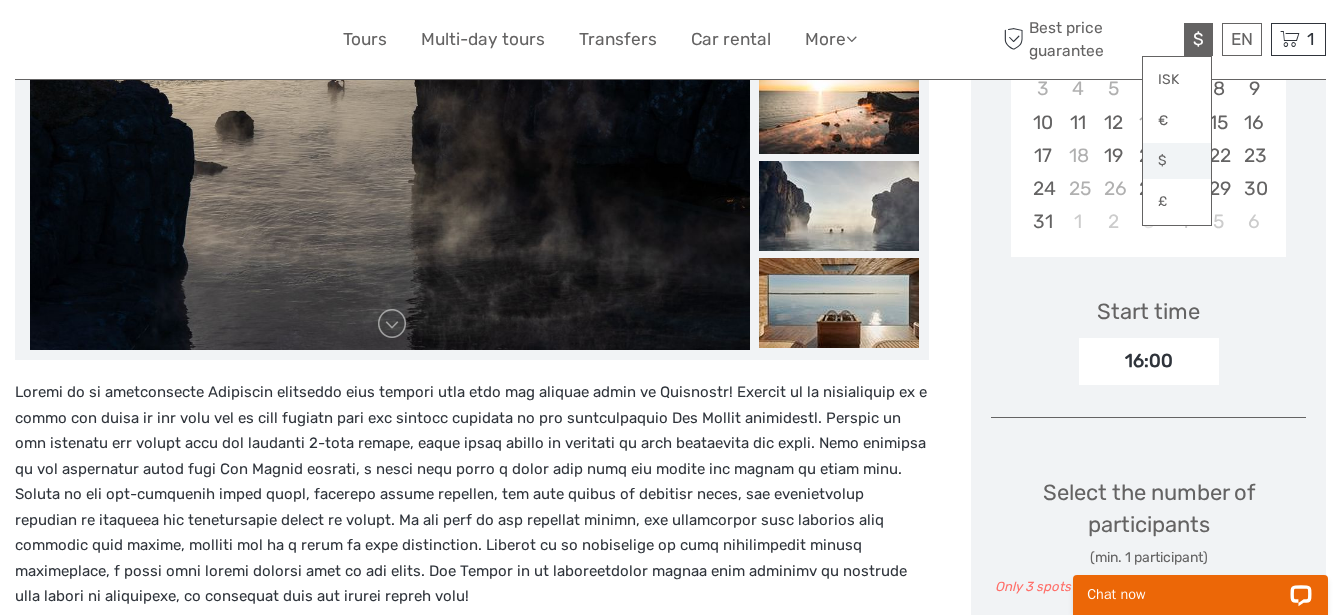click on "$" at bounding box center [1177, 161] 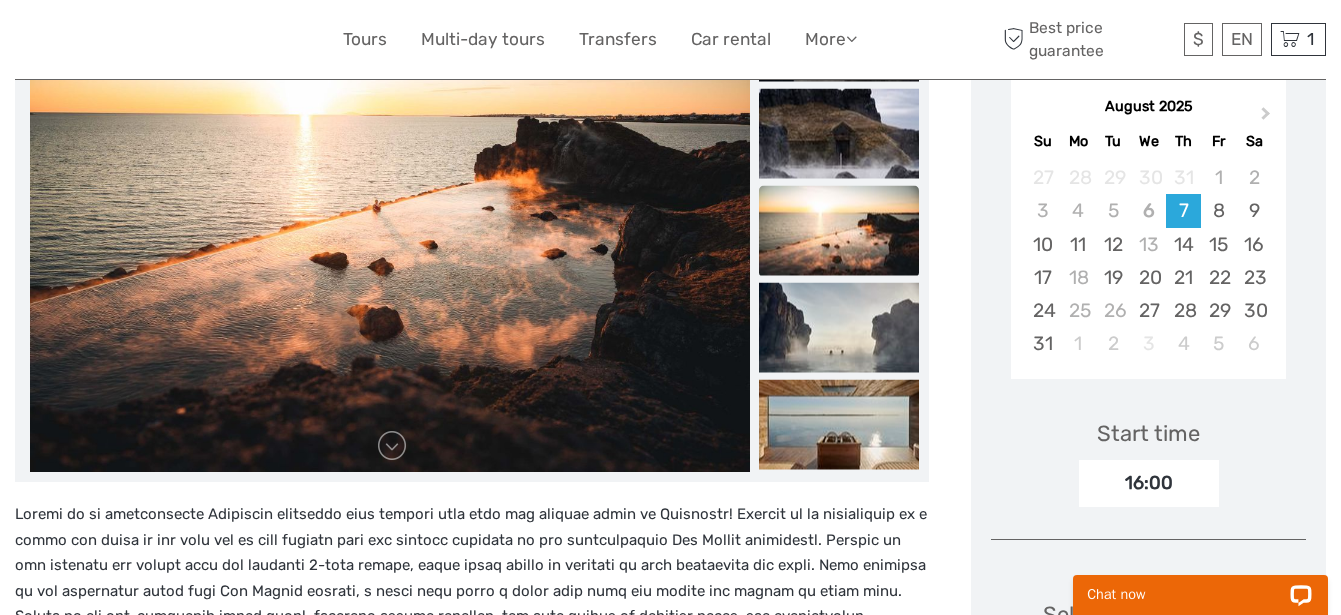 scroll, scrollTop: 375, scrollLeft: 0, axis: vertical 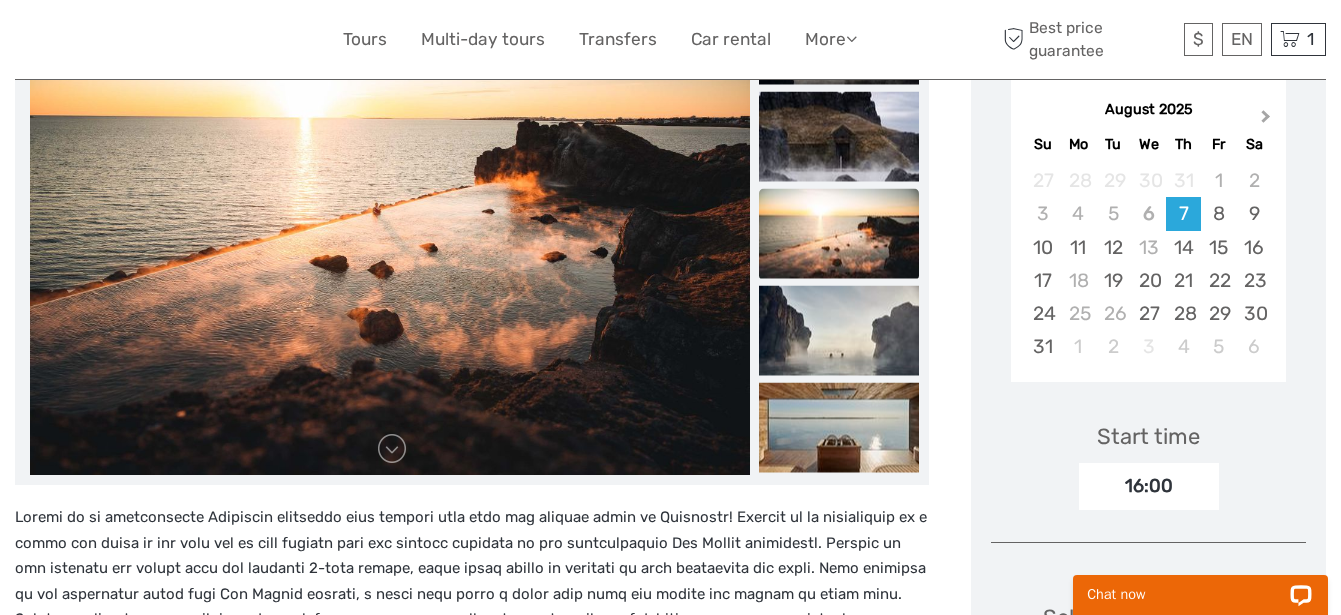click on "Next Month" at bounding box center (1266, 120) 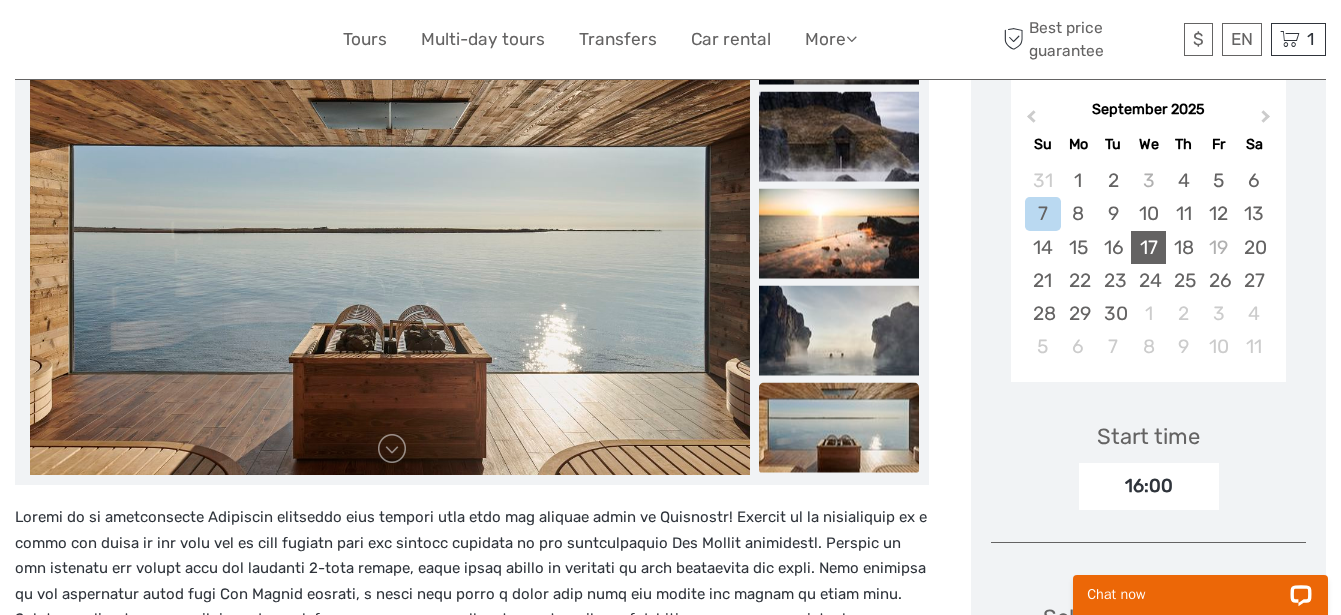 click on "17" at bounding box center (1148, 247) 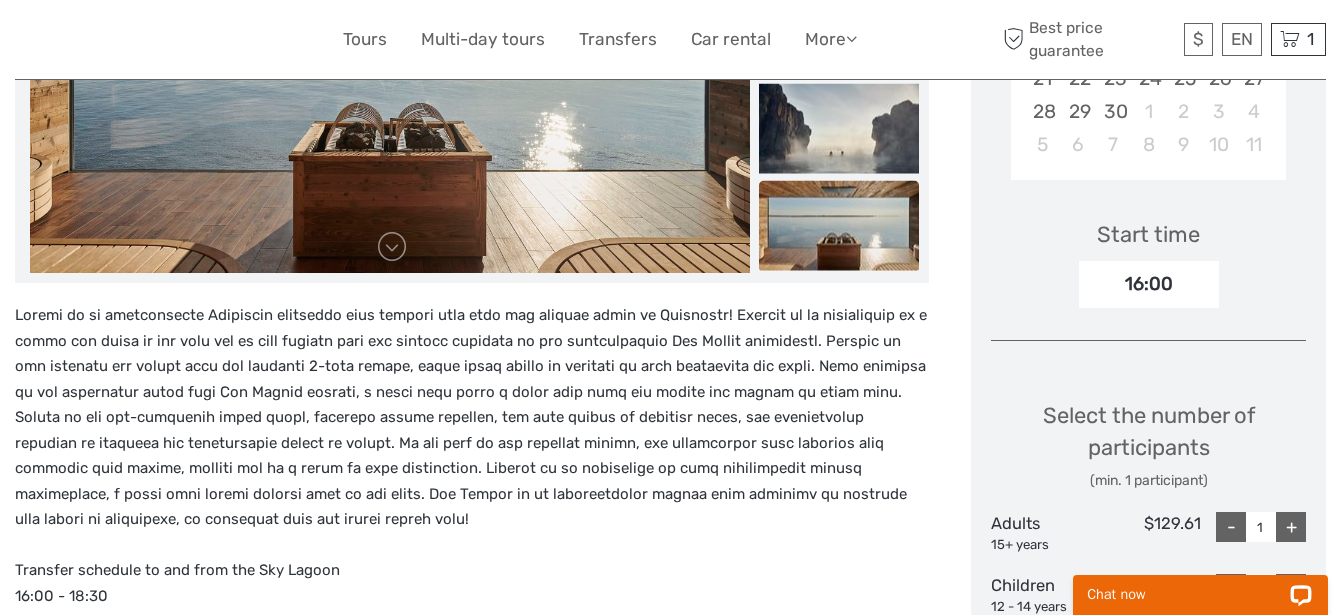 scroll, scrollTop: 625, scrollLeft: 0, axis: vertical 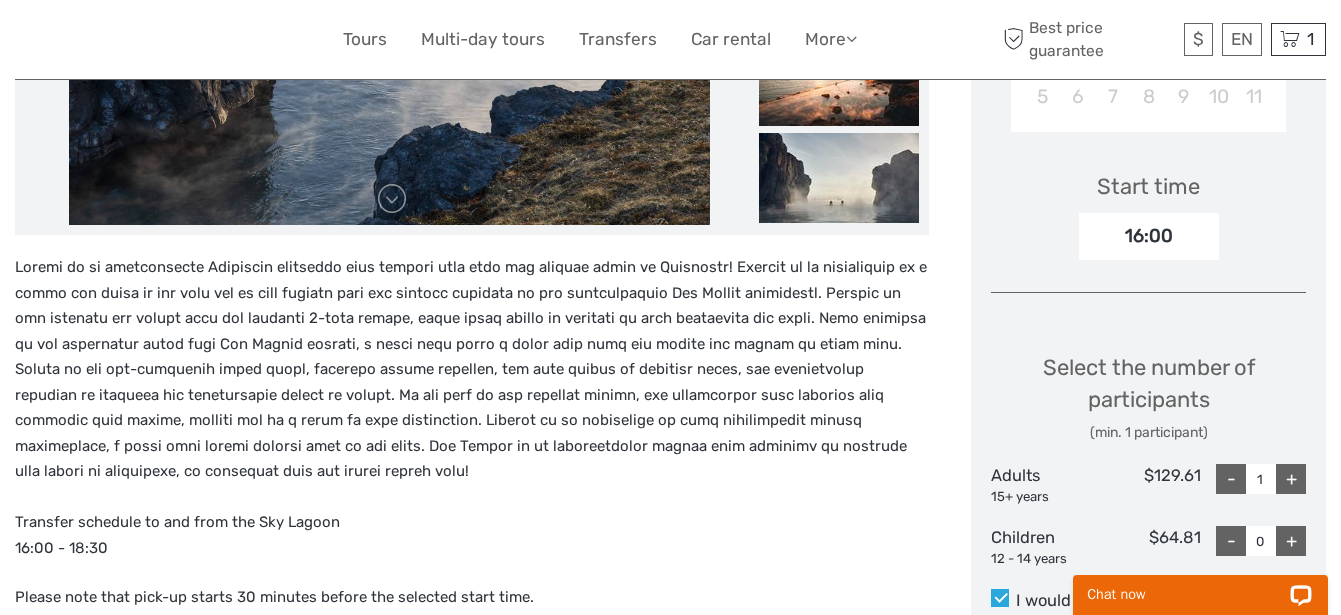 click on "16:00" at bounding box center (1149, 236) 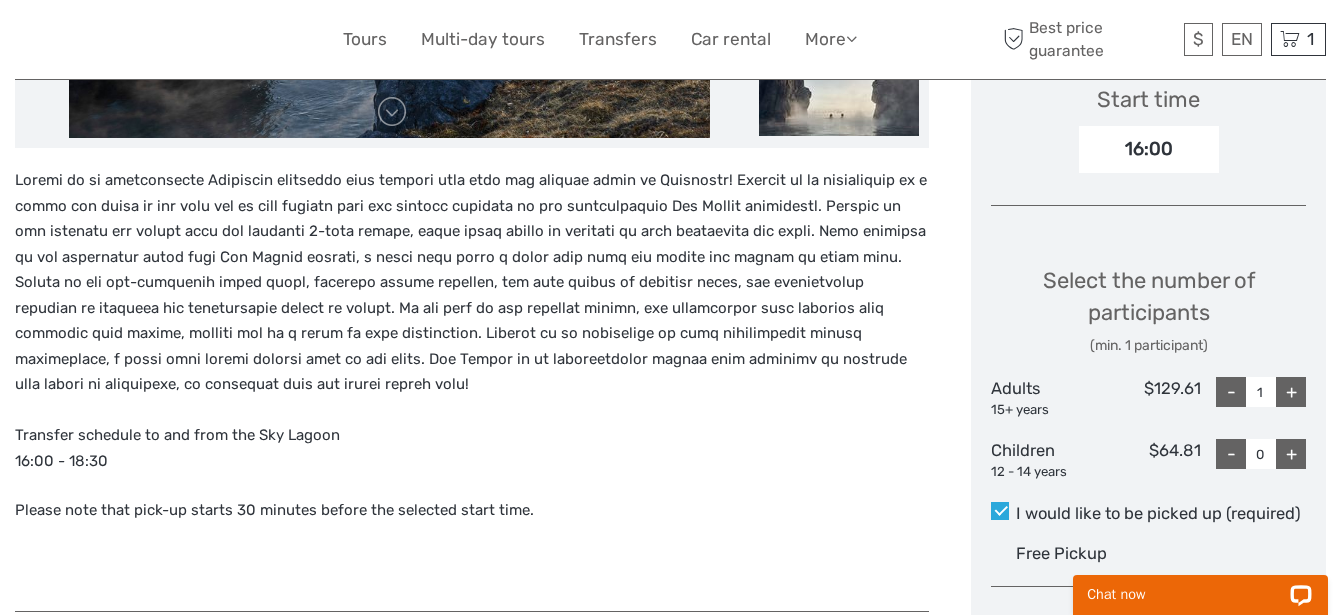 scroll, scrollTop: 1000, scrollLeft: 0, axis: vertical 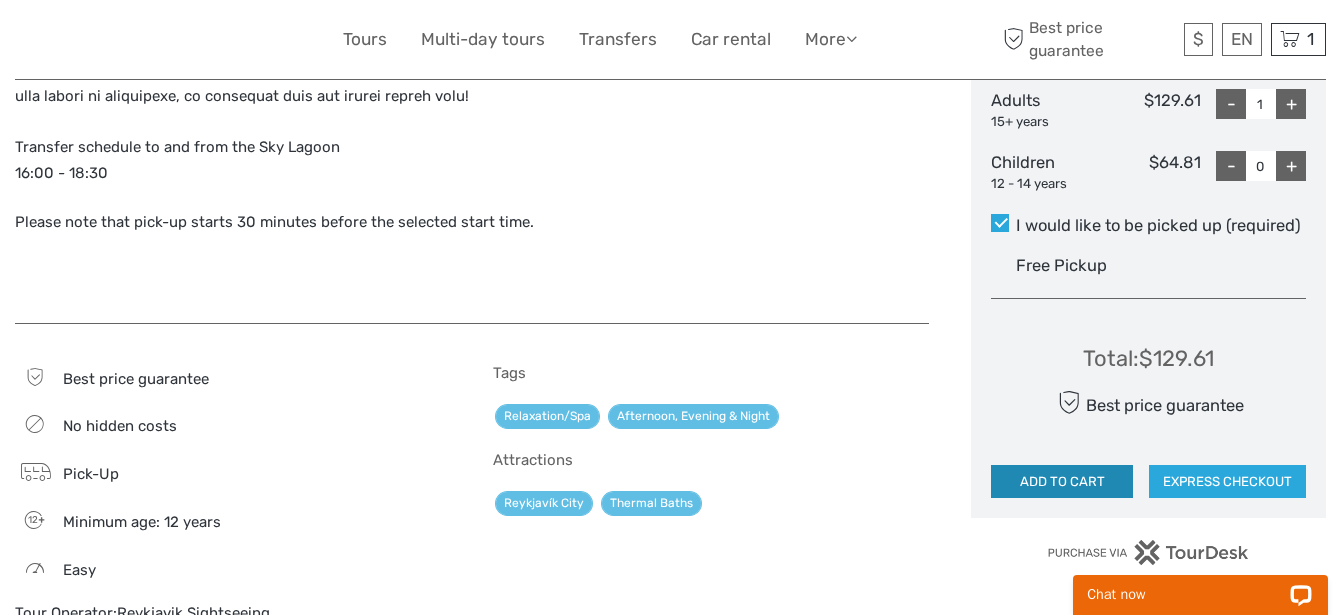 click on "ADD TO CART" at bounding box center (1062, 482) 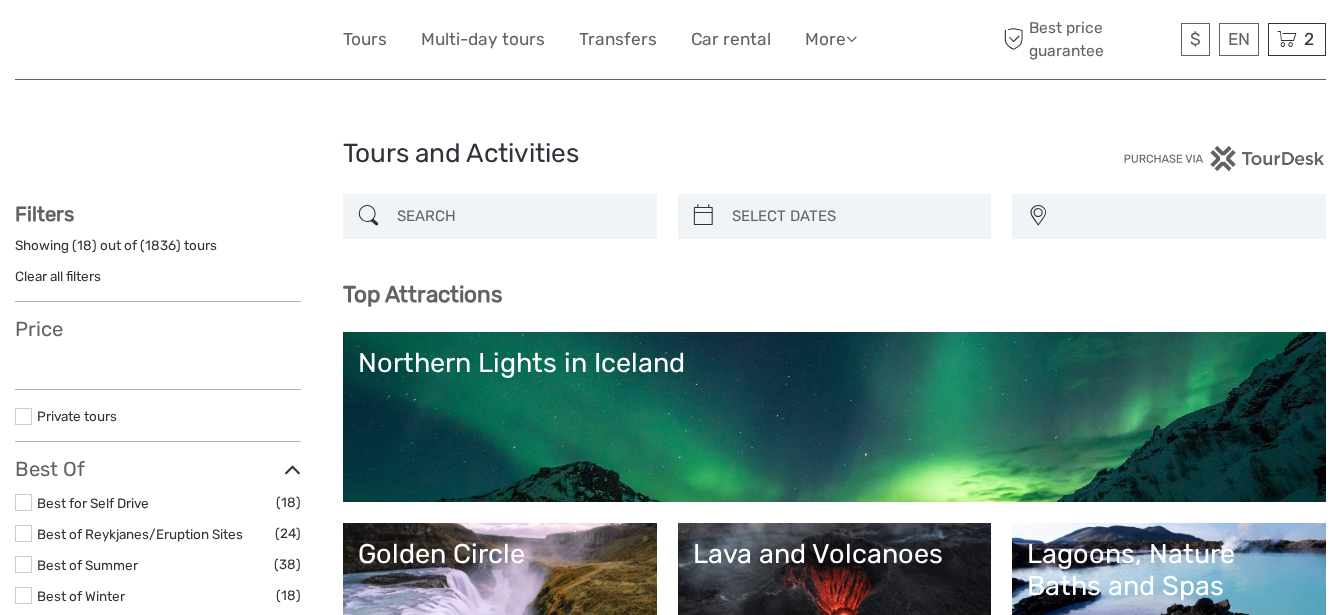 select 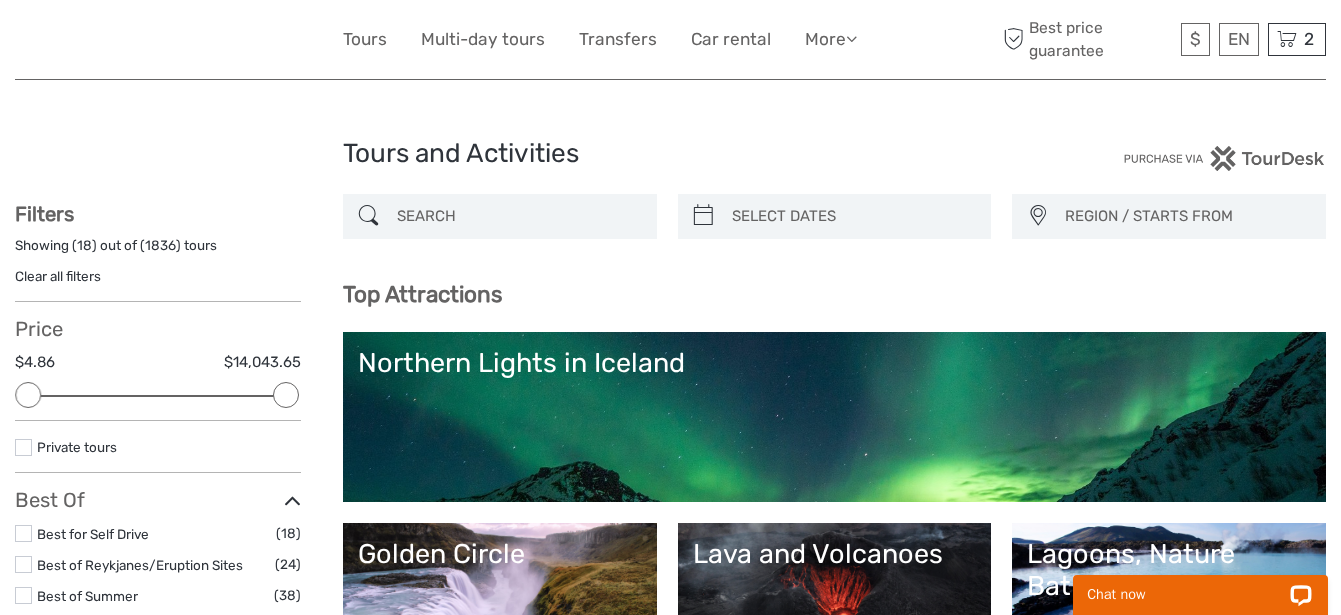 scroll, scrollTop: 0, scrollLeft: 0, axis: both 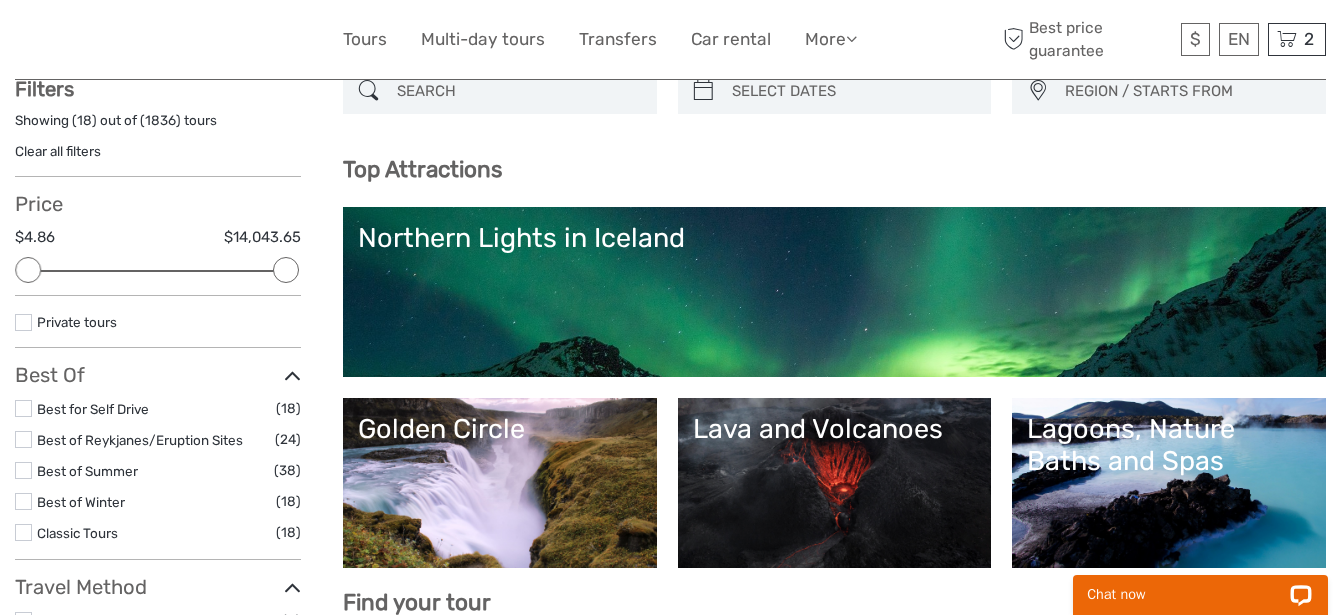 click on "Lava and Volcanoes" at bounding box center [835, 483] 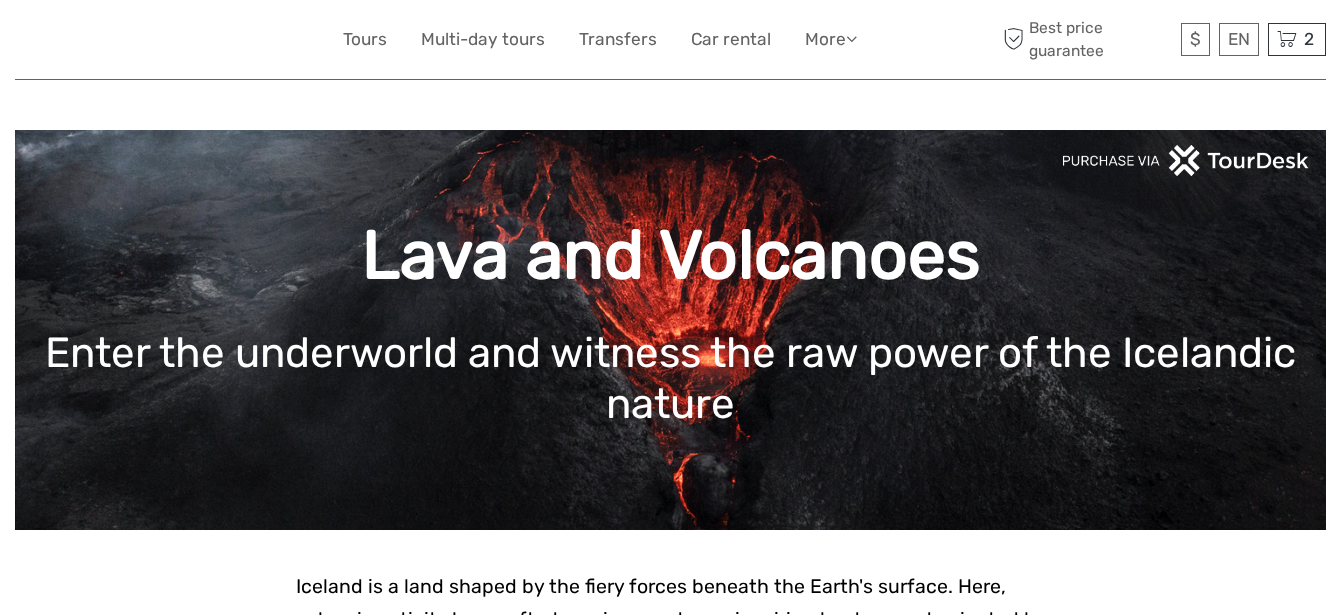 scroll, scrollTop: 0, scrollLeft: 0, axis: both 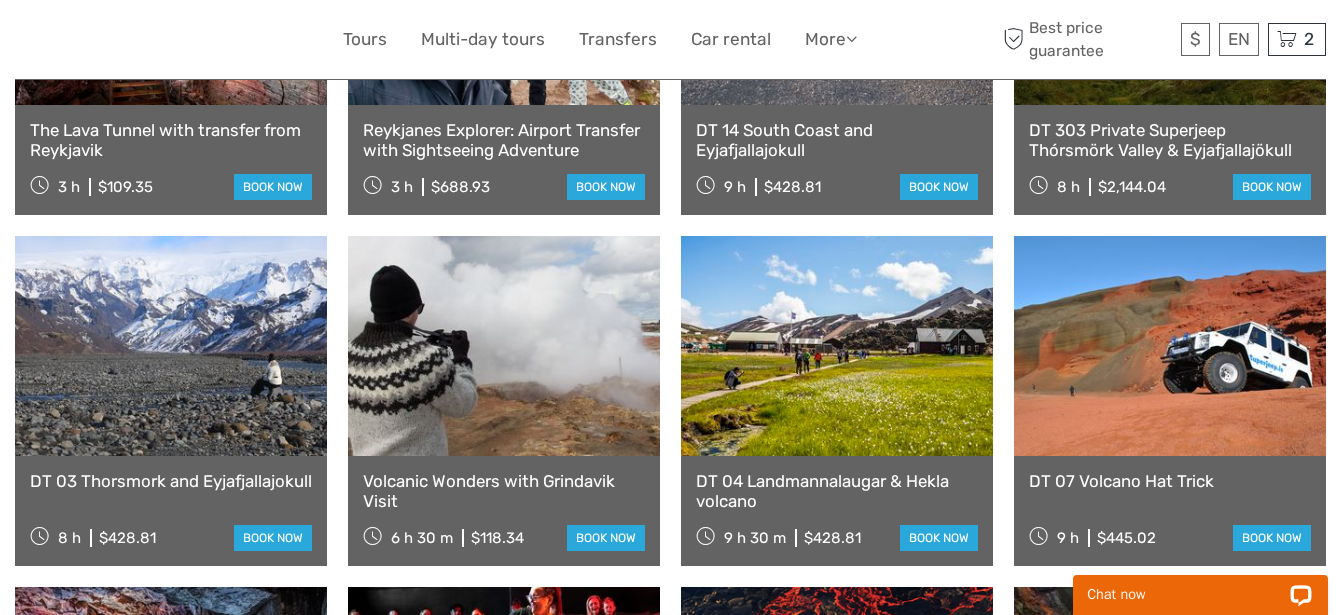 click on "Volcanic Wonders with Grindavik Visit" at bounding box center [504, 491] 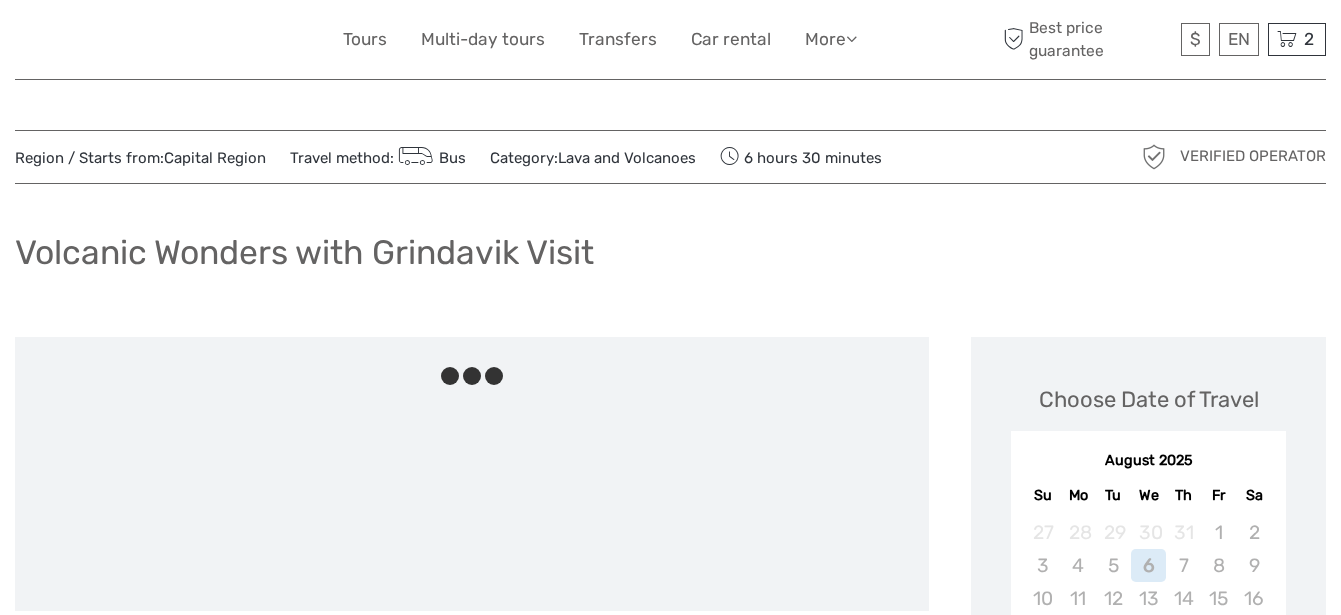 scroll, scrollTop: 0, scrollLeft: 0, axis: both 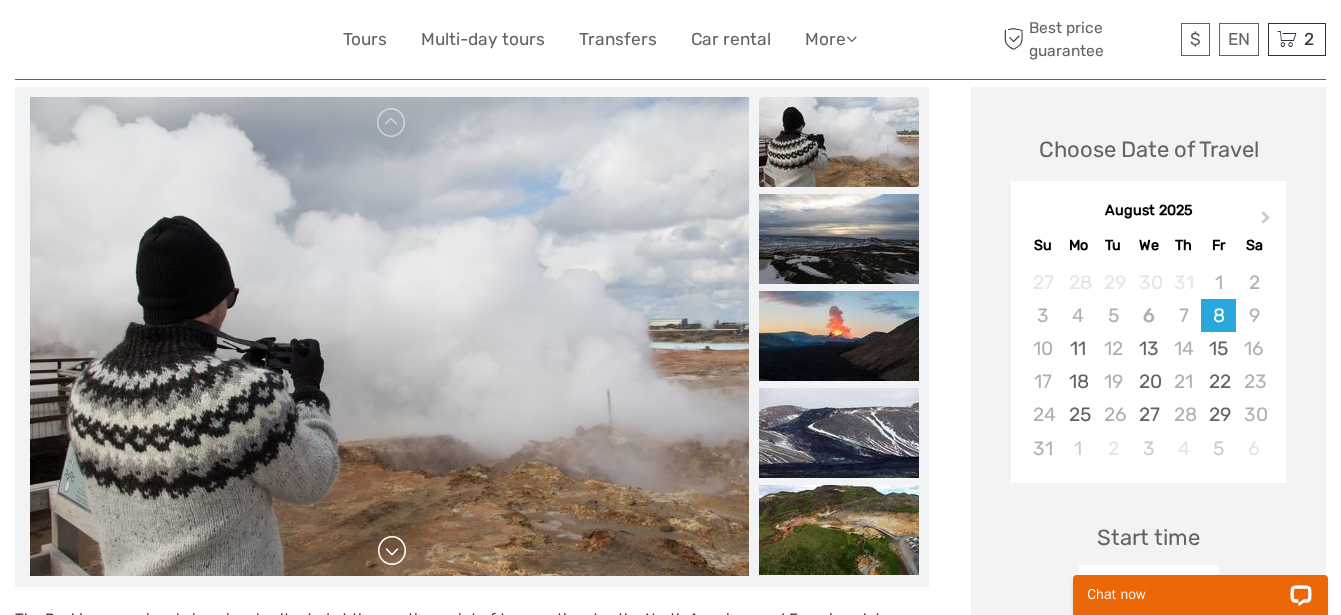 click at bounding box center (392, 551) 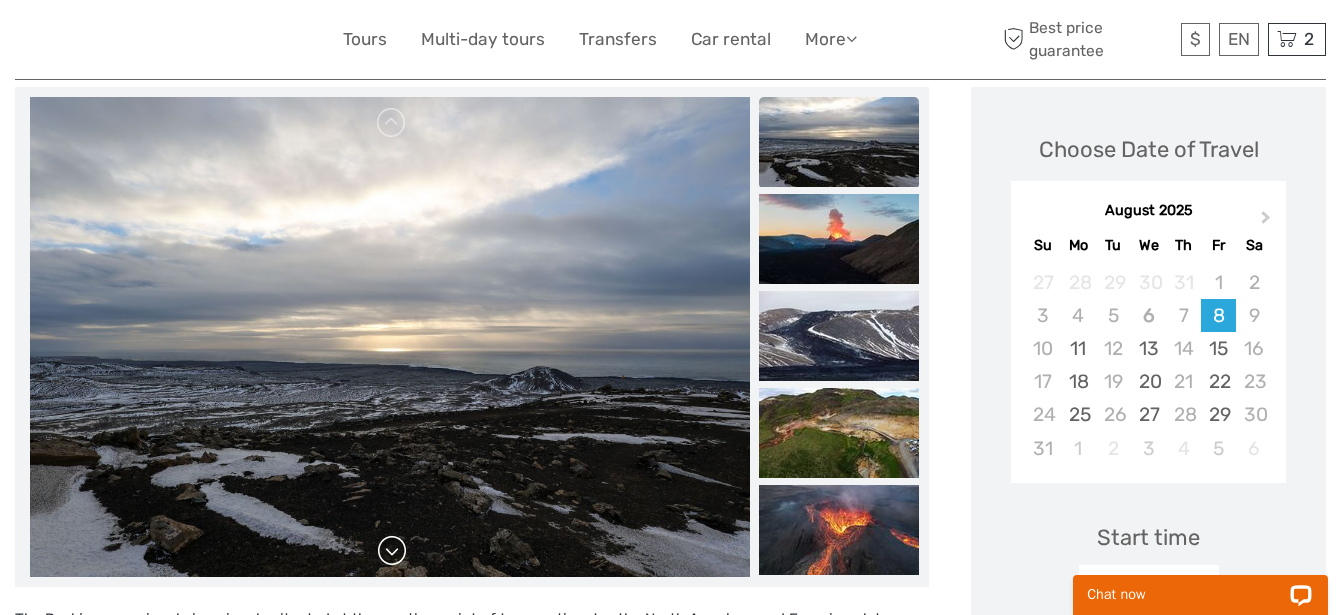 click at bounding box center [392, 551] 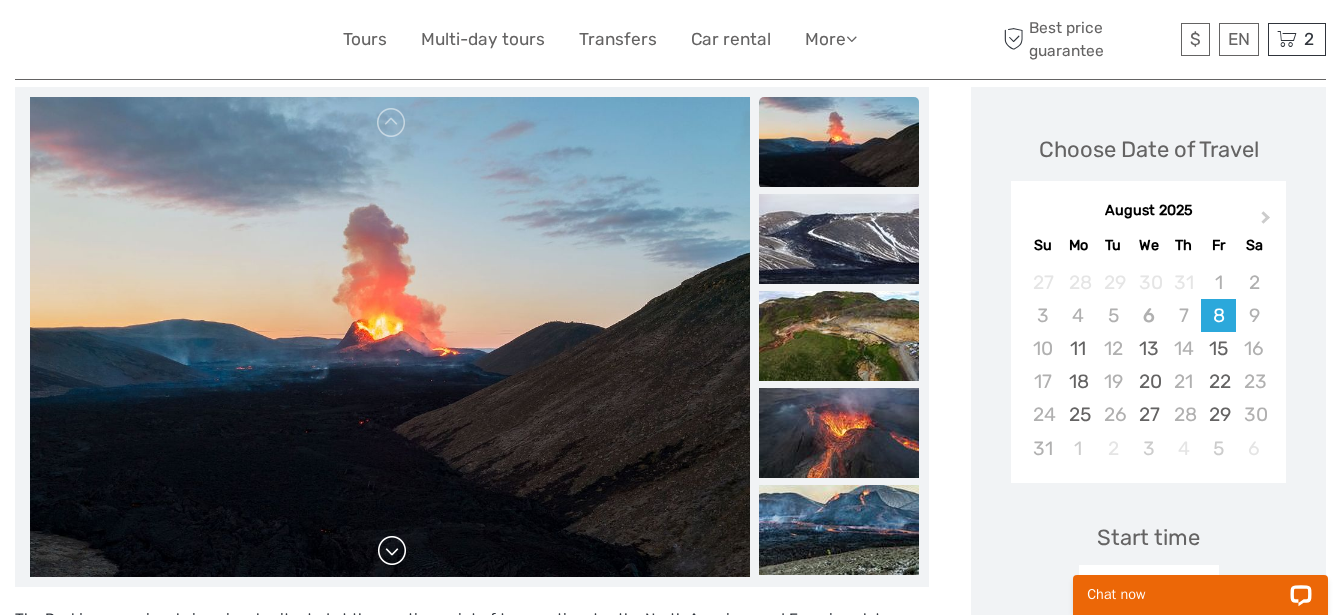 click at bounding box center (392, 551) 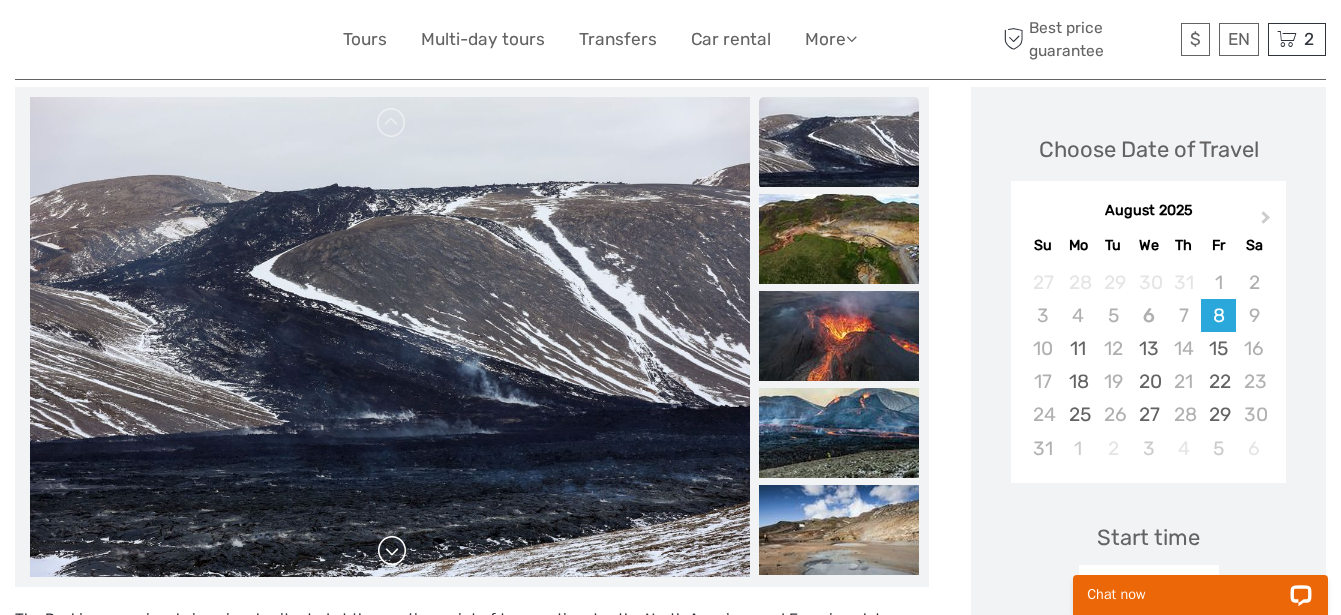 click at bounding box center (392, 551) 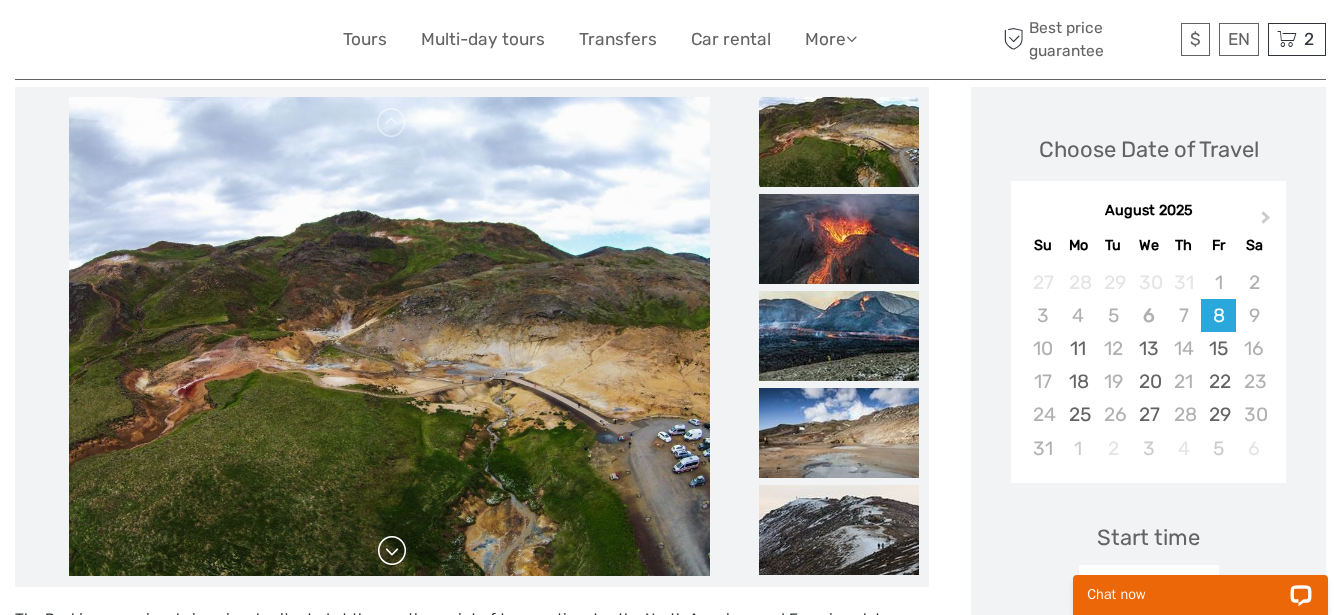 click at bounding box center [392, 551] 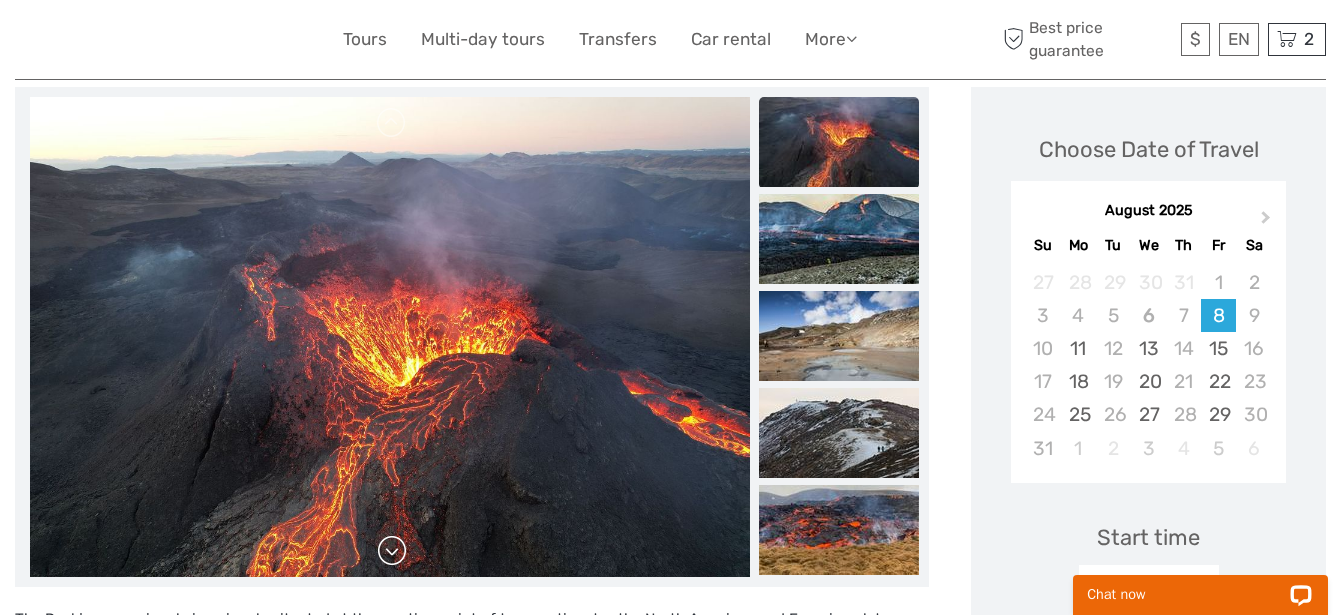 click at bounding box center [392, 551] 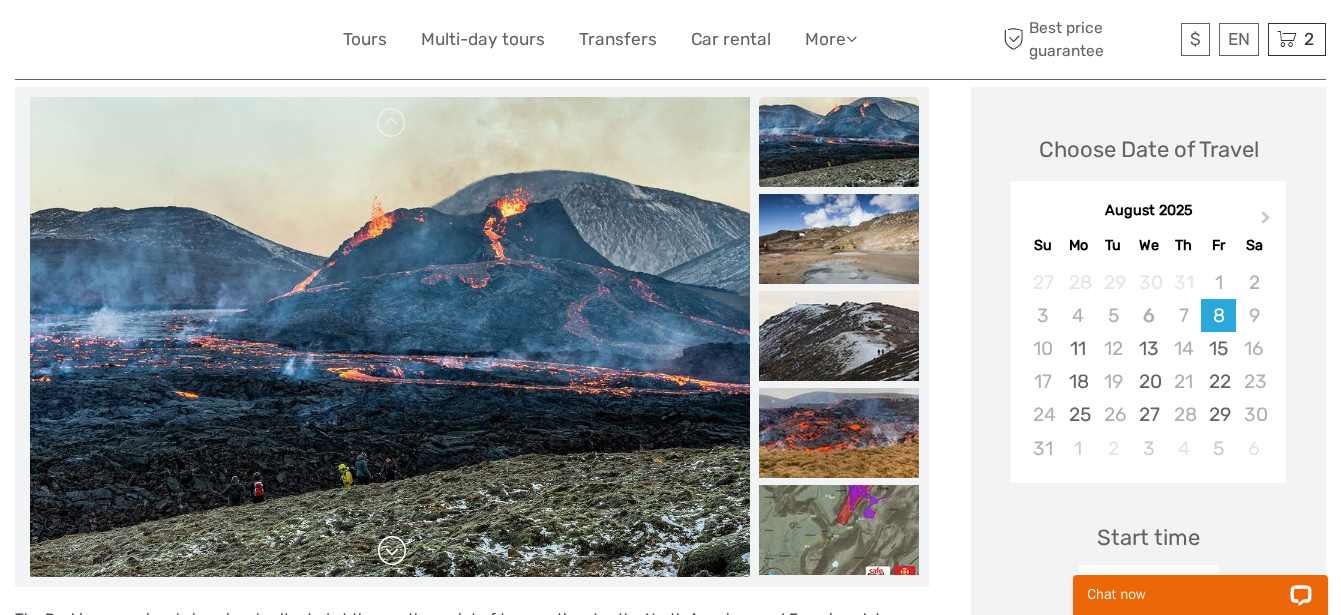 click at bounding box center [392, 551] 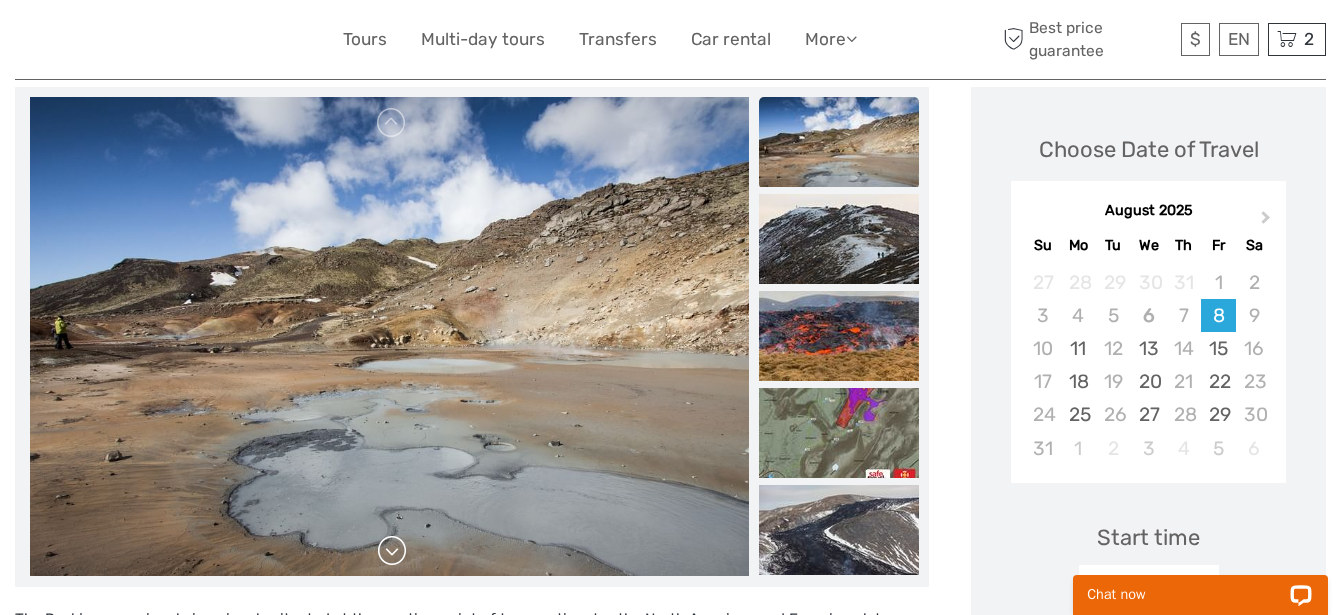 click at bounding box center [392, 551] 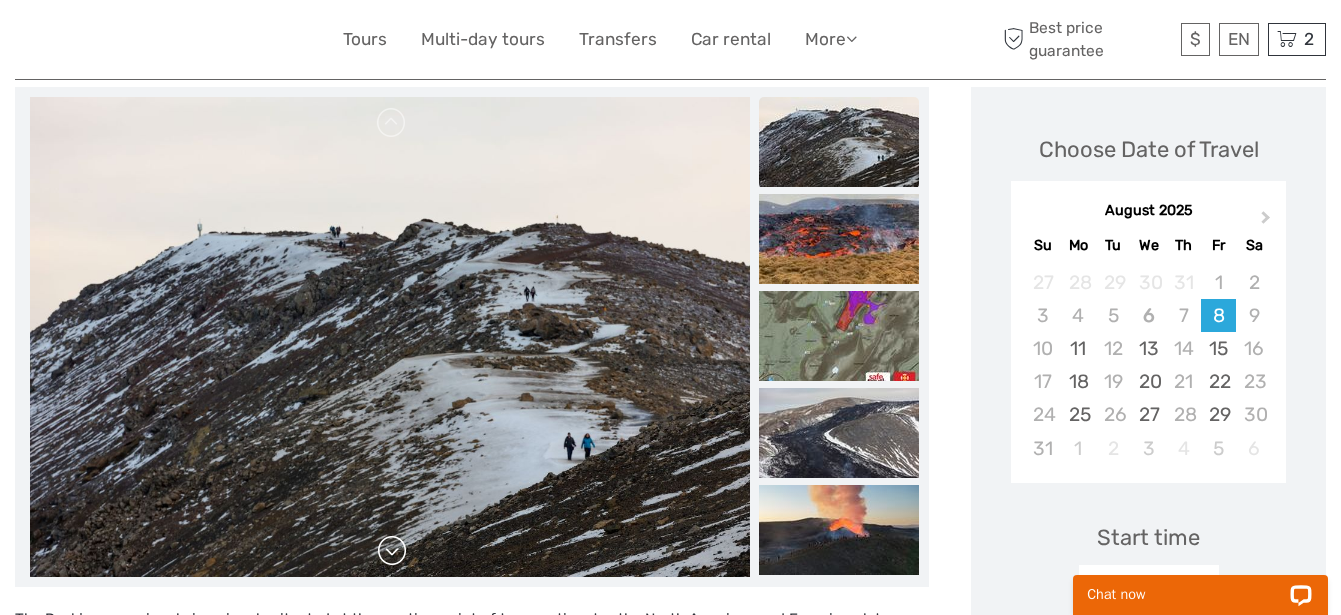 click at bounding box center (392, 551) 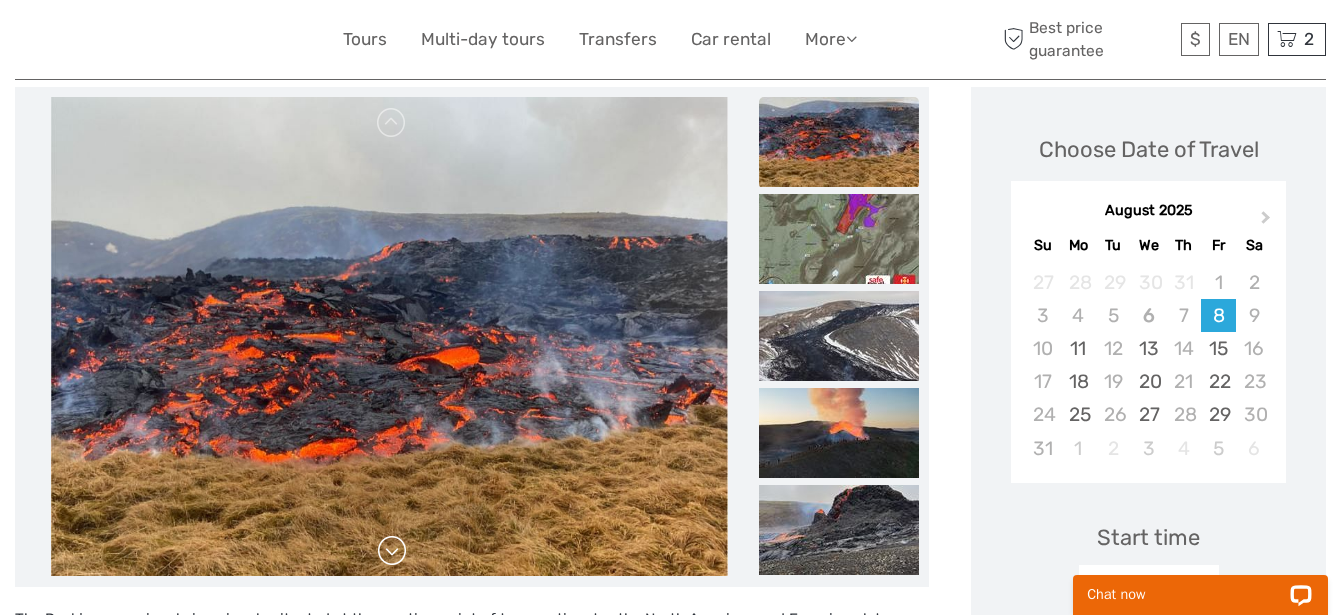 click at bounding box center [392, 551] 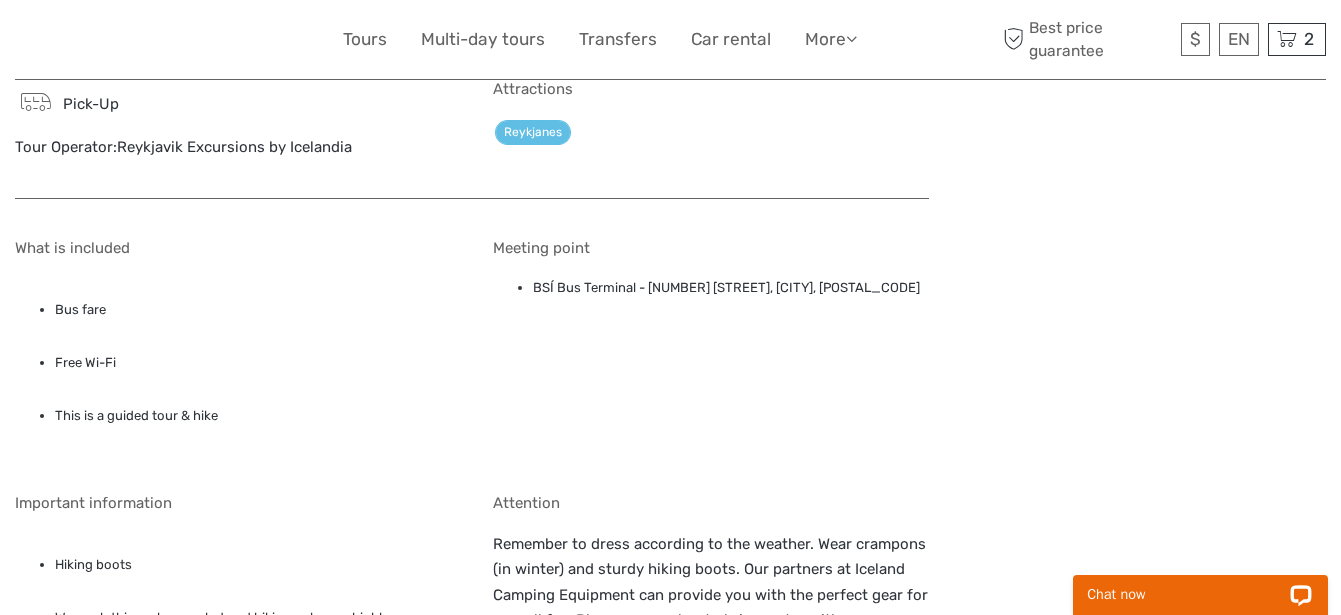 scroll, scrollTop: 1875, scrollLeft: 0, axis: vertical 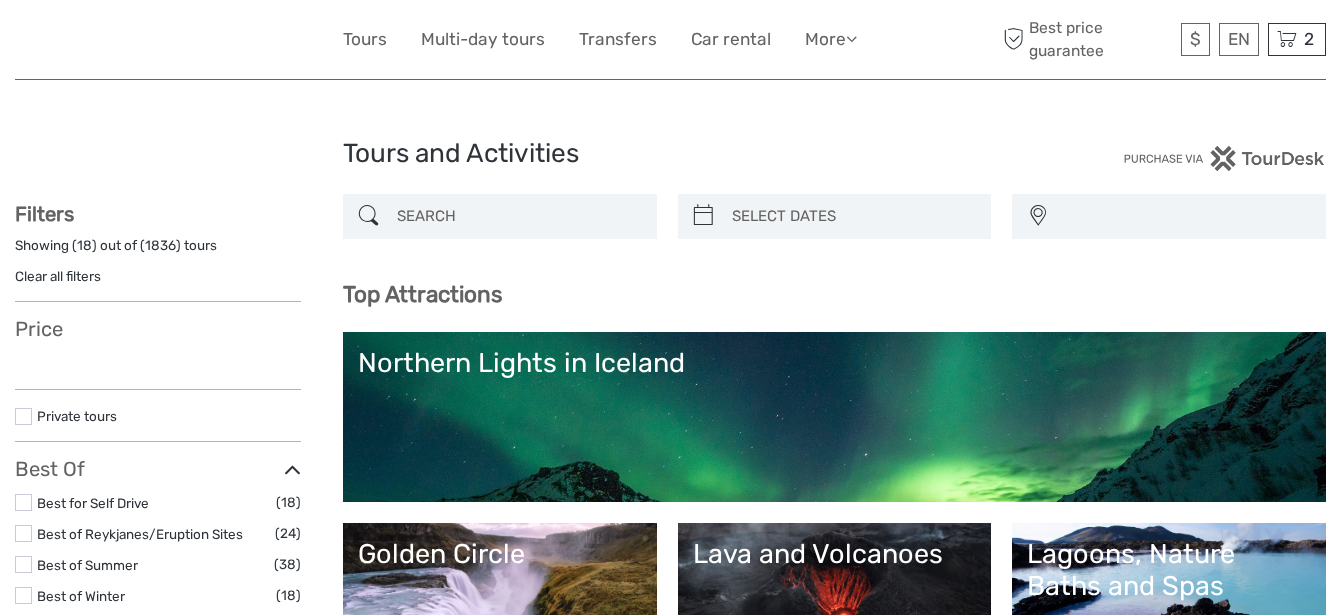 select 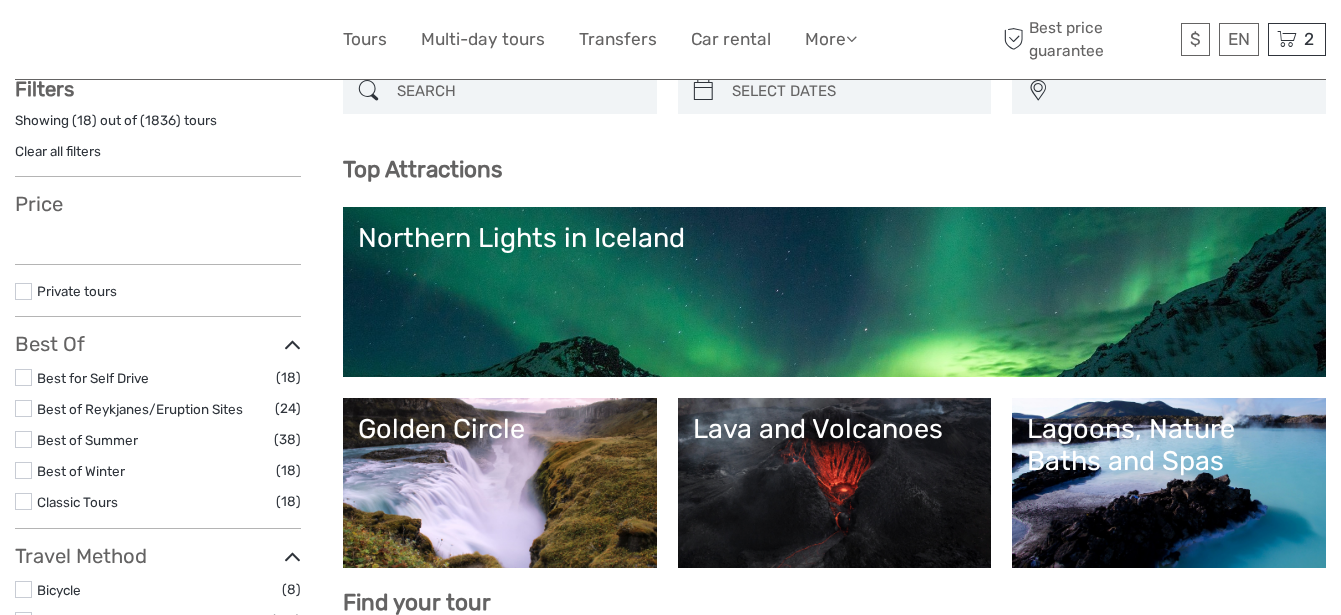select 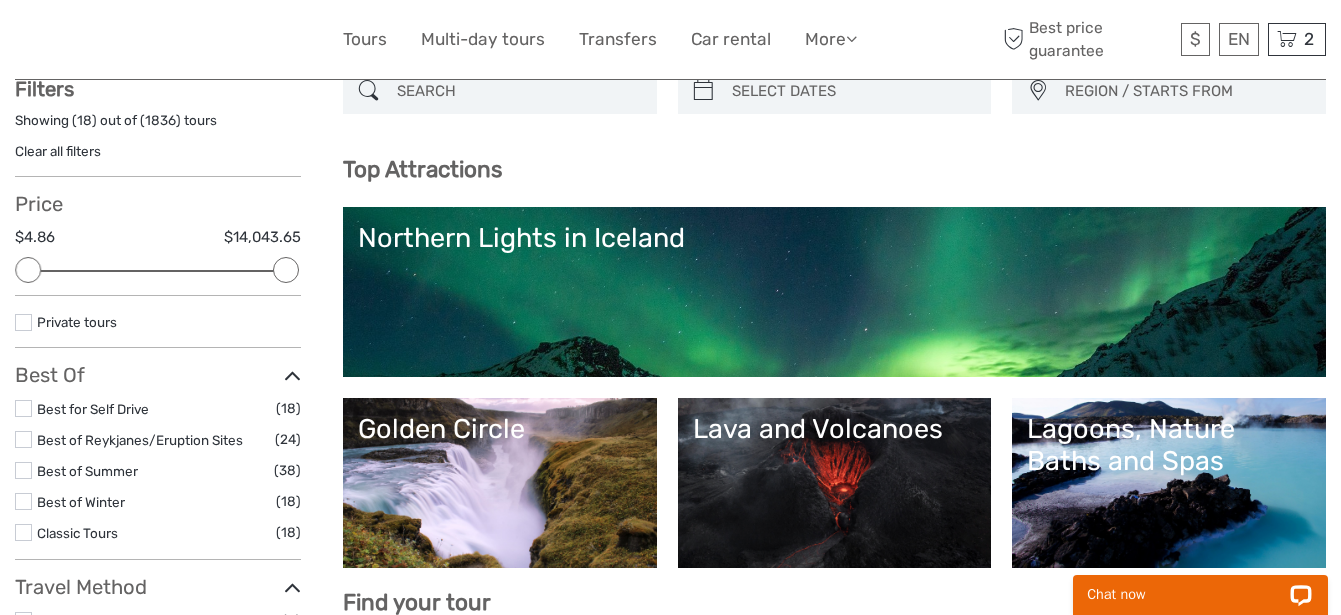 scroll, scrollTop: 0, scrollLeft: 0, axis: both 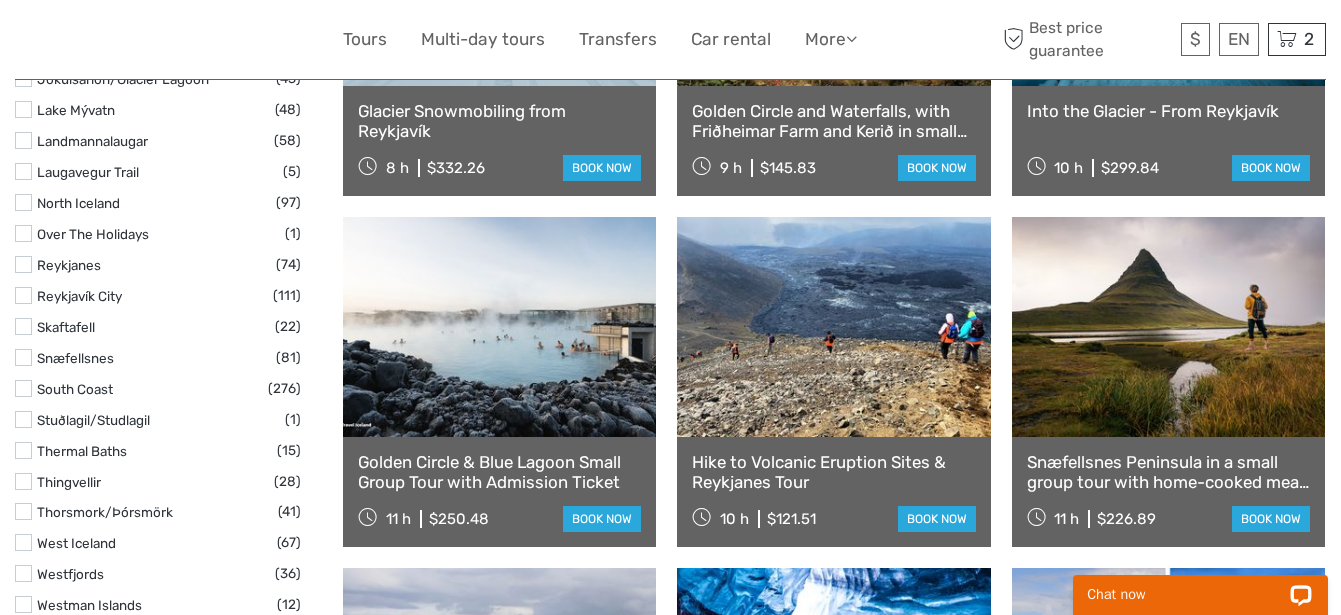 click at bounding box center (23, 295) 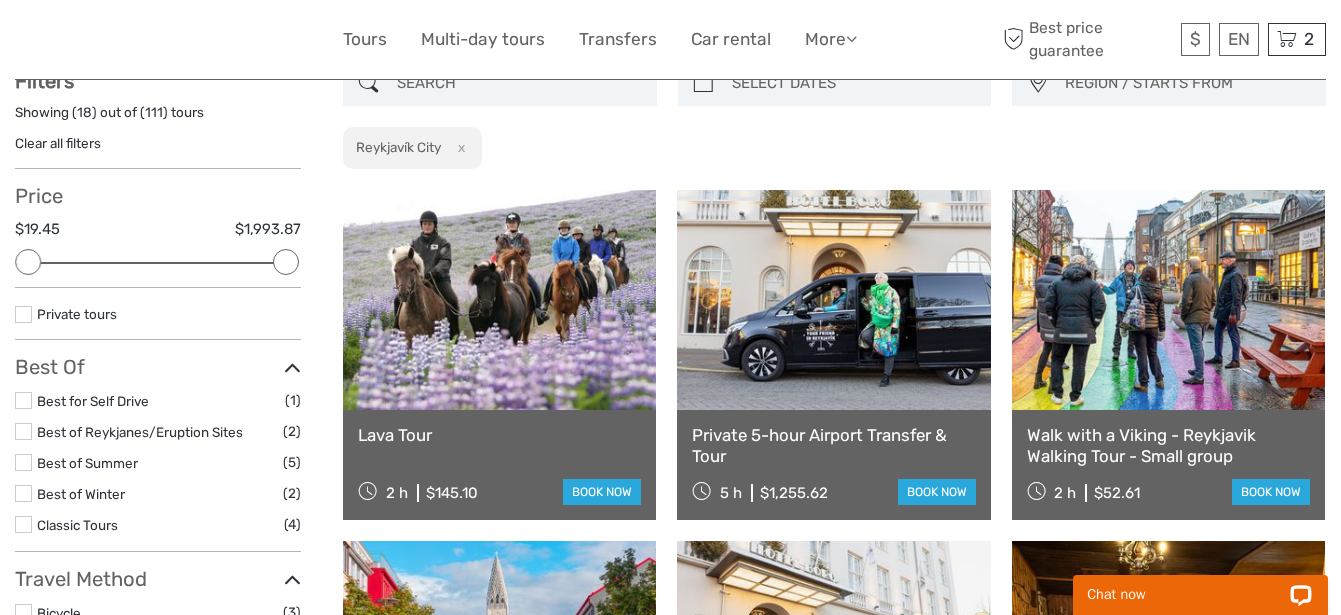 scroll, scrollTop: 114, scrollLeft: 0, axis: vertical 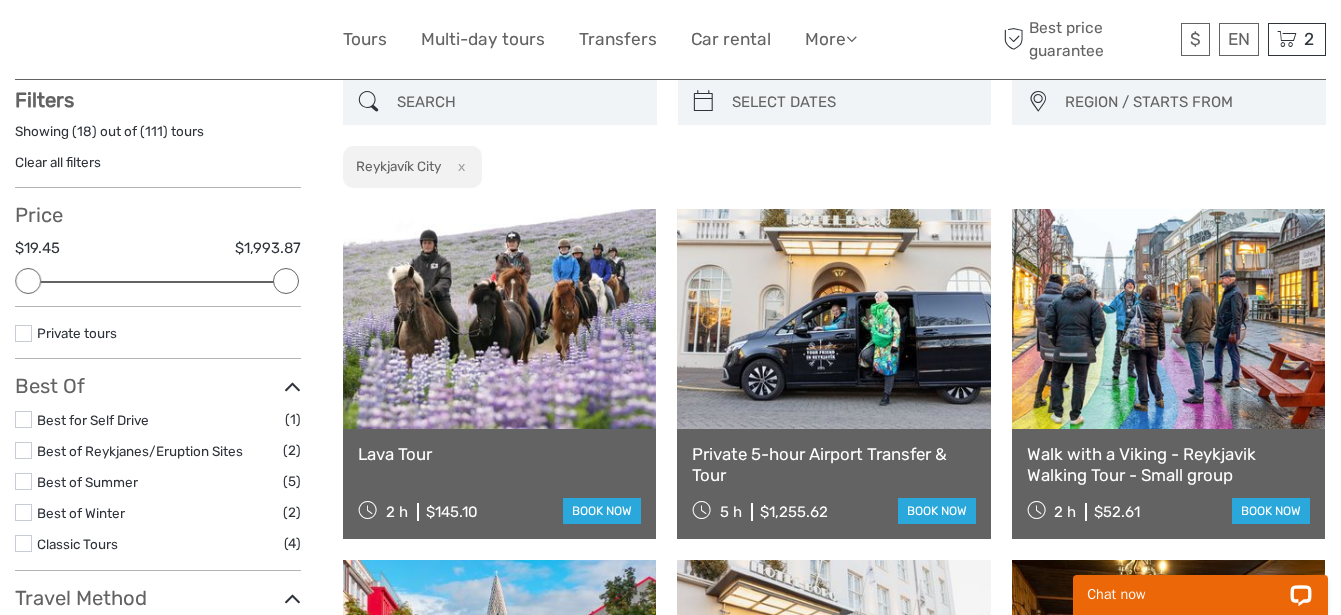 click on "Lava Tour
2 h
$145.10
book now" at bounding box center (499, 484) 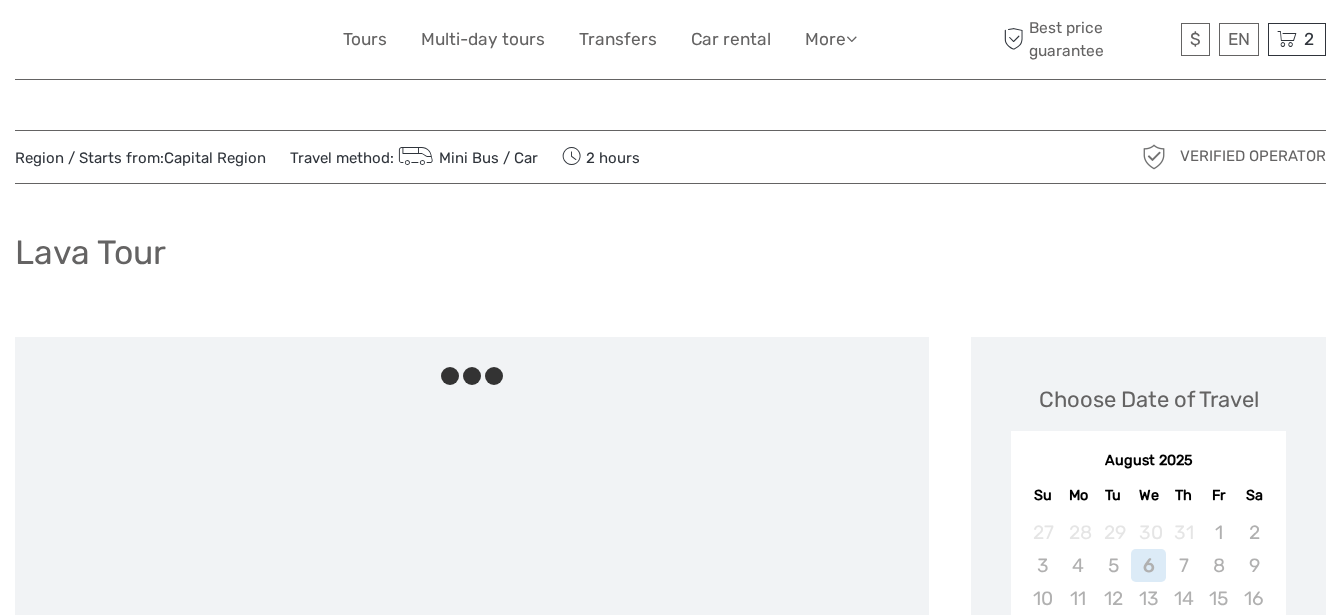 scroll, scrollTop: 0, scrollLeft: 0, axis: both 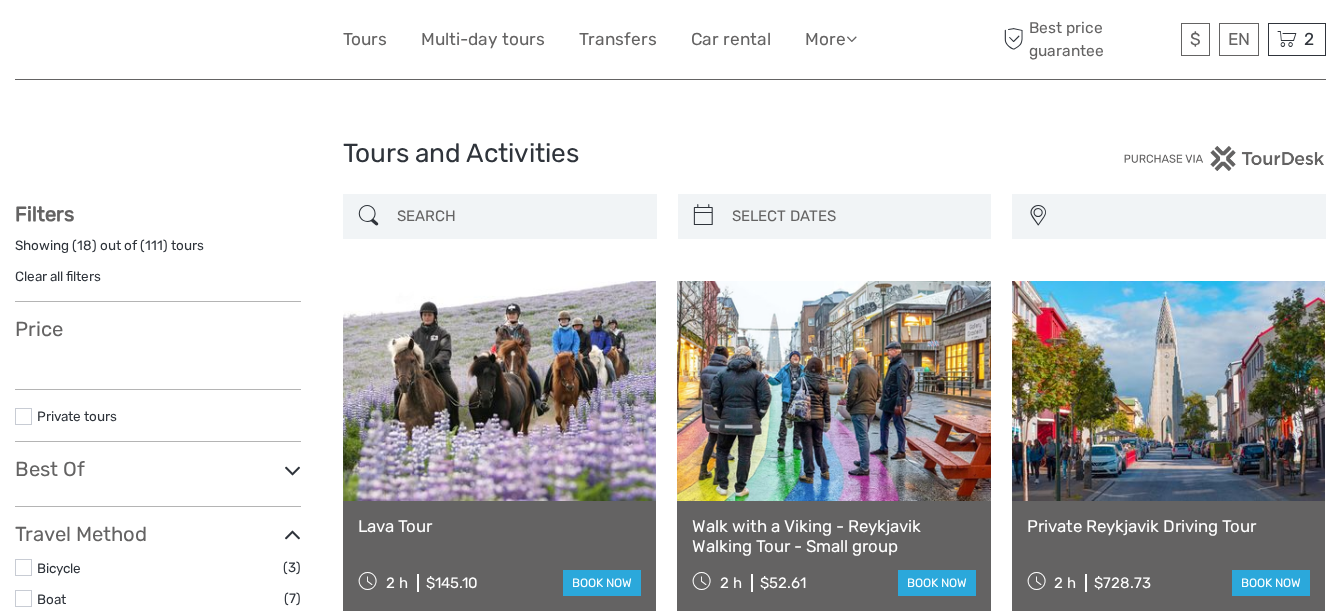 select 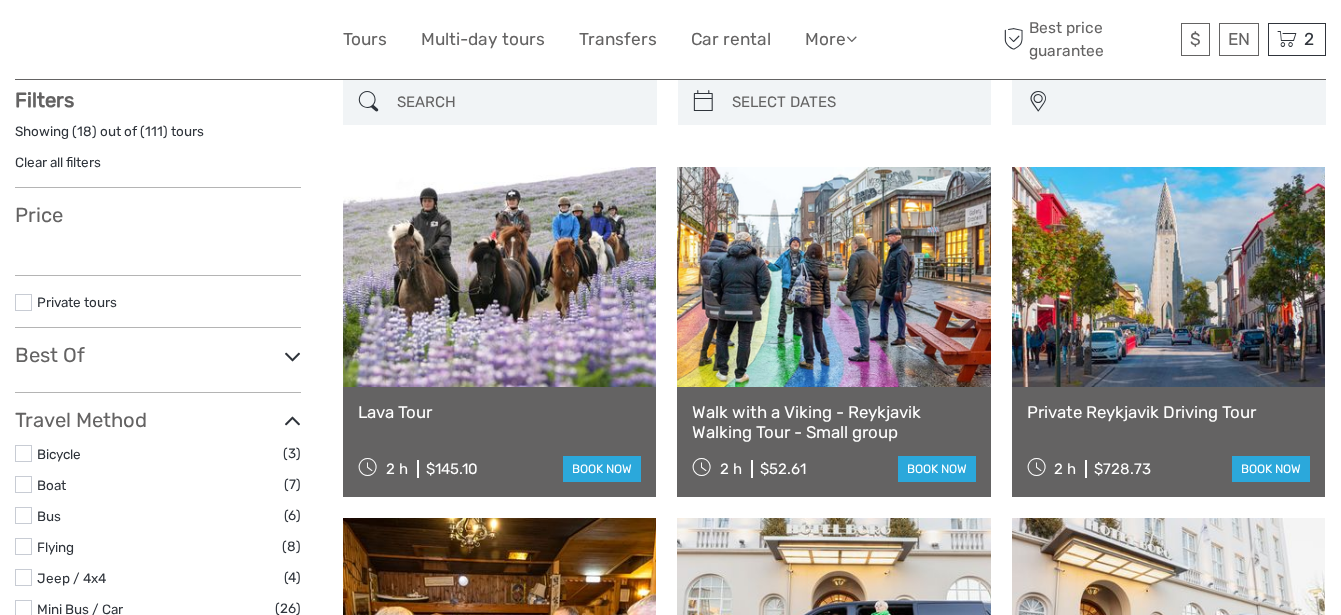 select 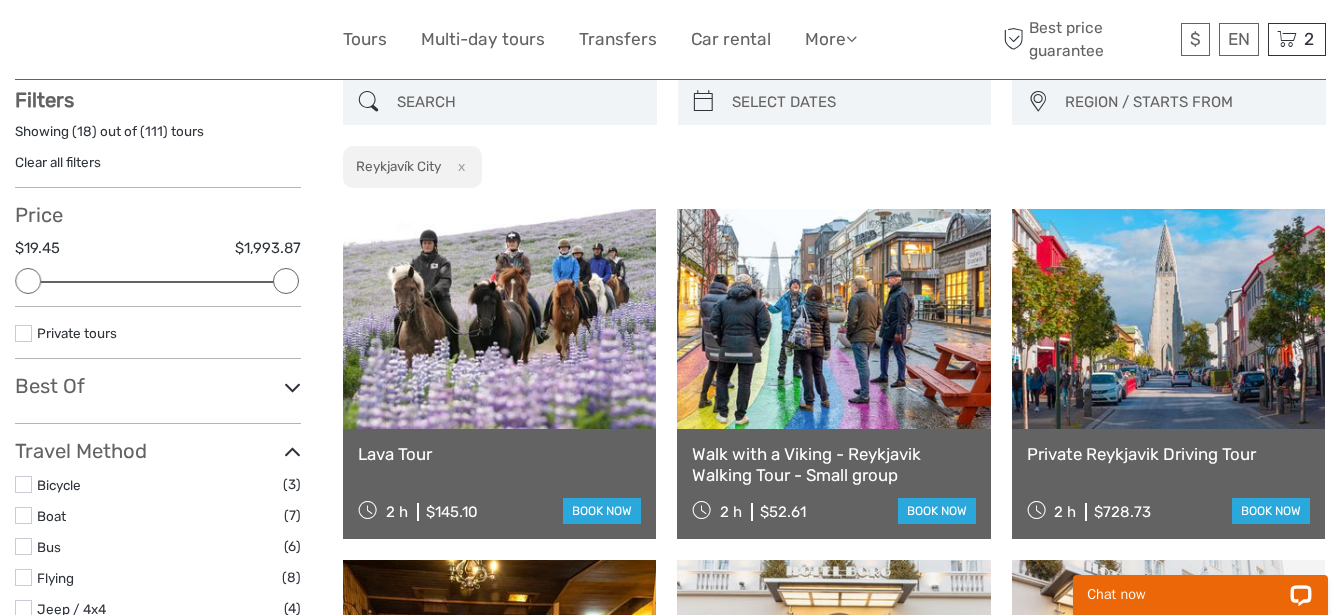 scroll, scrollTop: 0, scrollLeft: 0, axis: both 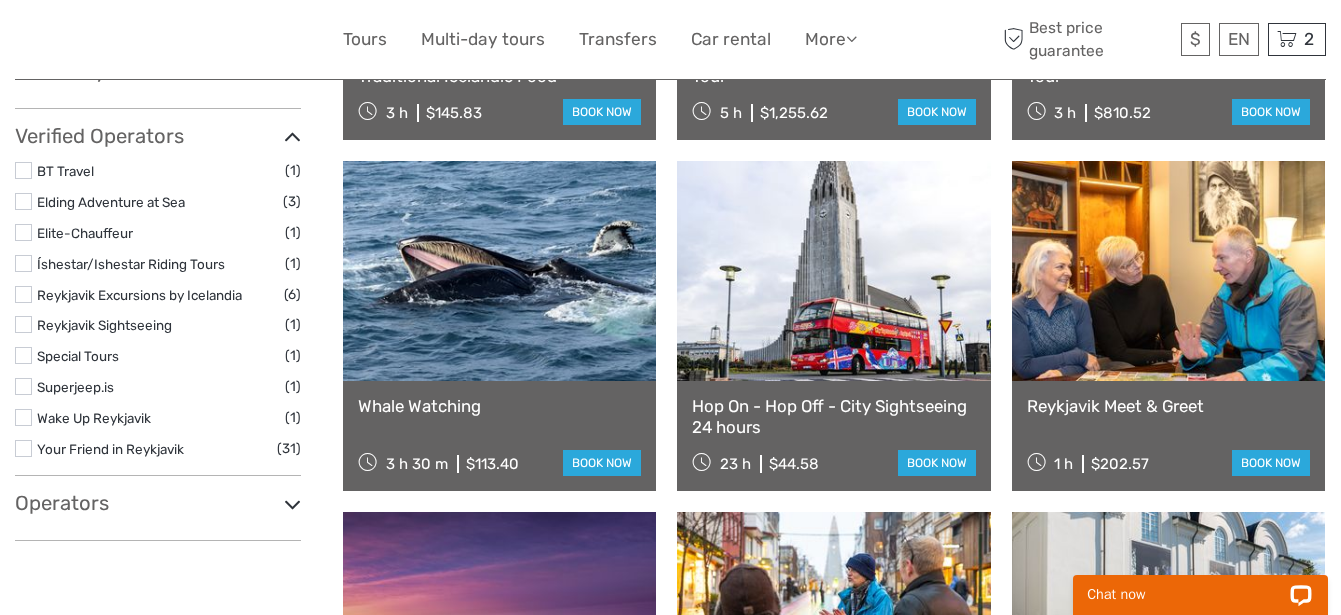 click on "Hop On - Hop Off - City Sightseeing 24 hours" at bounding box center (833, 416) 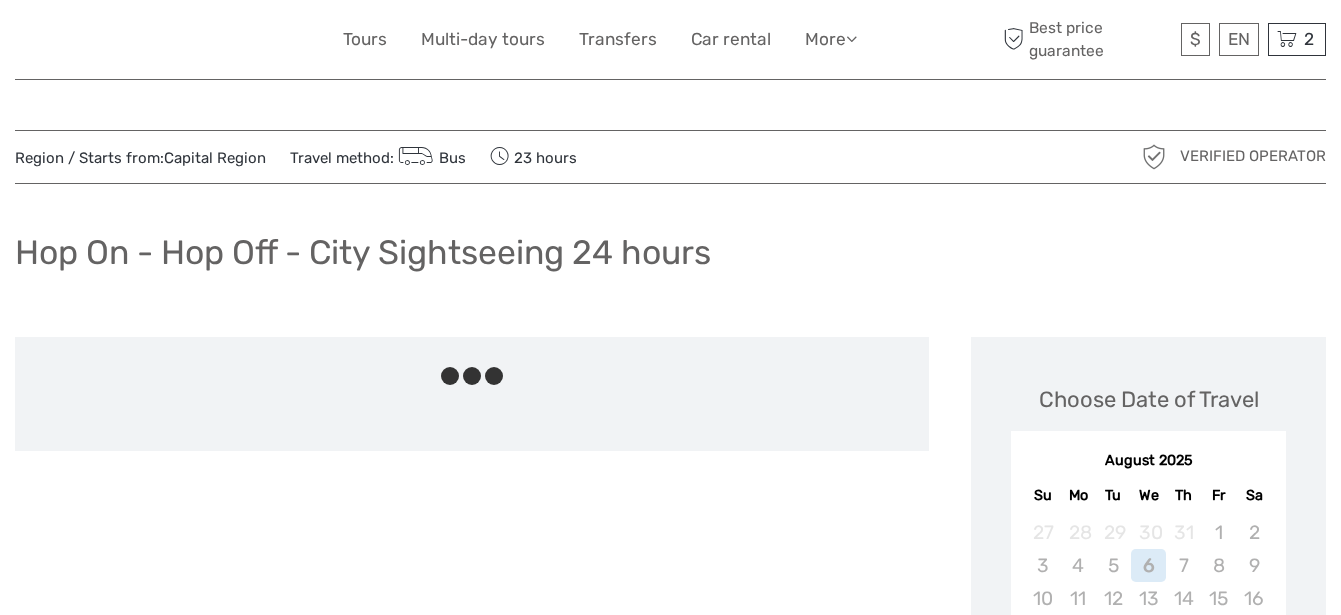 scroll, scrollTop: 0, scrollLeft: 0, axis: both 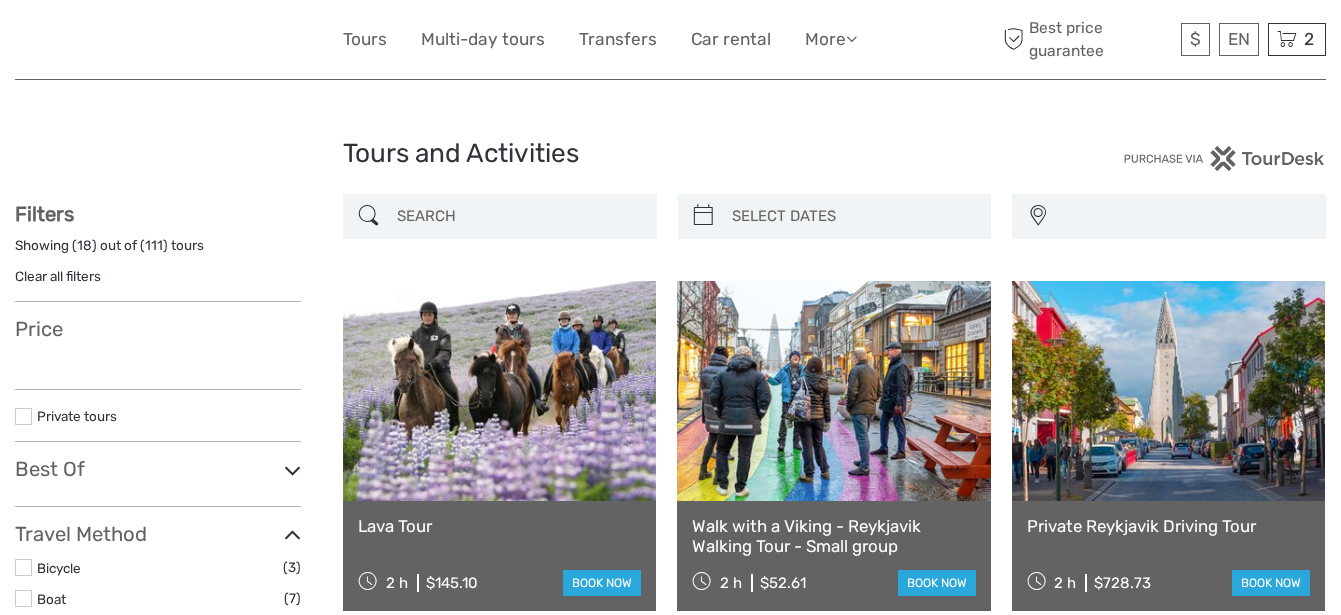 select 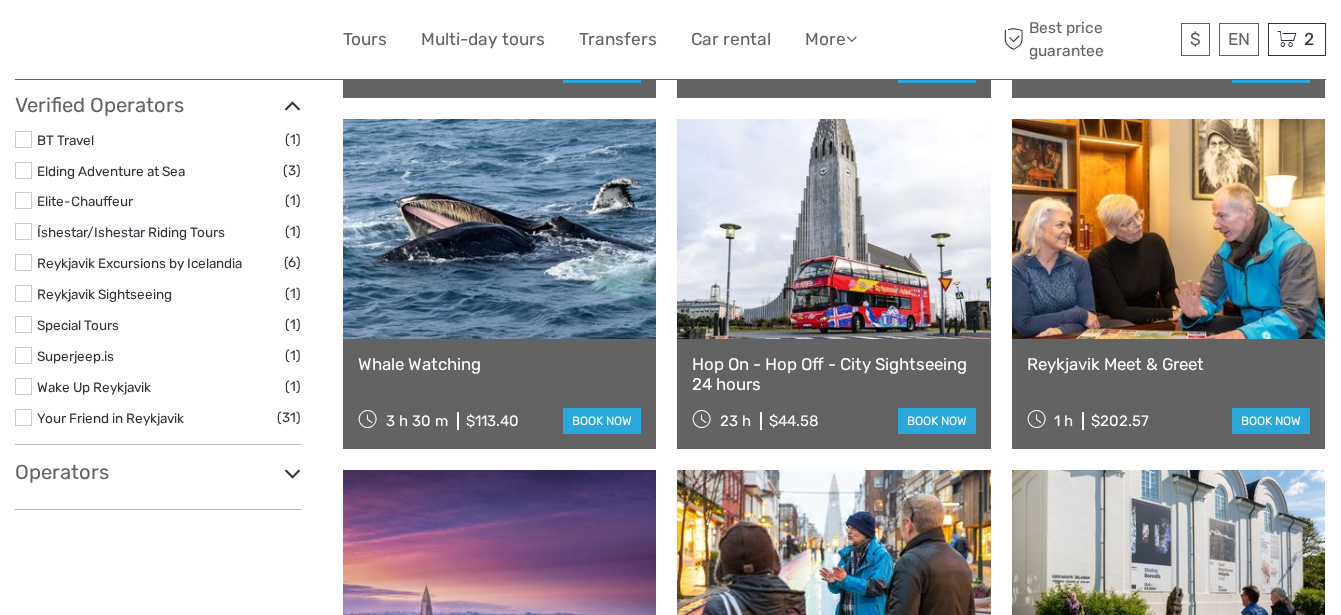 select 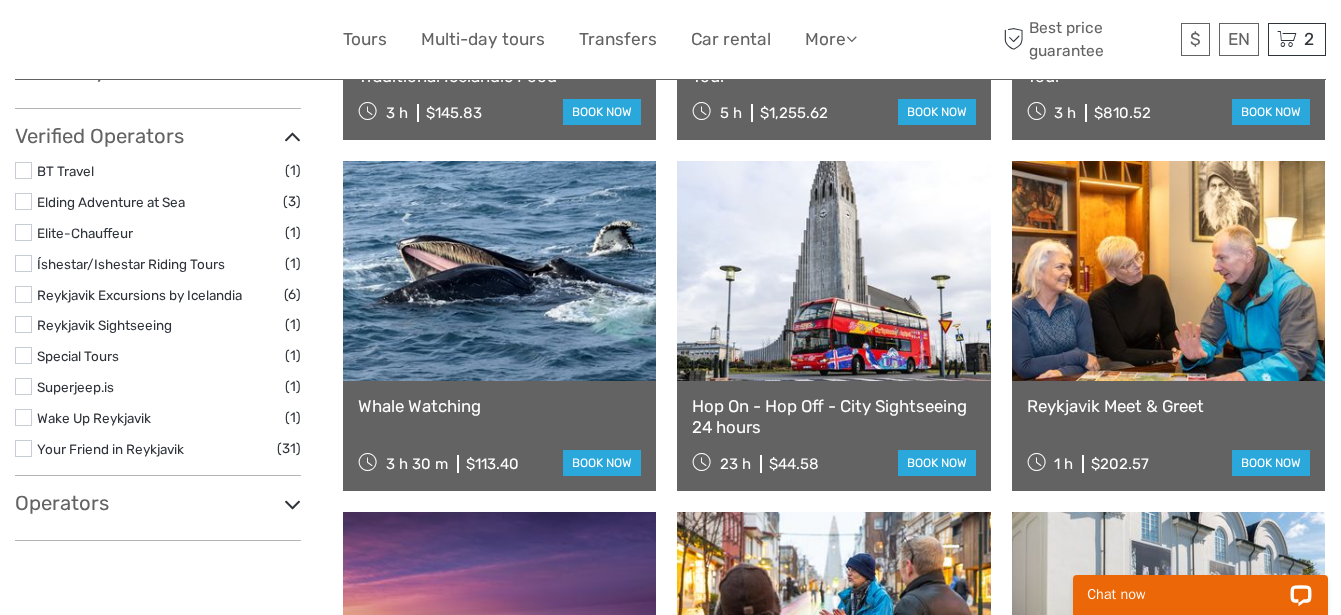 scroll, scrollTop: 0, scrollLeft: 0, axis: both 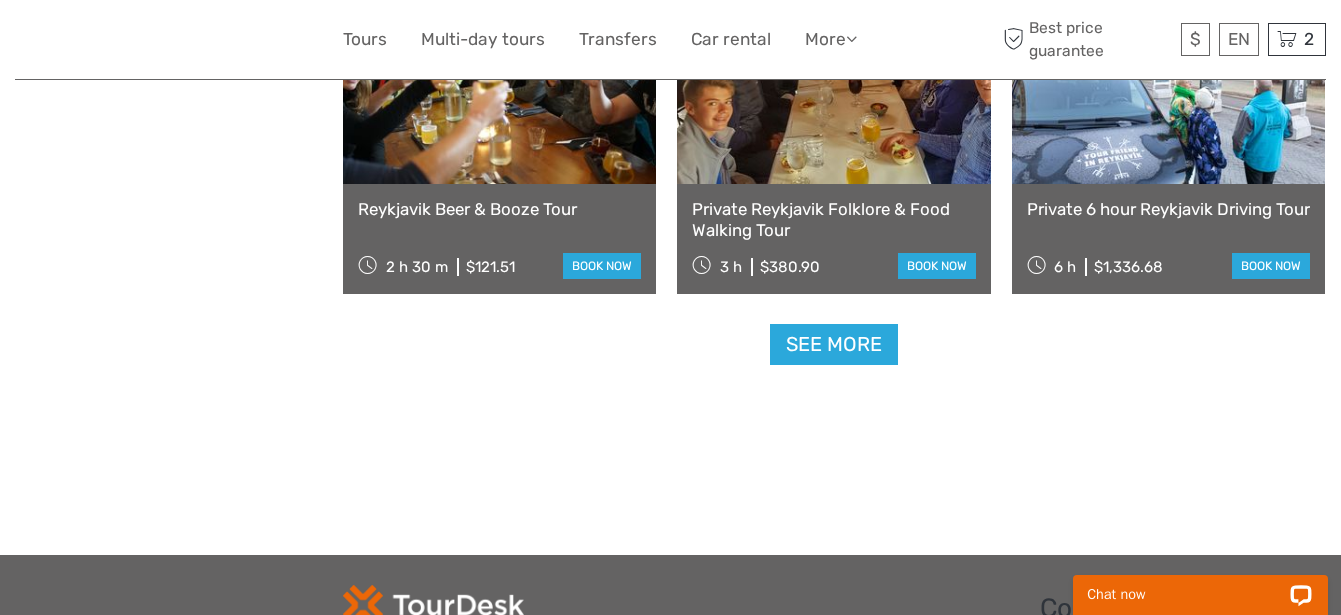 click on "Reykjavik Beer & Booze Tour" at bounding box center [499, 209] 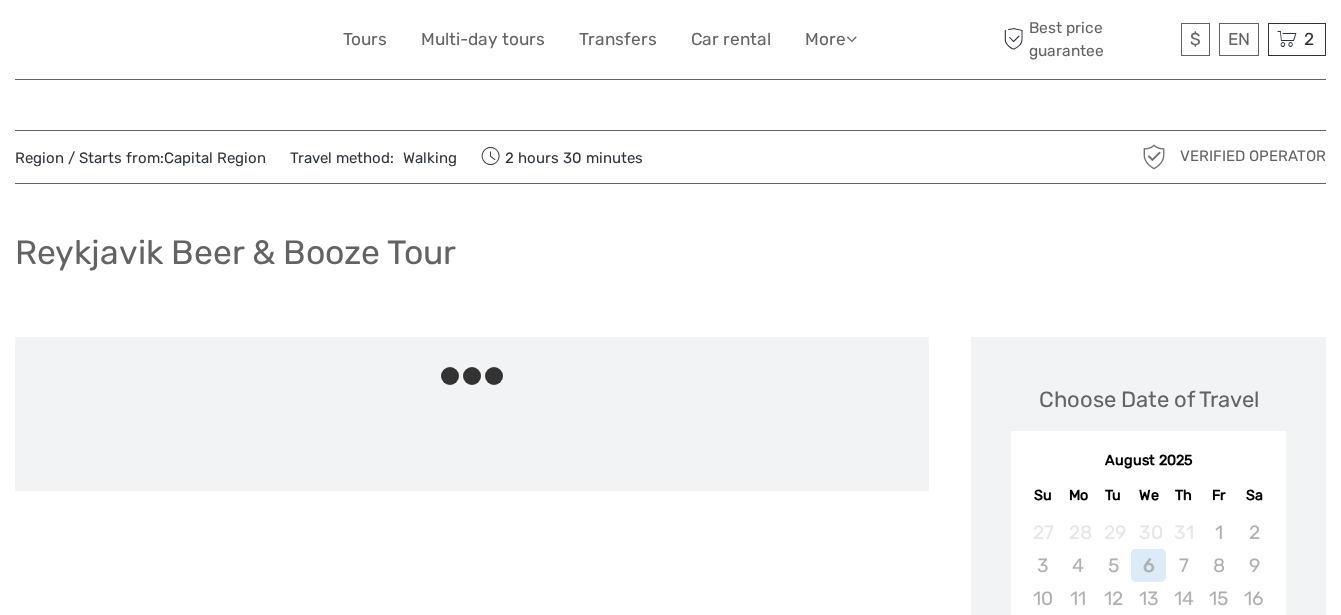 scroll, scrollTop: 0, scrollLeft: 0, axis: both 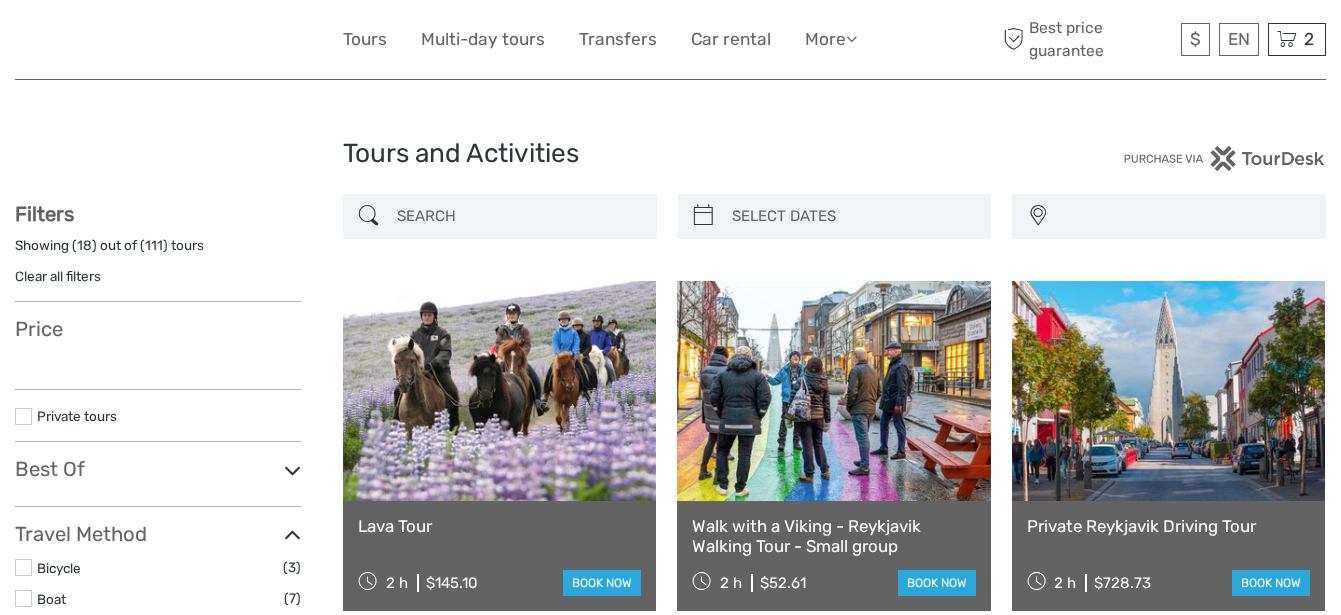 select 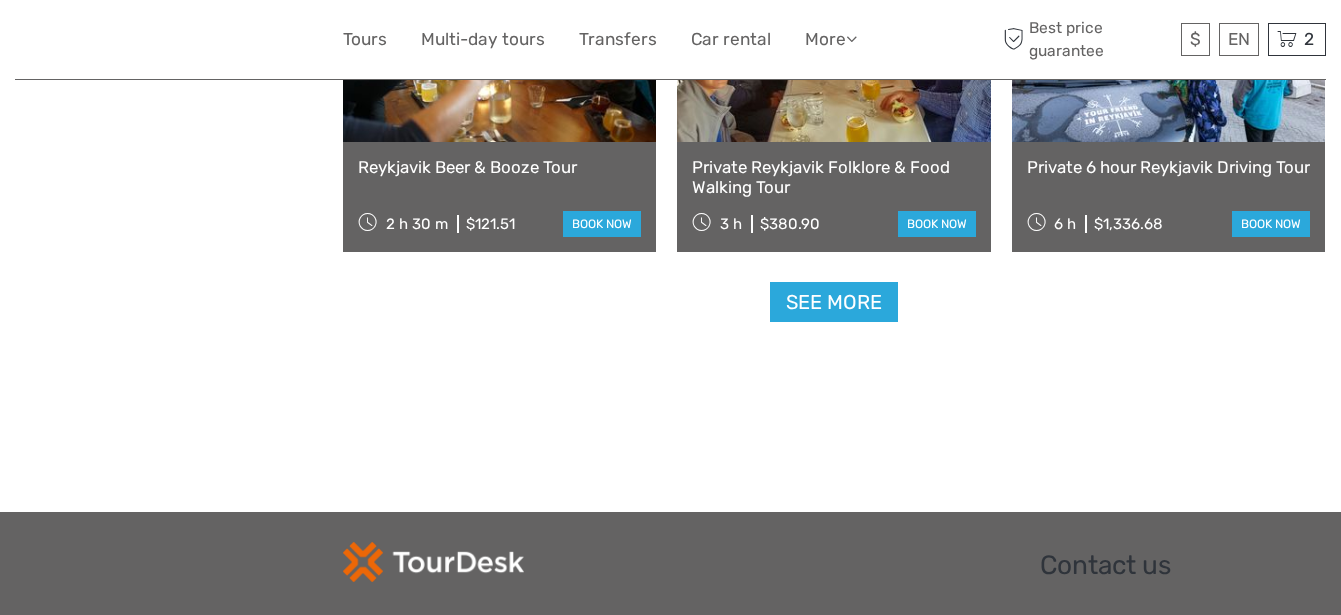 select 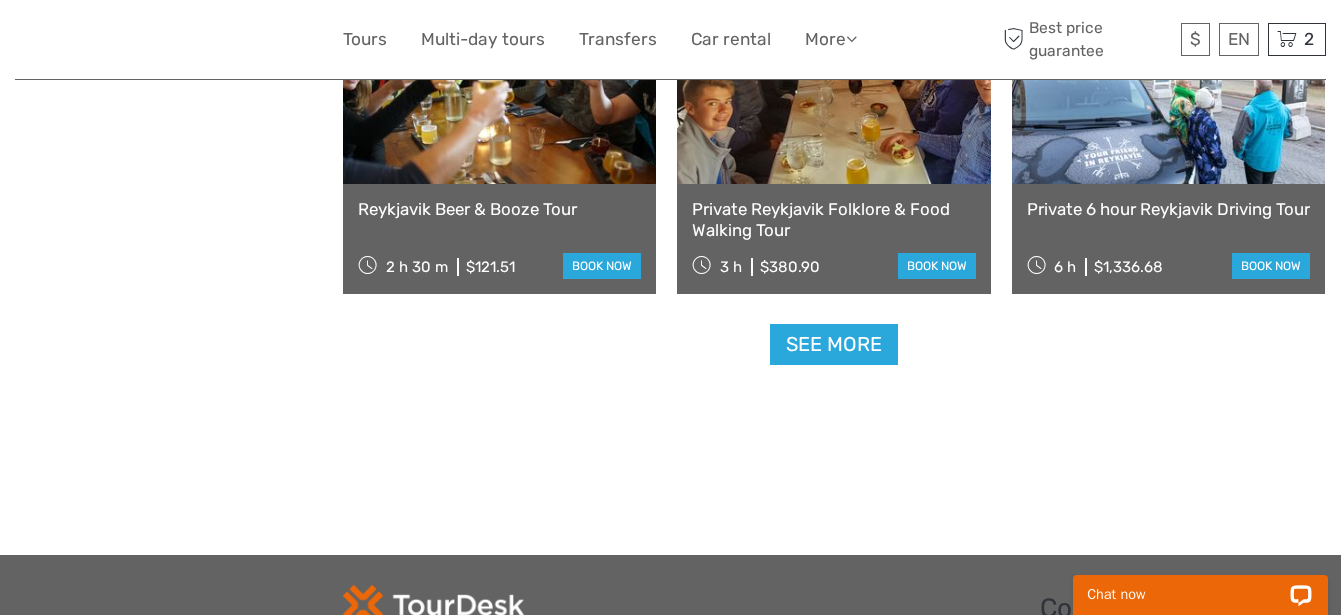 scroll, scrollTop: 0, scrollLeft: 0, axis: both 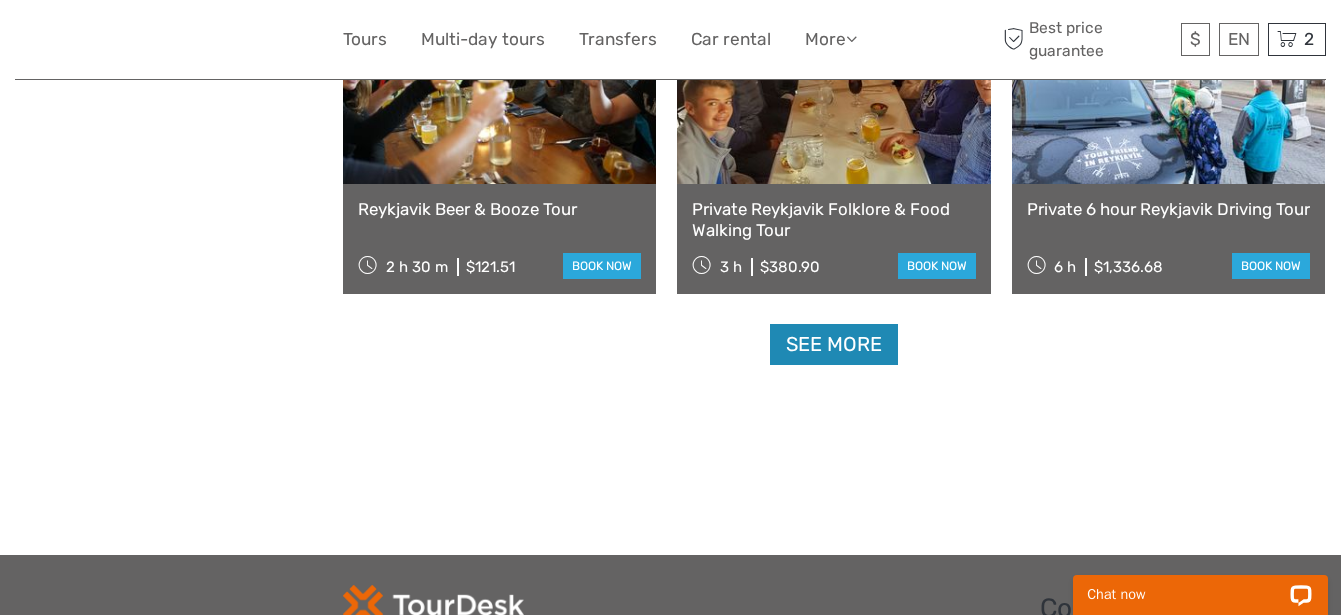click on "See more" at bounding box center [834, 344] 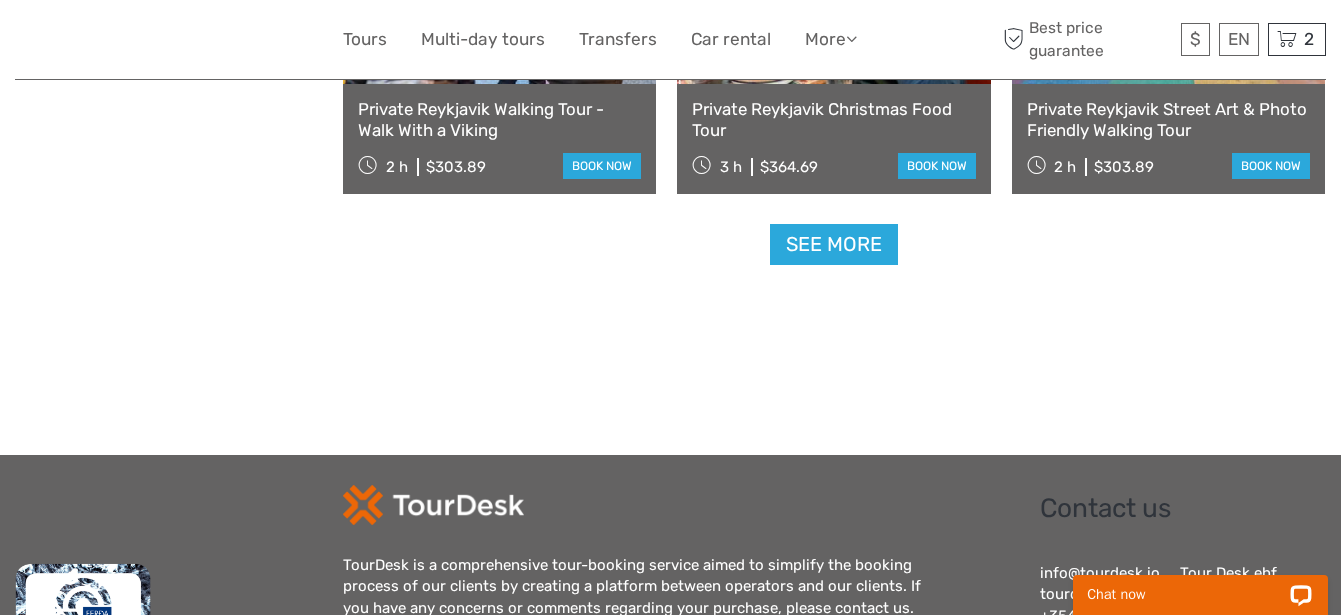 scroll, scrollTop: 4364, scrollLeft: 0, axis: vertical 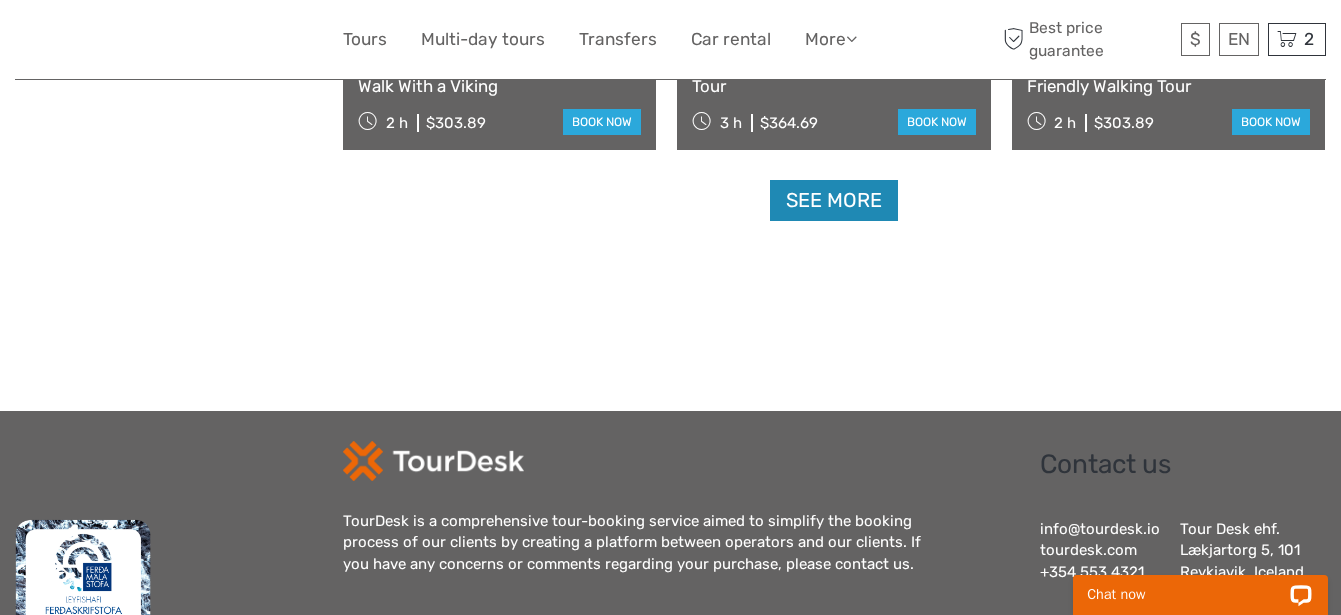click on "See more" at bounding box center (834, 200) 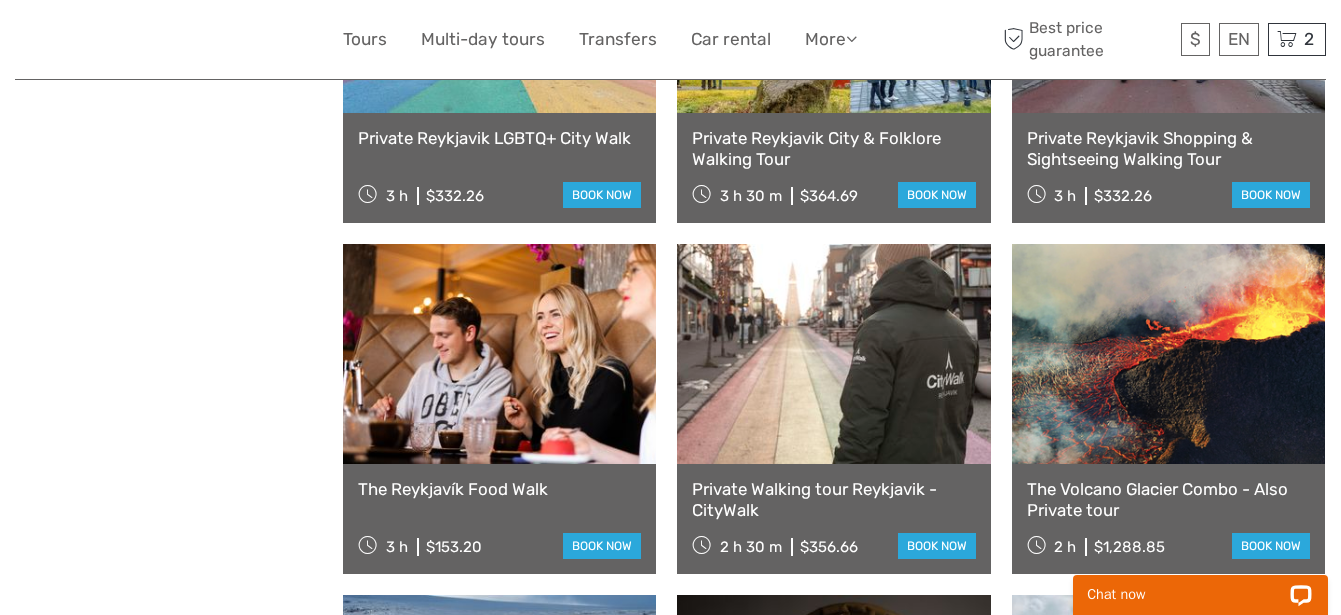 scroll, scrollTop: 5364, scrollLeft: 0, axis: vertical 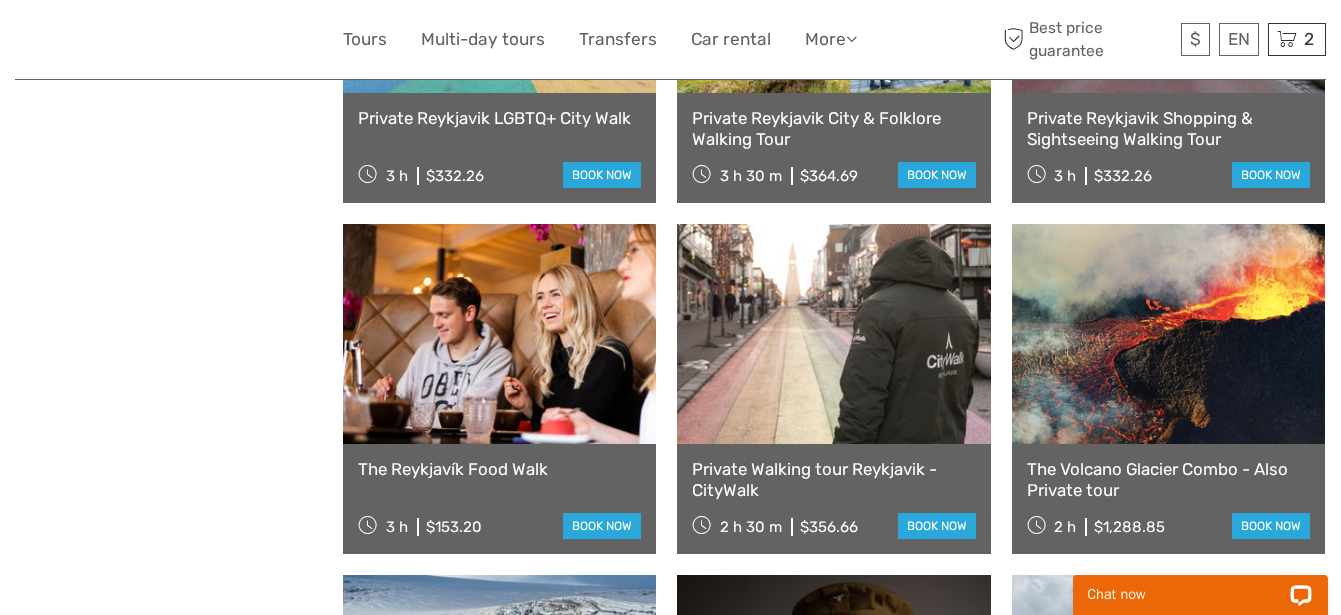 click on "Private Reykjavik Shopping & Sightseeing Walking Tour" at bounding box center (1168, 128) 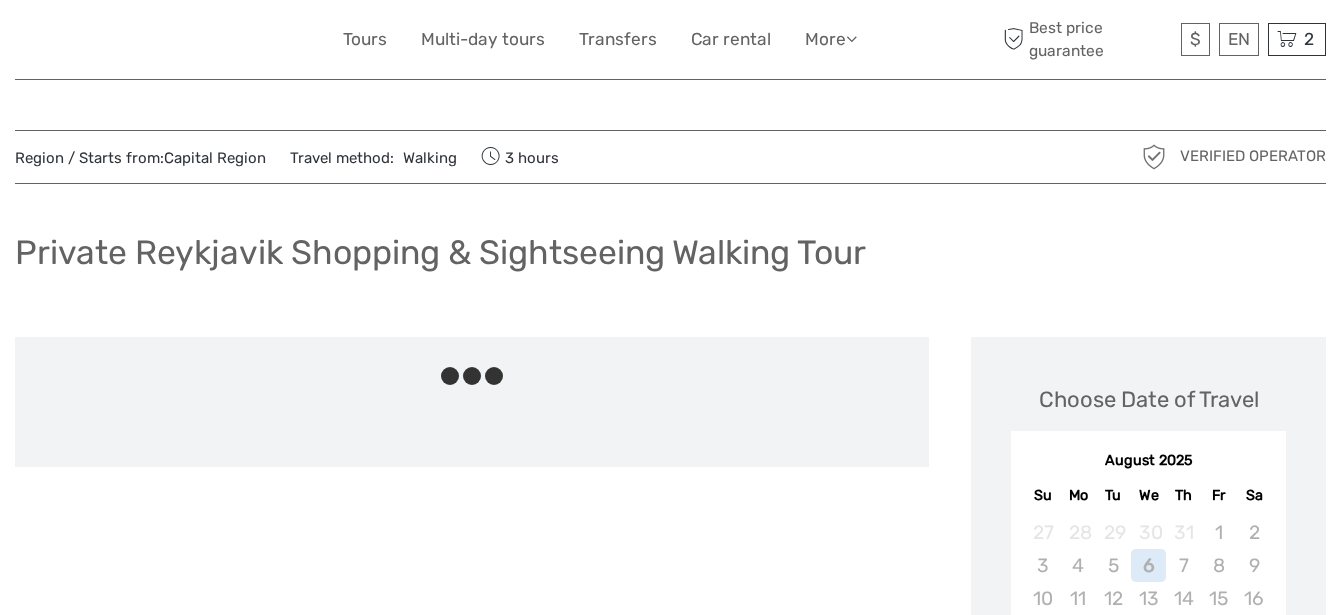 scroll, scrollTop: 0, scrollLeft: 0, axis: both 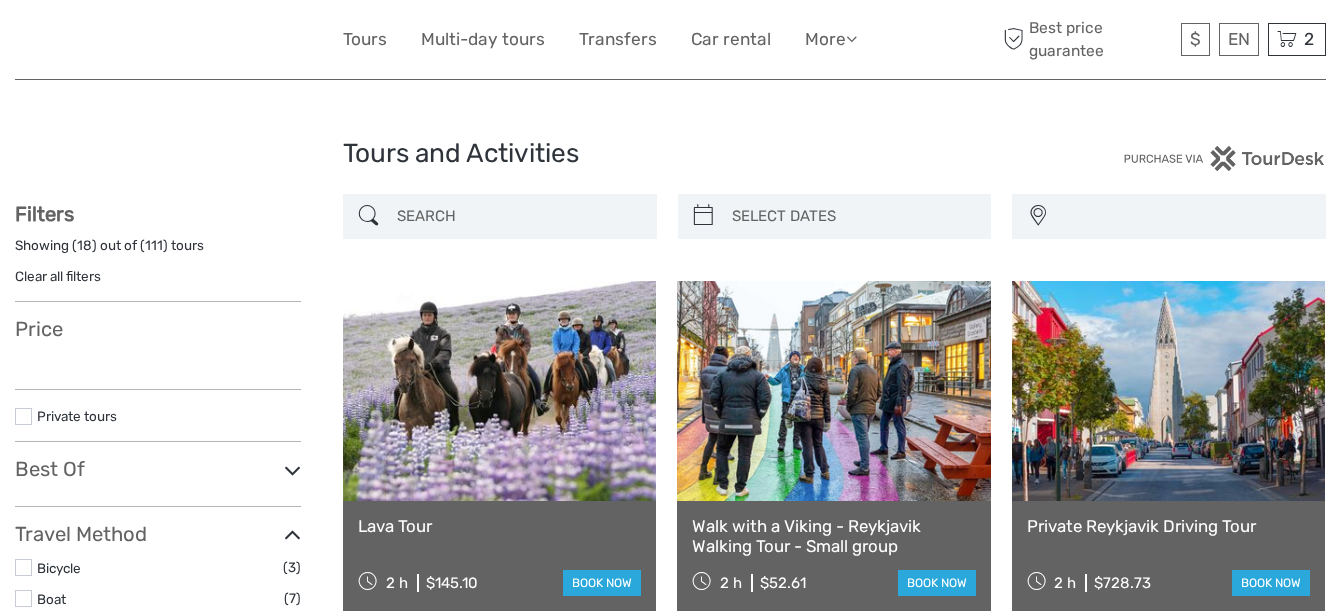 select 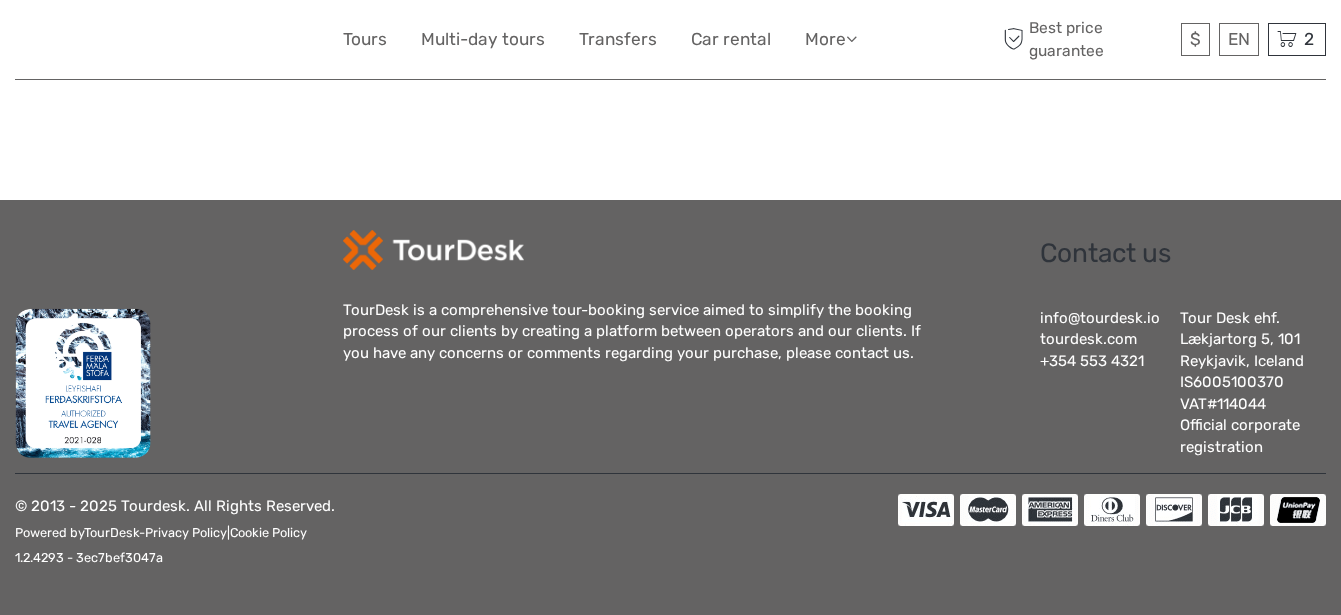select 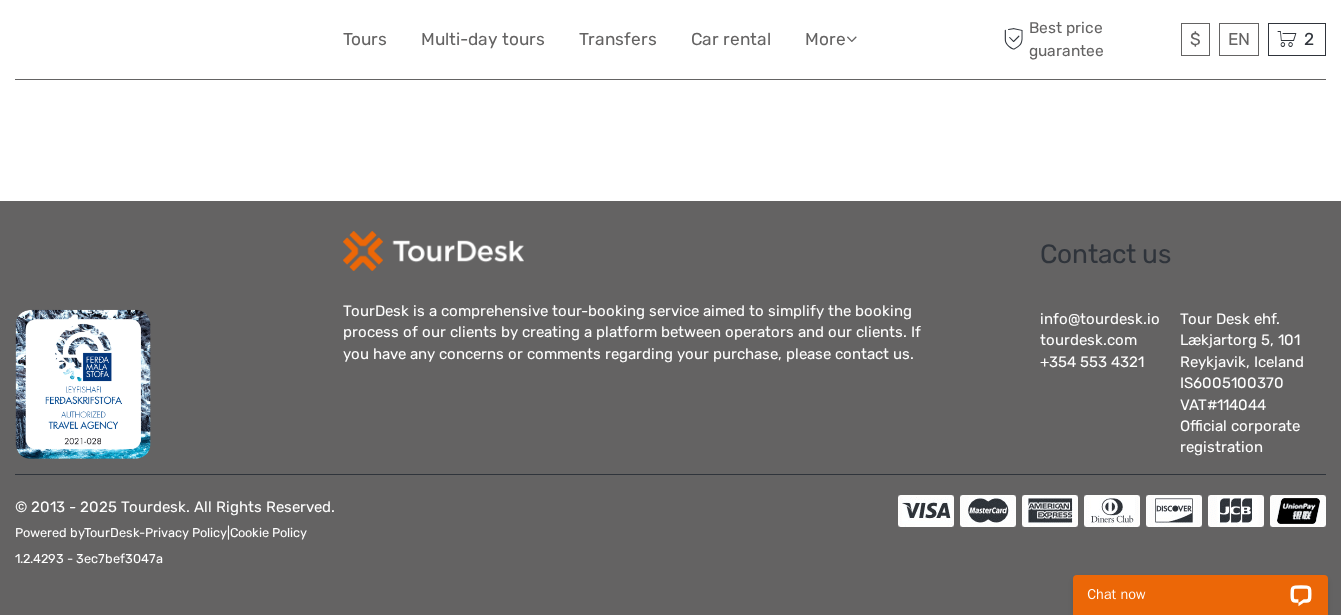 scroll, scrollTop: 0, scrollLeft: 0, axis: both 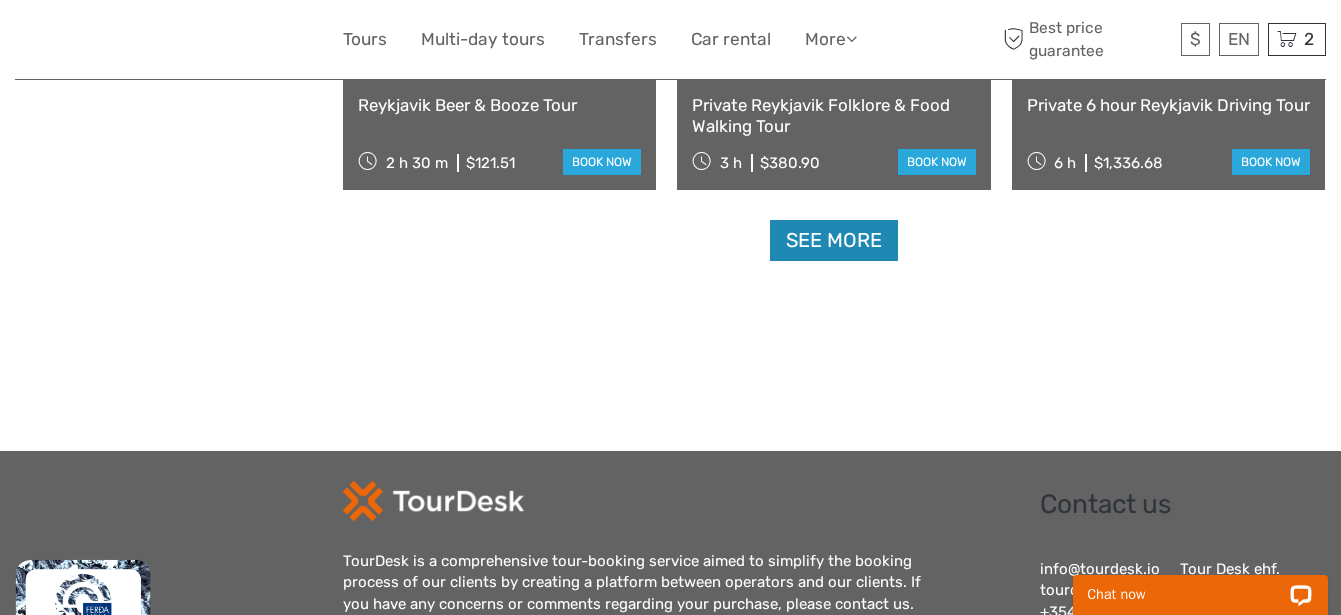 click on "See more" at bounding box center [834, 240] 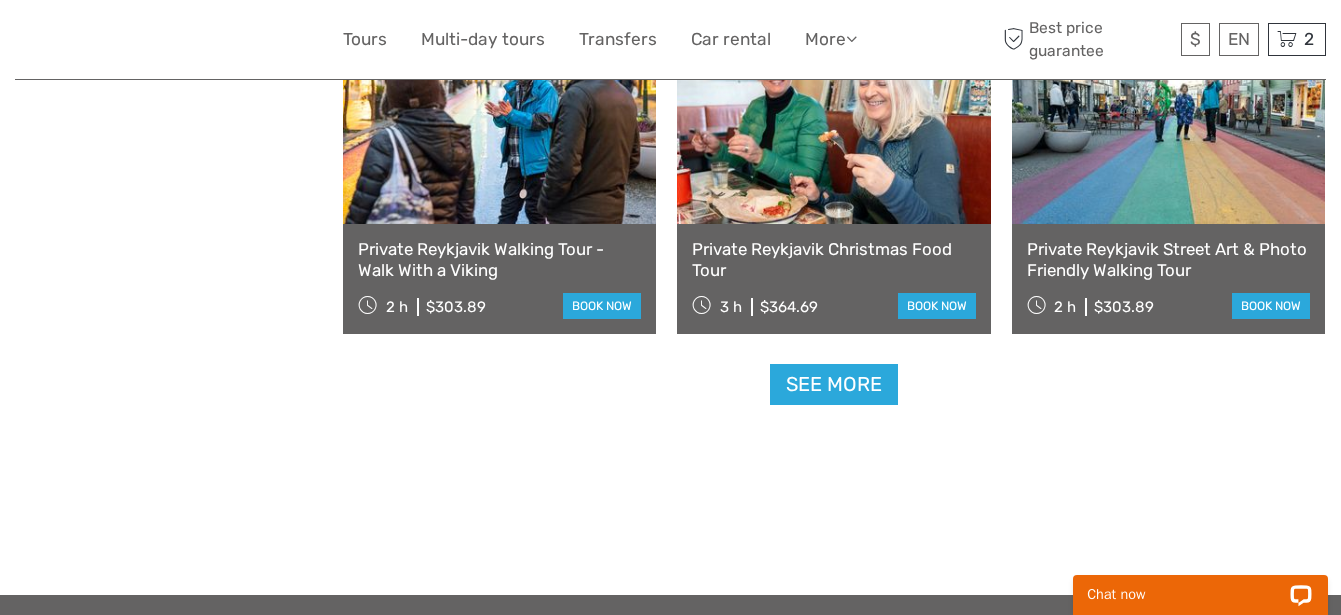 scroll, scrollTop: 4218, scrollLeft: 0, axis: vertical 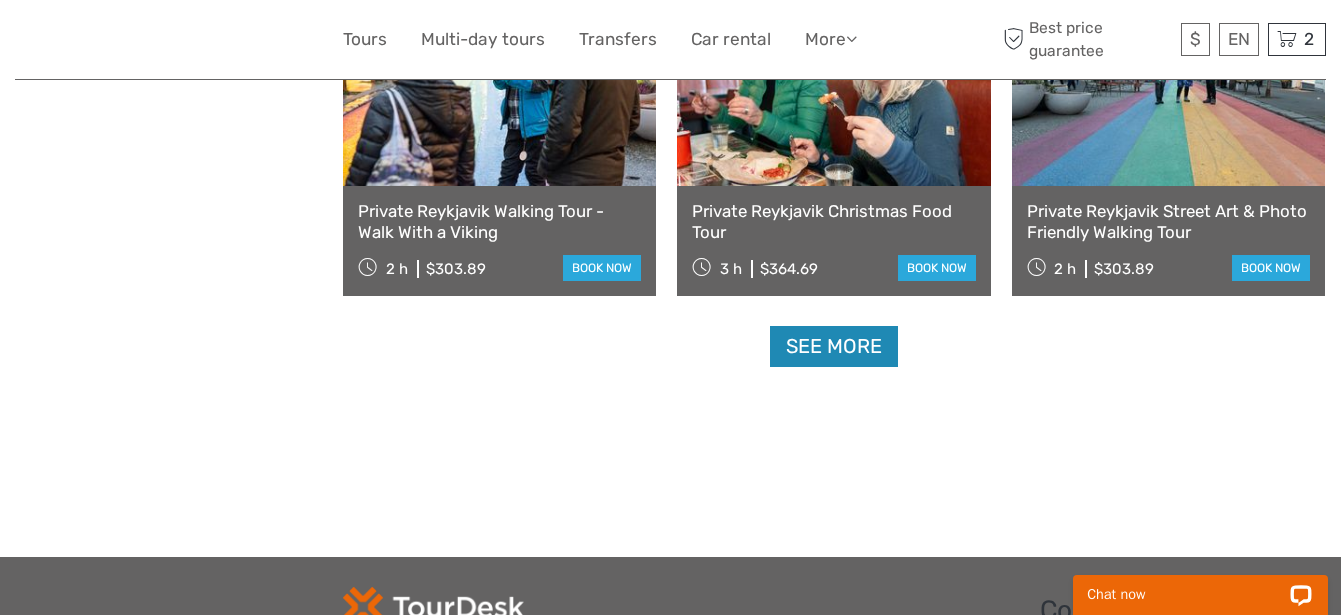 click on "See more" at bounding box center (834, 346) 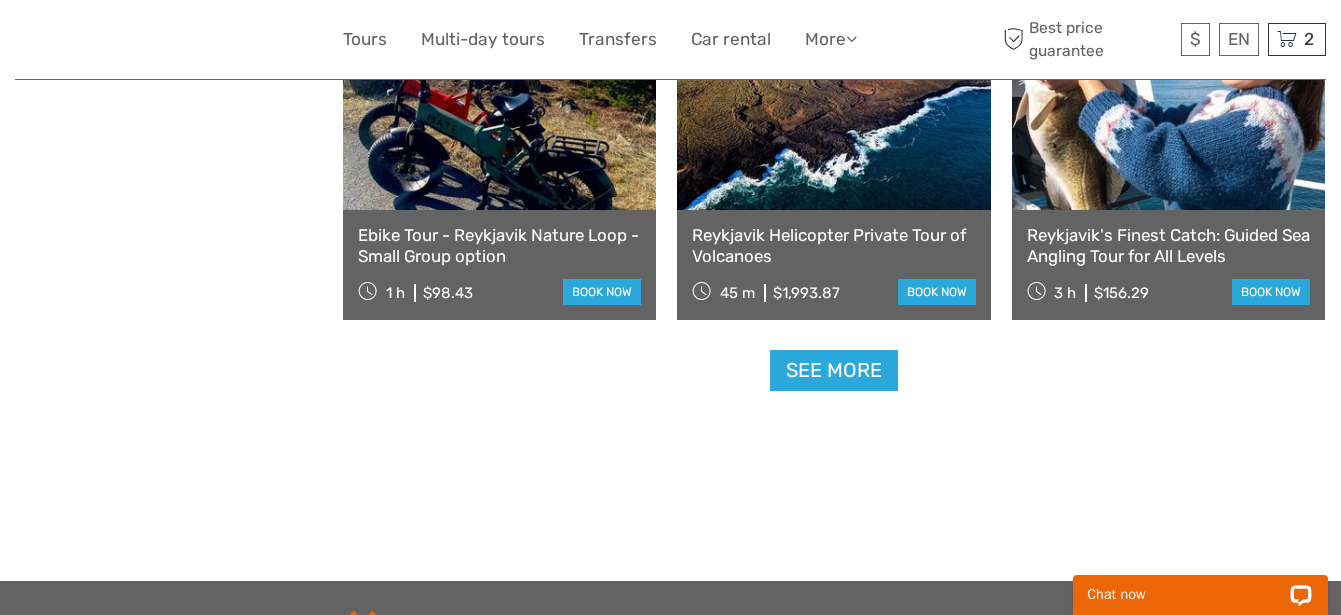 scroll, scrollTop: 6343, scrollLeft: 0, axis: vertical 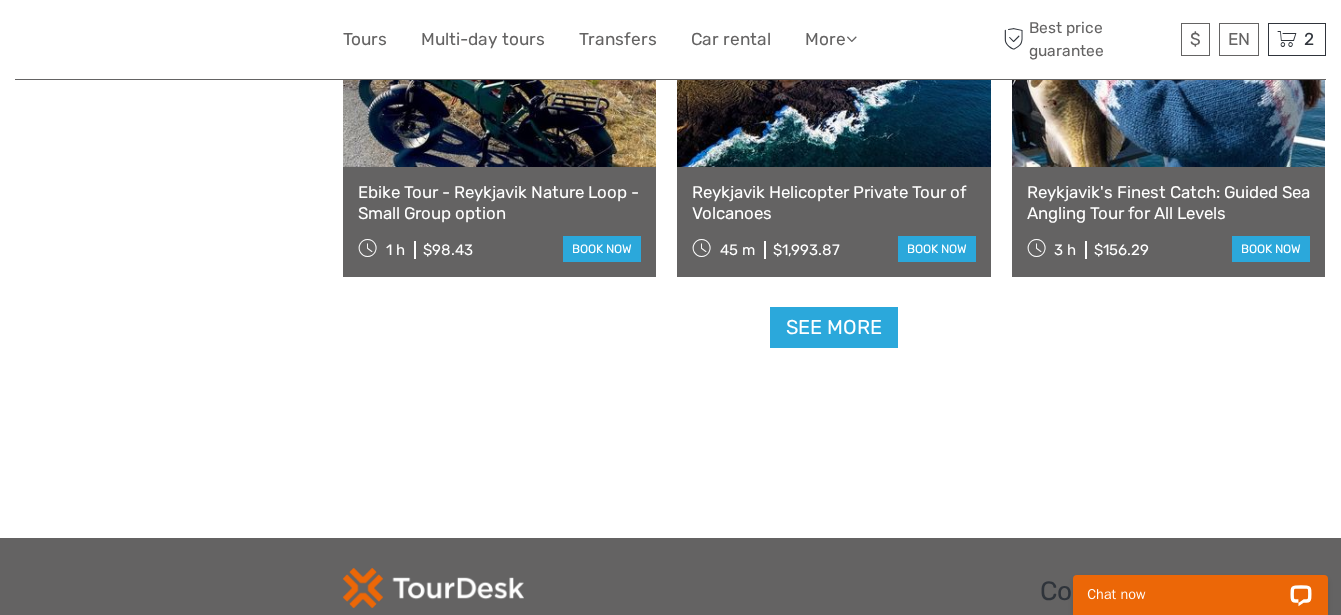 click on "Reykjavik's Finest Catch: Guided Sea Angling Tour for All Levels" at bounding box center [1168, 202] 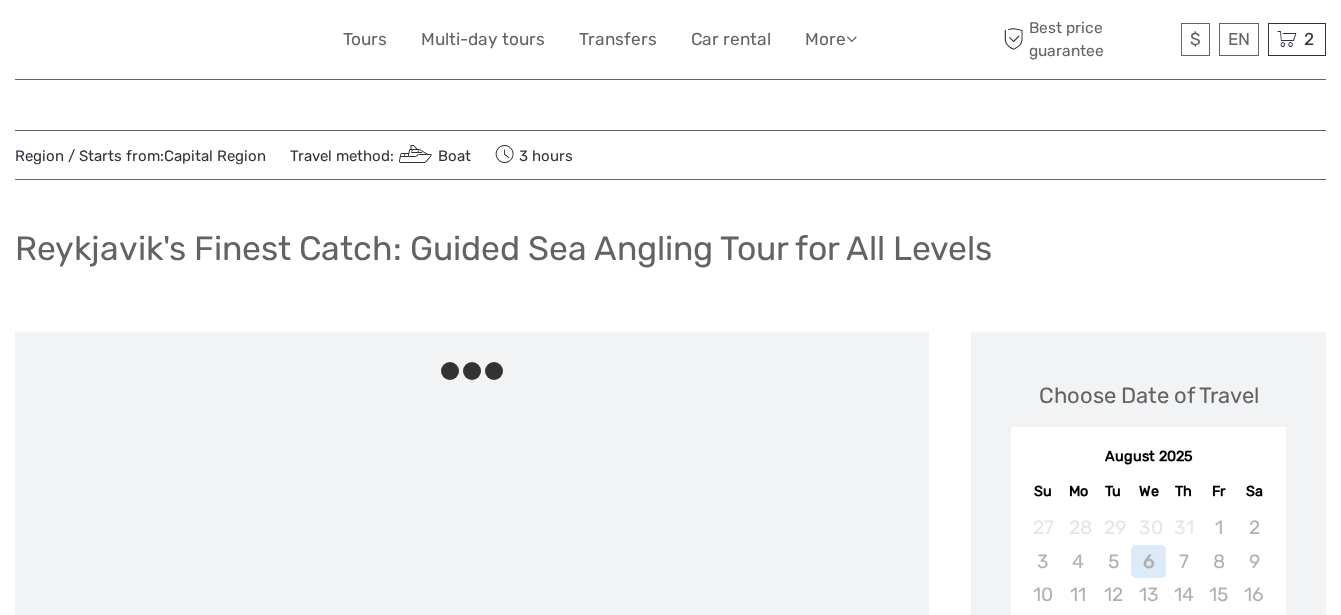 scroll, scrollTop: 0, scrollLeft: 0, axis: both 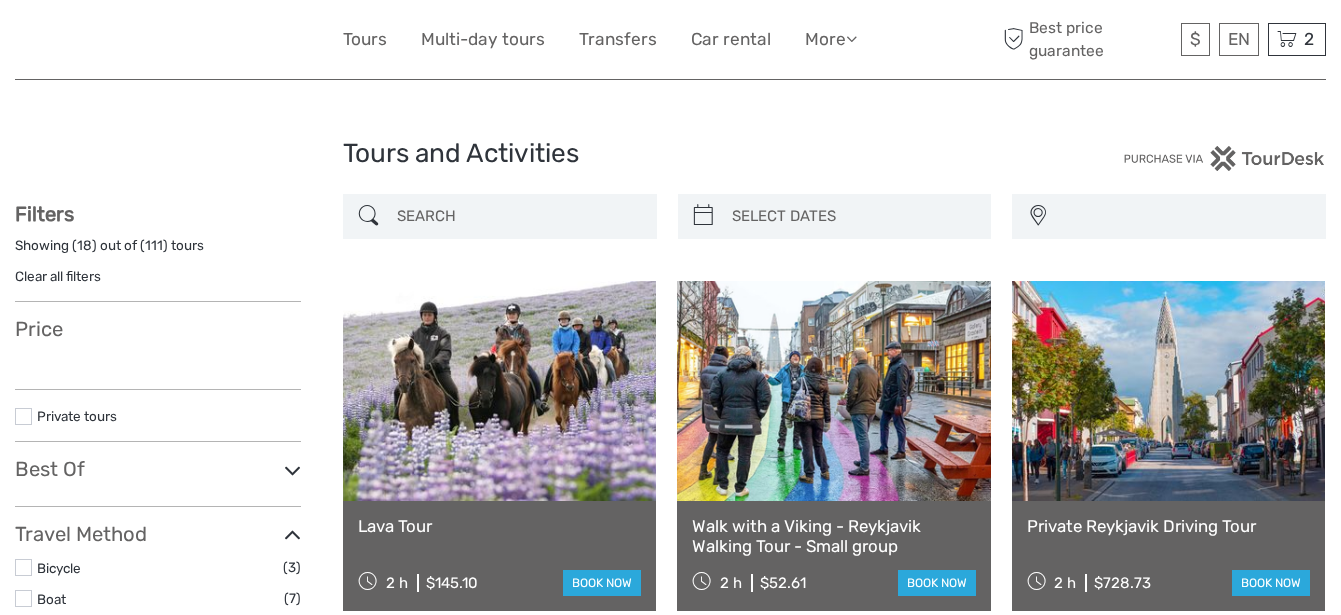 select 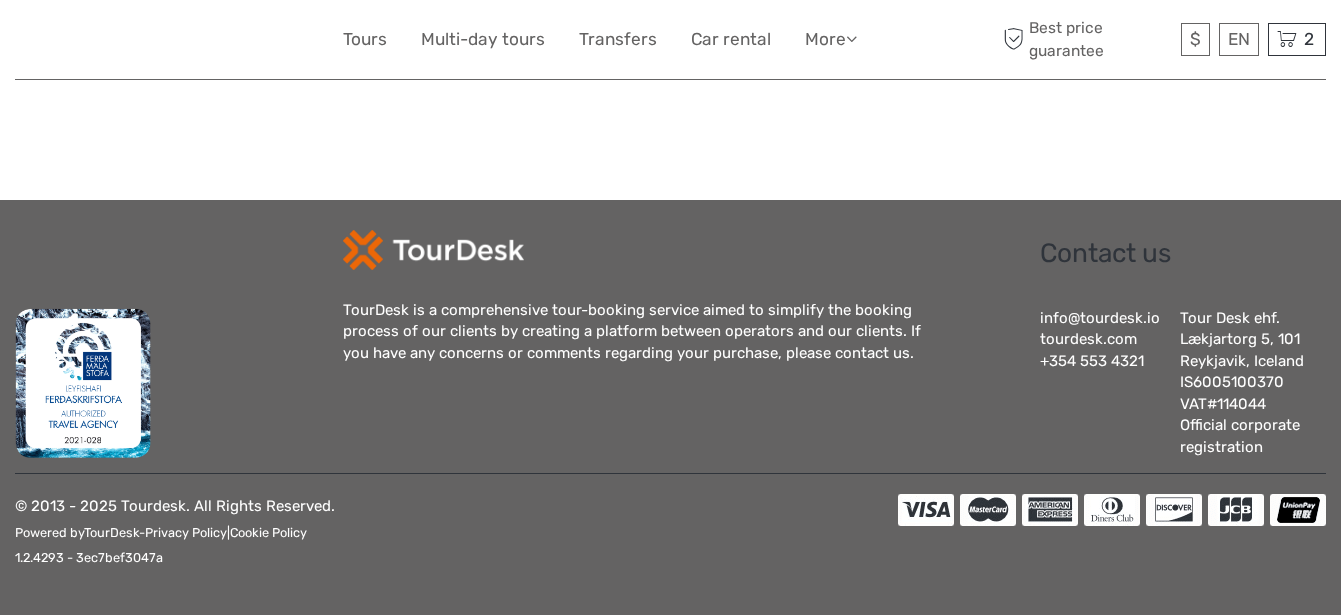 select 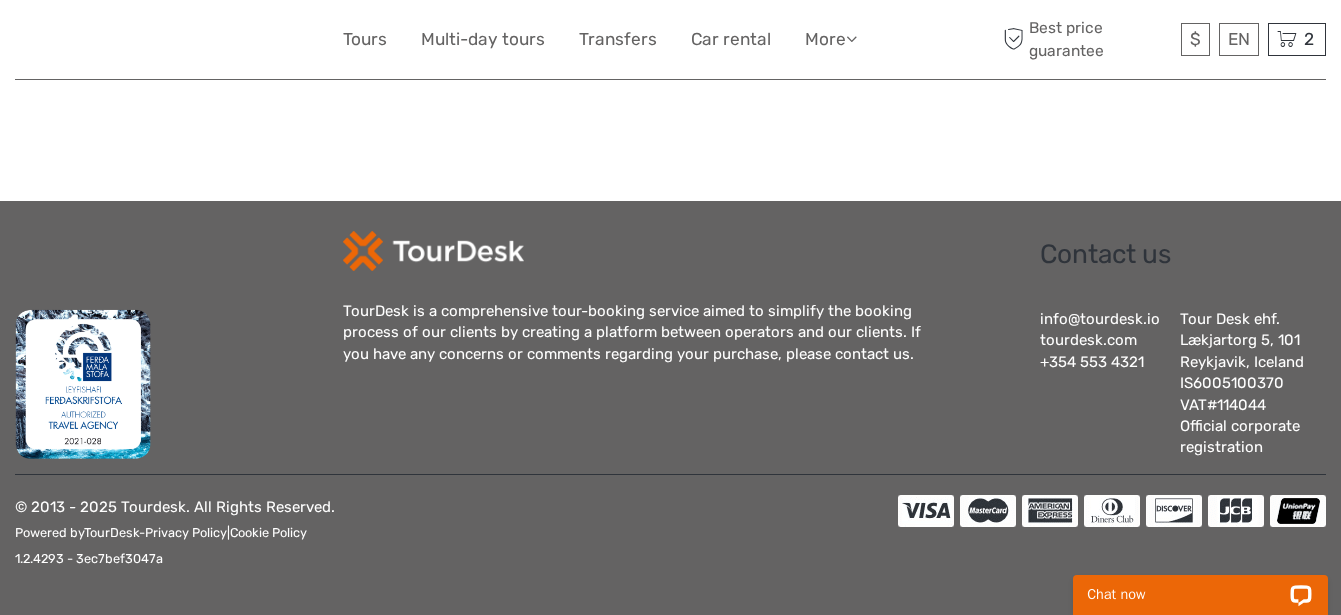scroll, scrollTop: 0, scrollLeft: 0, axis: both 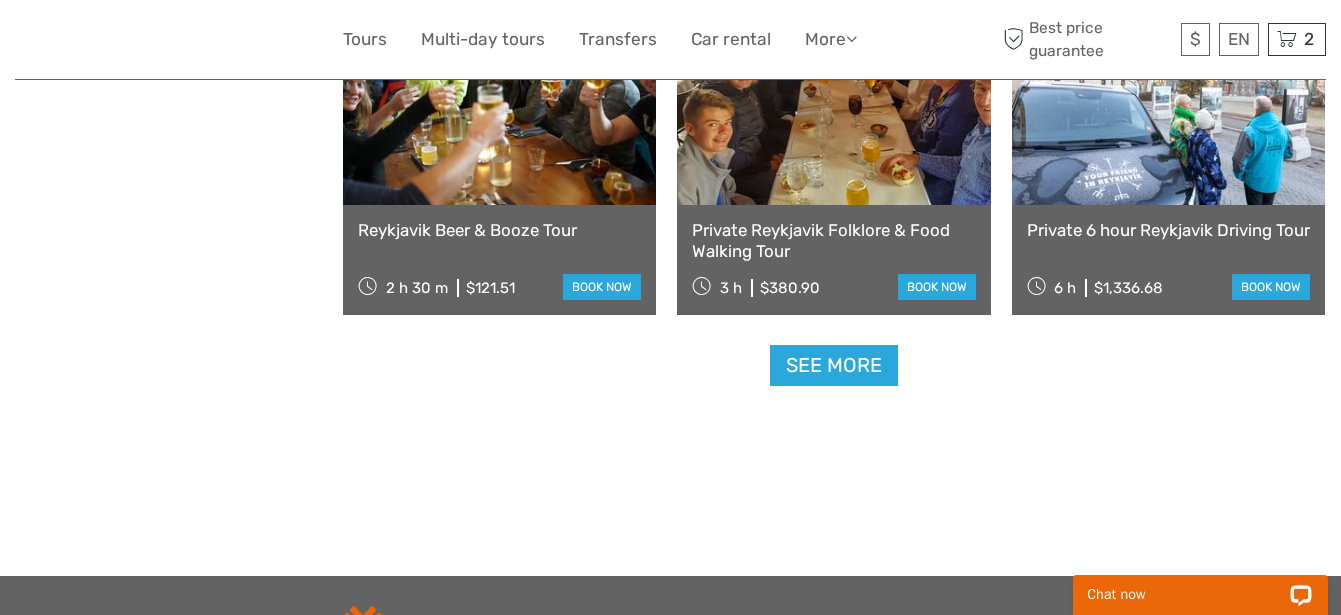 click on "See more" at bounding box center [834, 365] 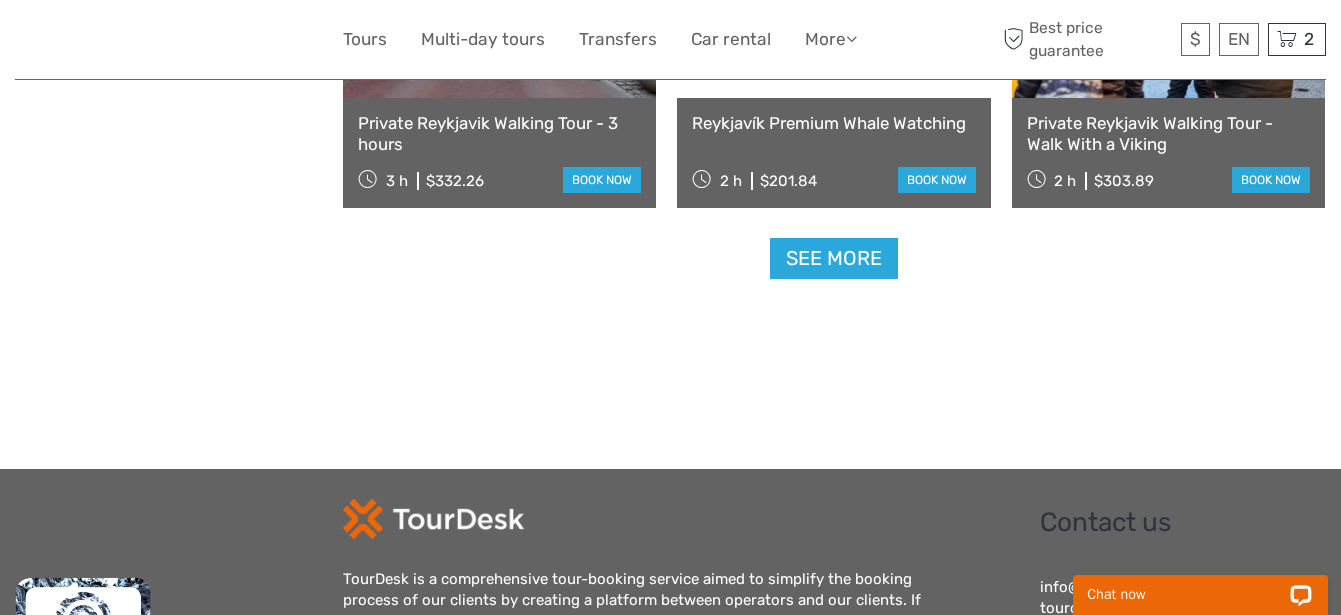 scroll, scrollTop: 4343, scrollLeft: 0, axis: vertical 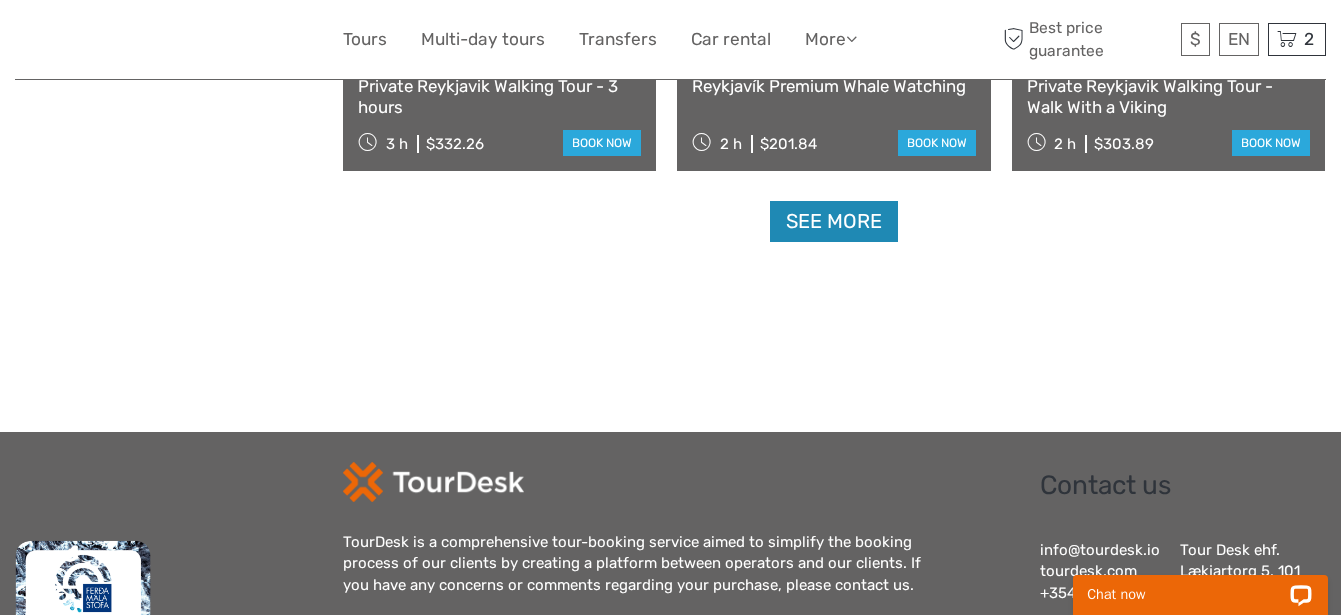 click on "See more" at bounding box center (834, 221) 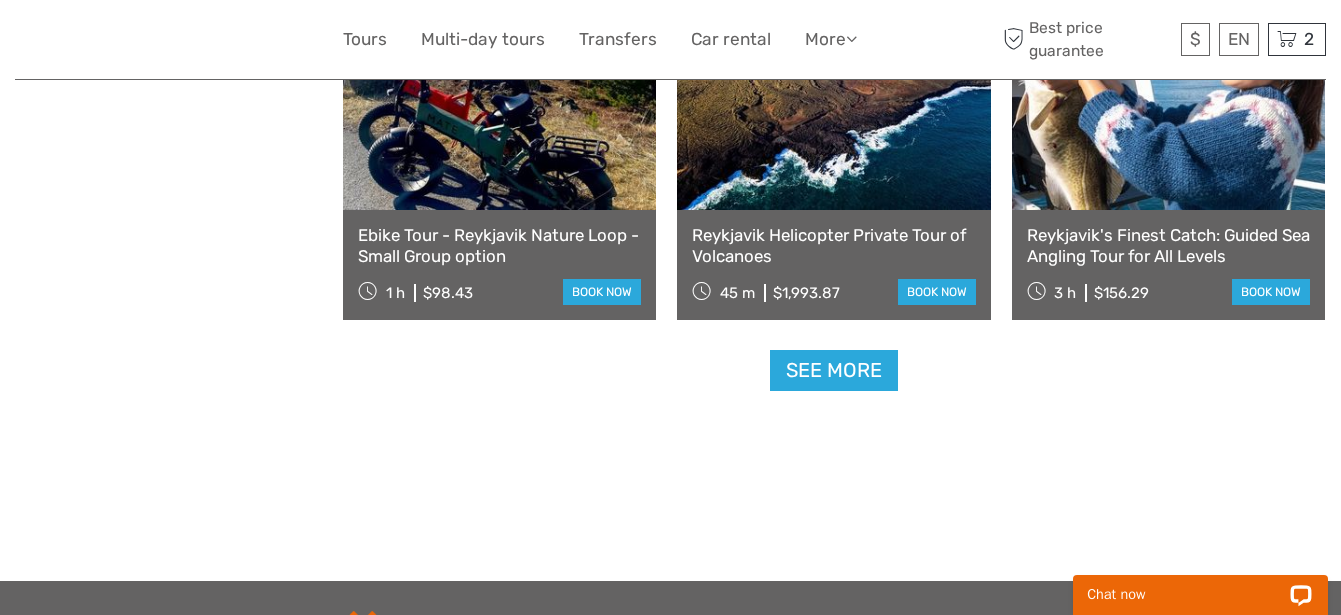 scroll, scrollTop: 6343, scrollLeft: 0, axis: vertical 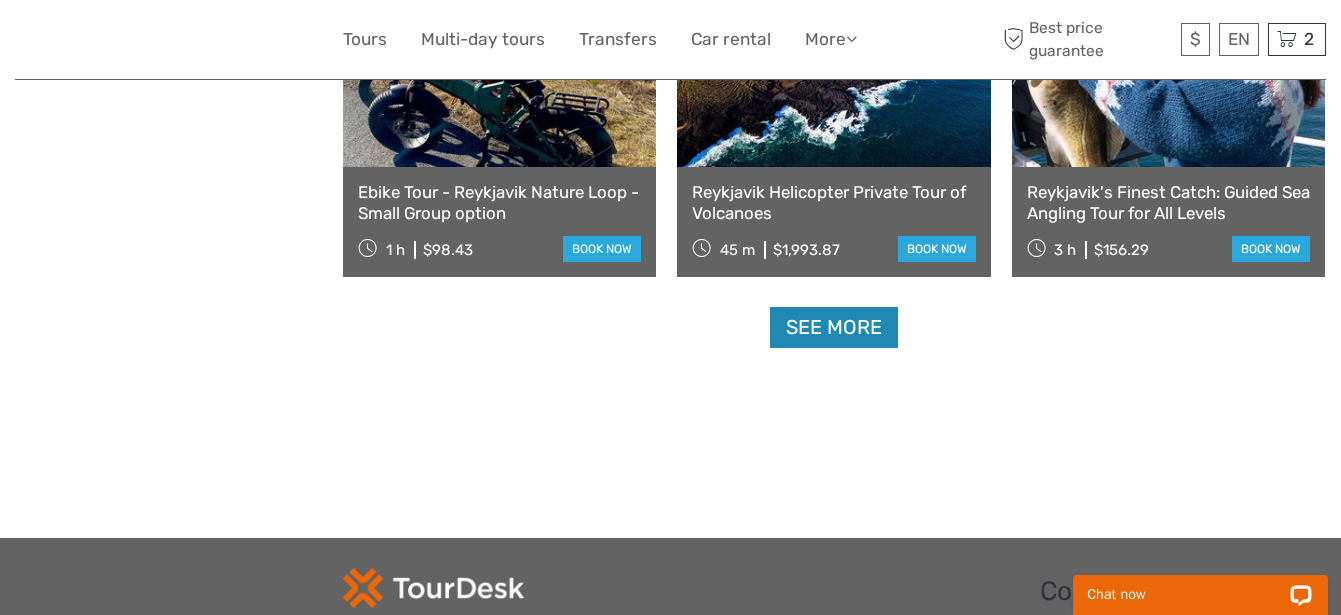 click on "See more" at bounding box center (834, 327) 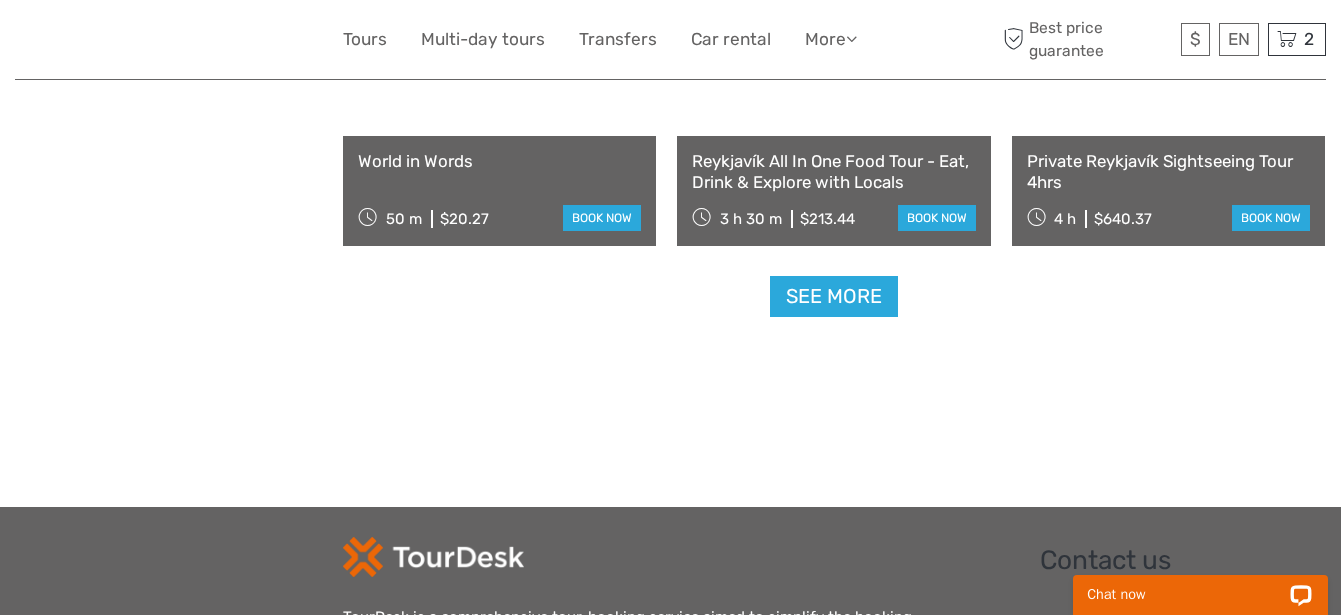 scroll, scrollTop: 8593, scrollLeft: 0, axis: vertical 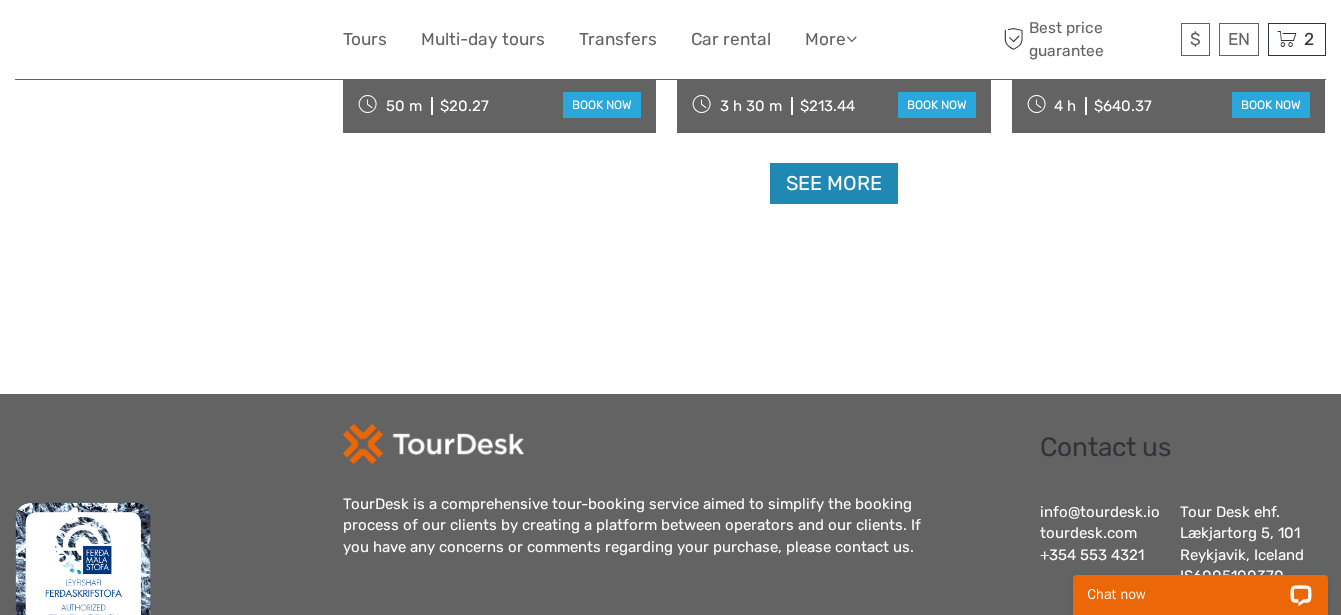 click on "See more" at bounding box center [834, 183] 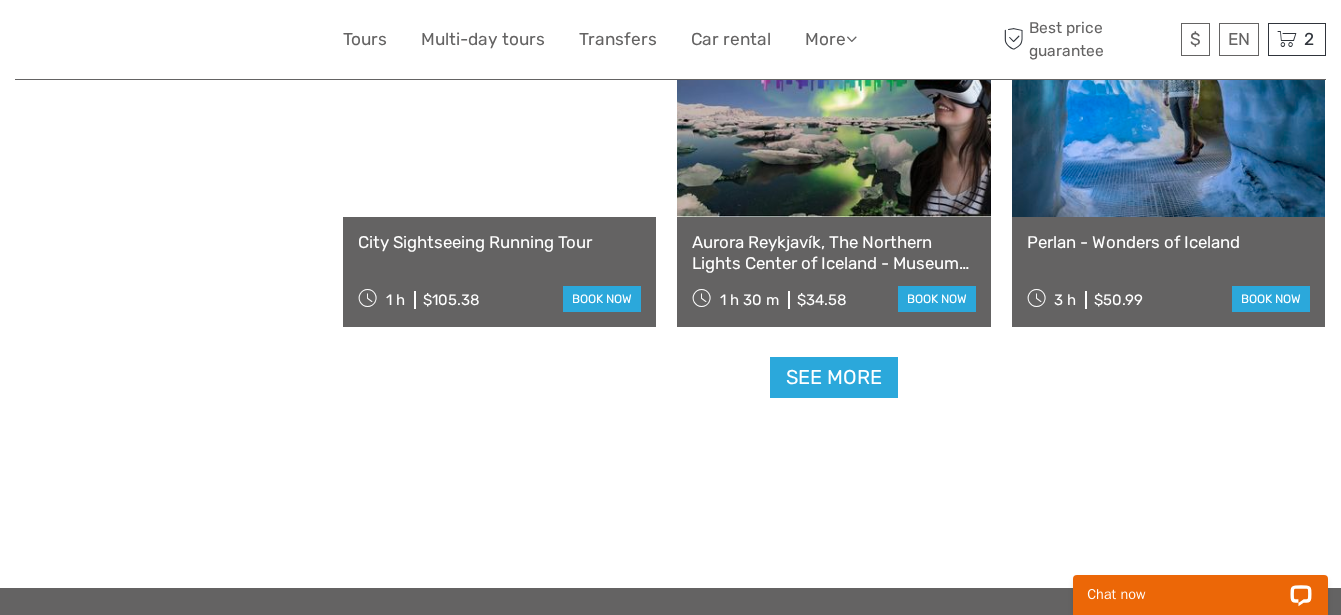 scroll, scrollTop: 10593, scrollLeft: 0, axis: vertical 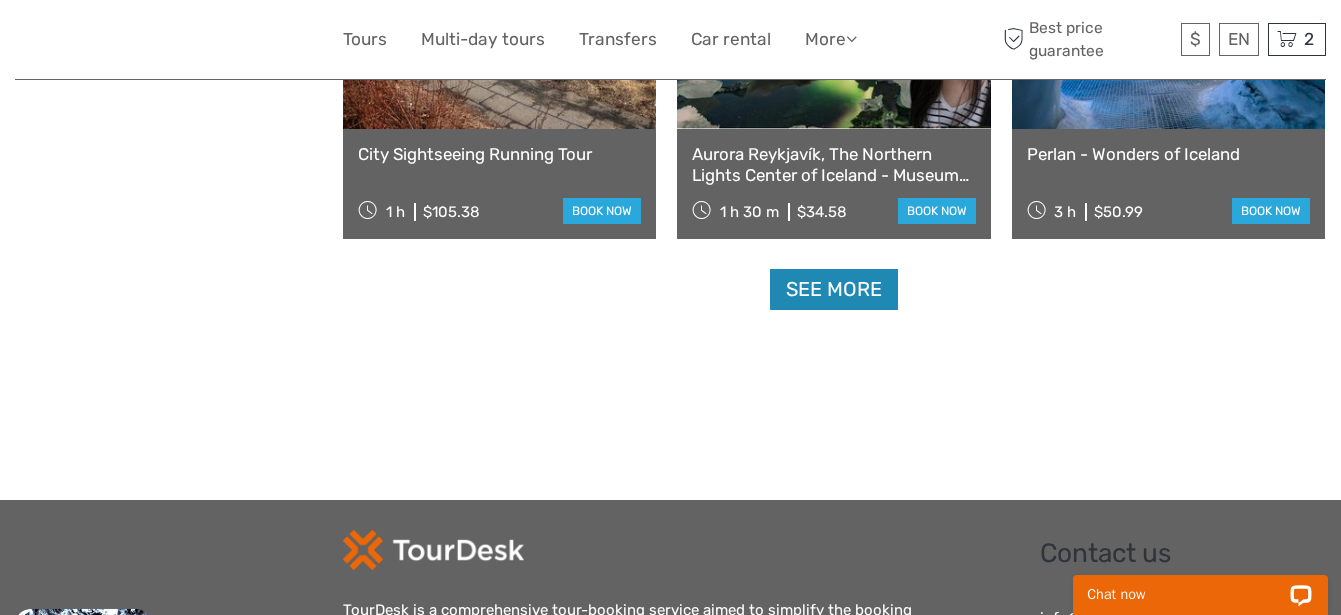 click on "See more" at bounding box center [834, 289] 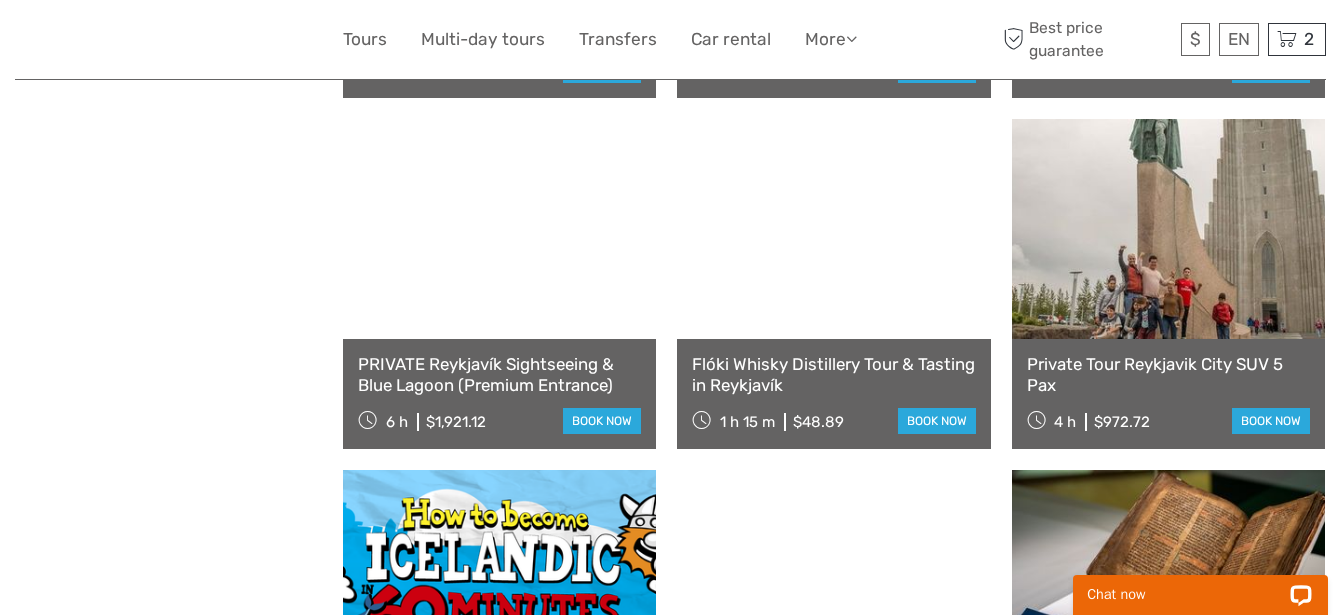 scroll, scrollTop: 11093, scrollLeft: 0, axis: vertical 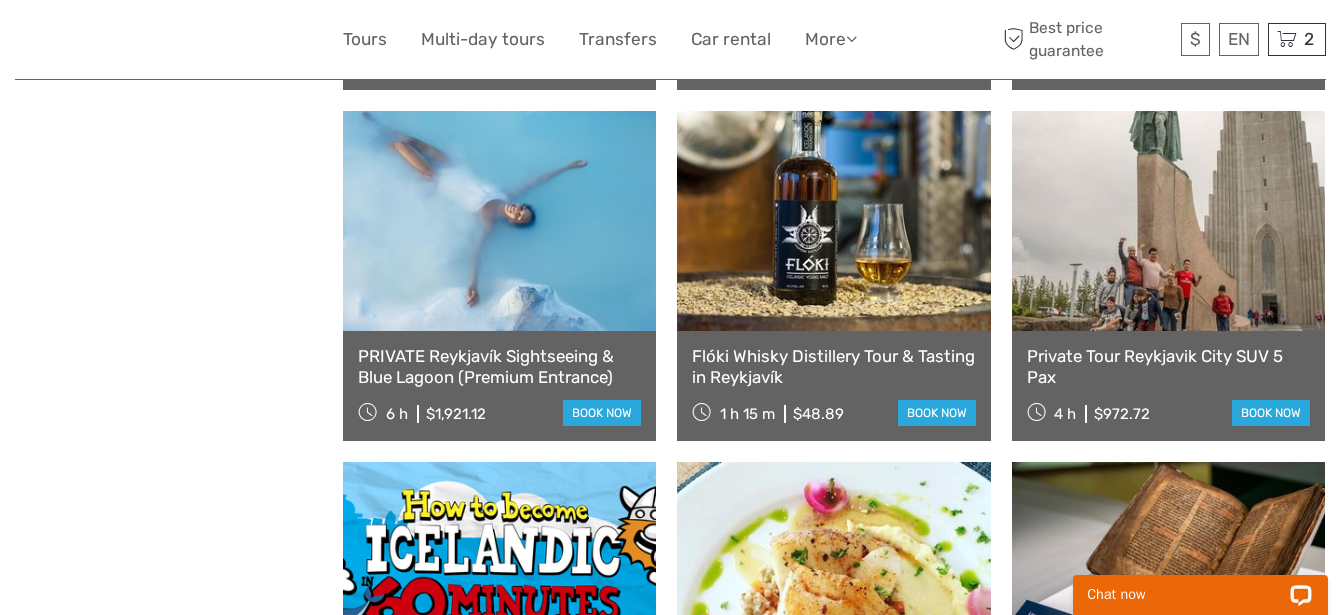 click on "Flóki Whisky Distillery Tour & Tasting in Reykjavík" at bounding box center [833, 366] 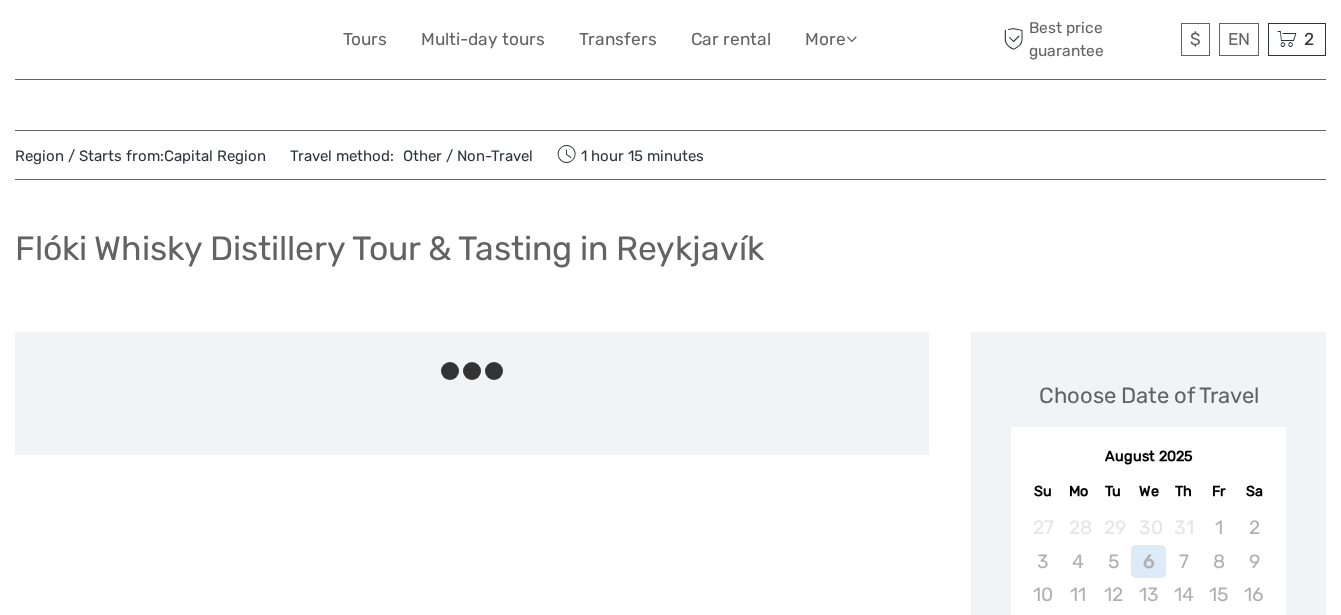 scroll, scrollTop: 0, scrollLeft: 0, axis: both 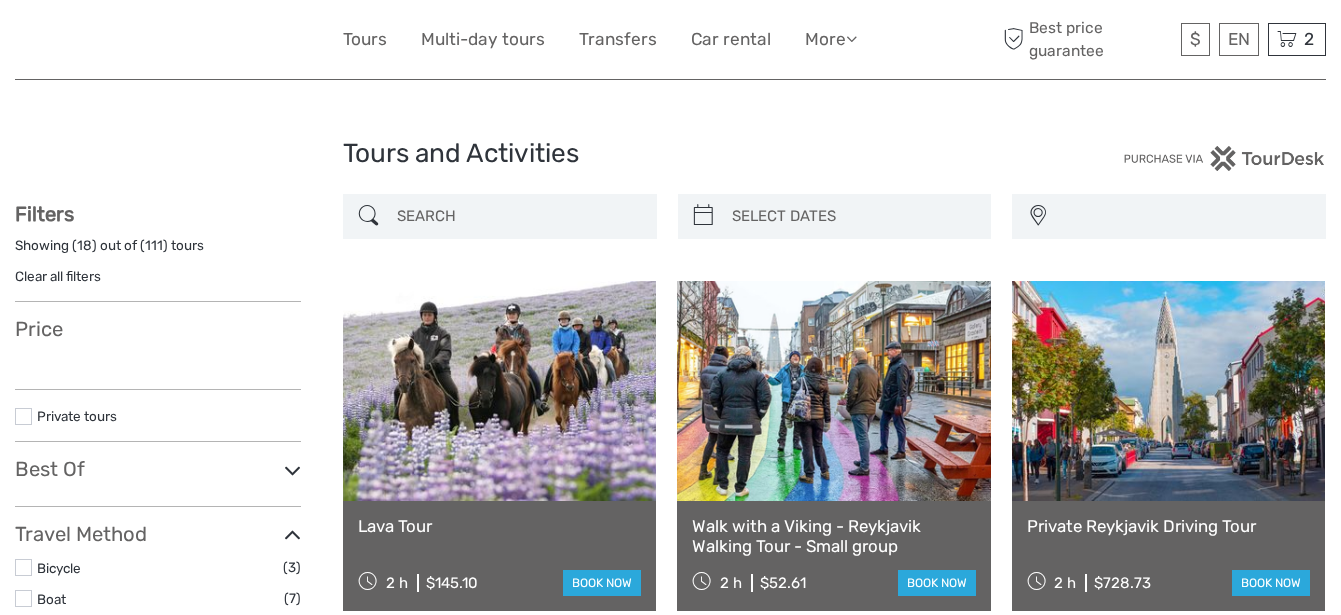 select 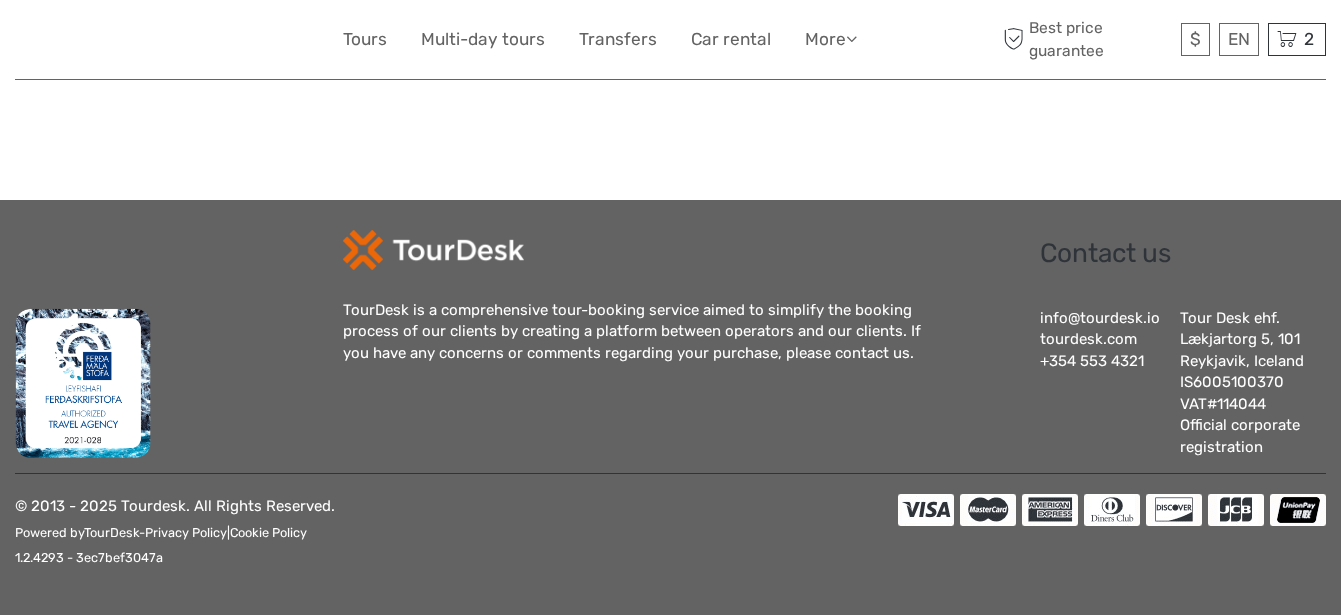 select 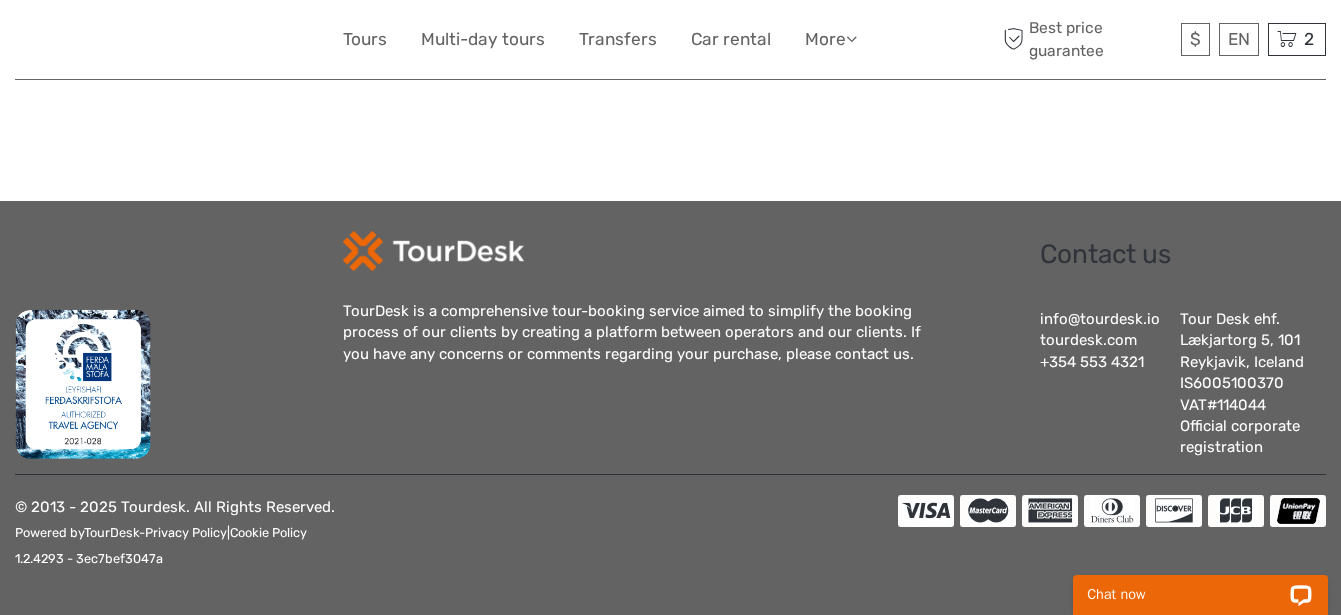 scroll, scrollTop: 0, scrollLeft: 0, axis: both 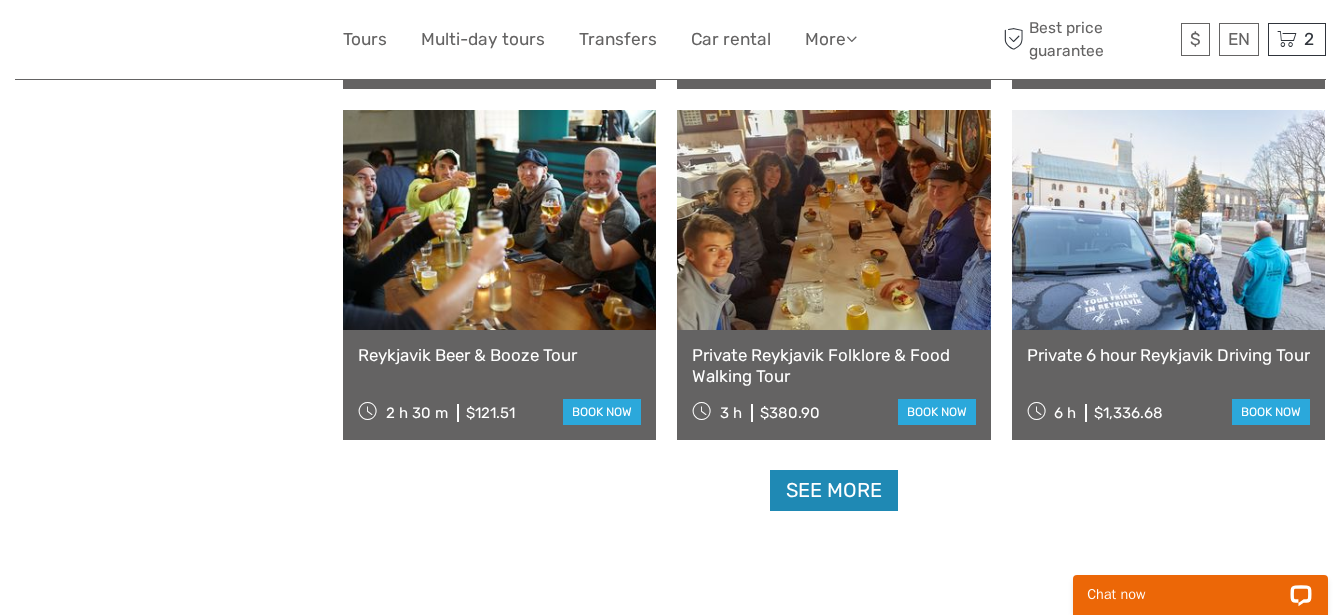 click on "See more" at bounding box center [834, 490] 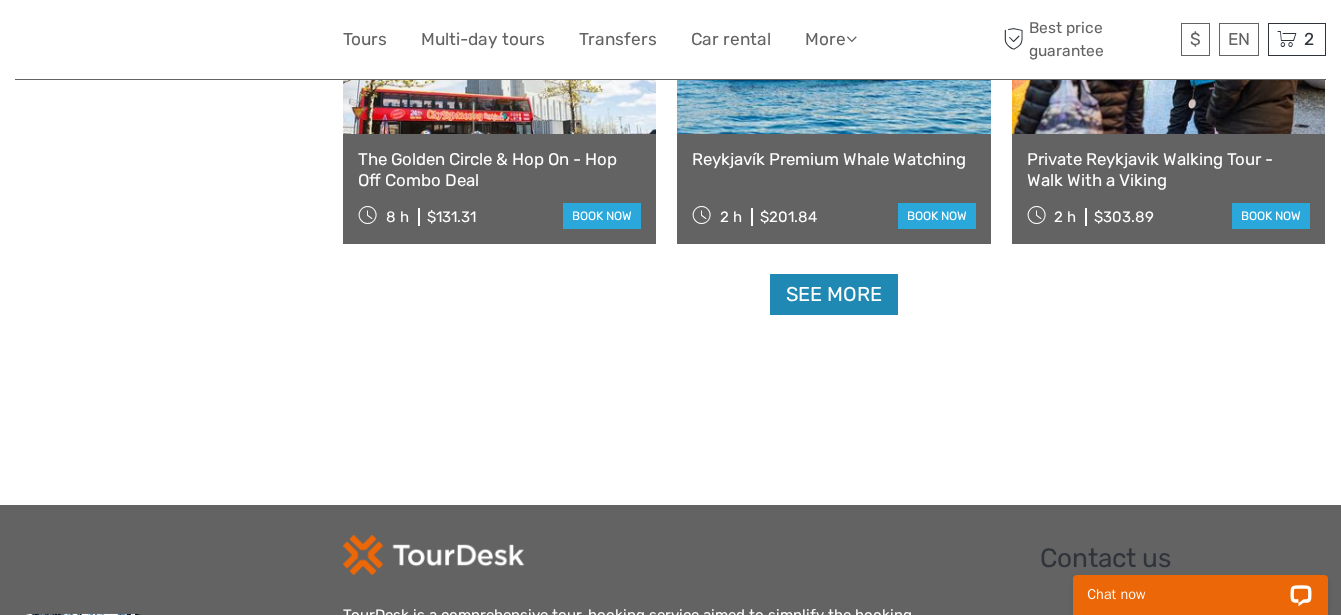 scroll, scrollTop: 4468, scrollLeft: 0, axis: vertical 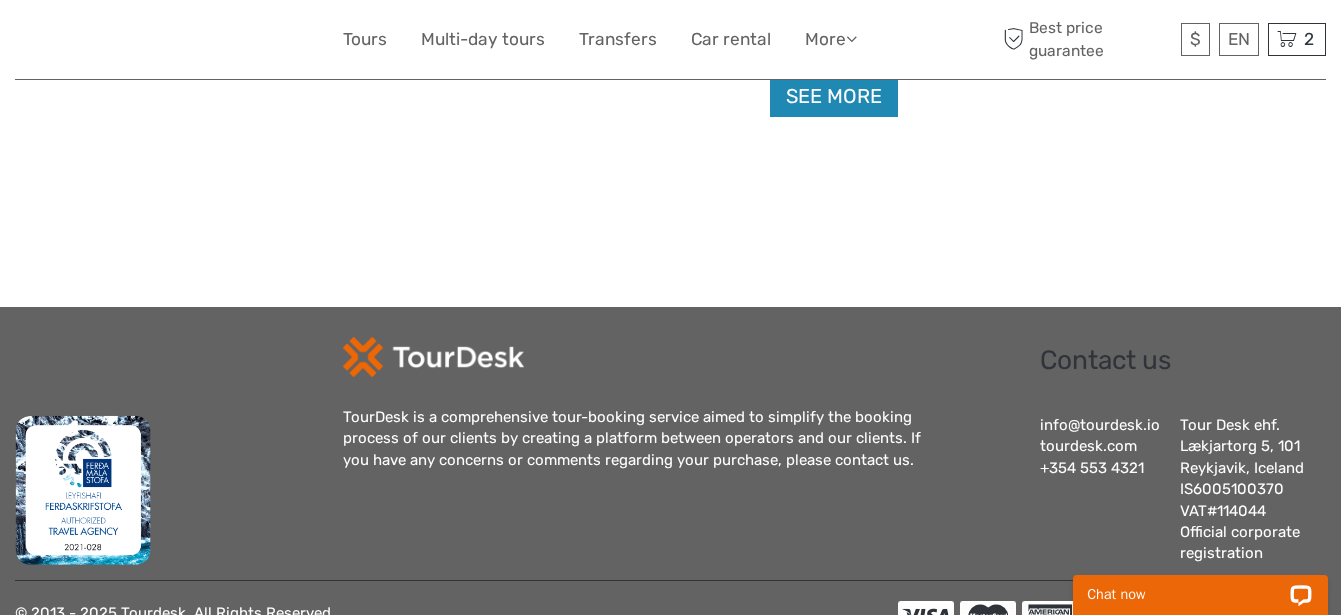 click on "See more" at bounding box center [834, 96] 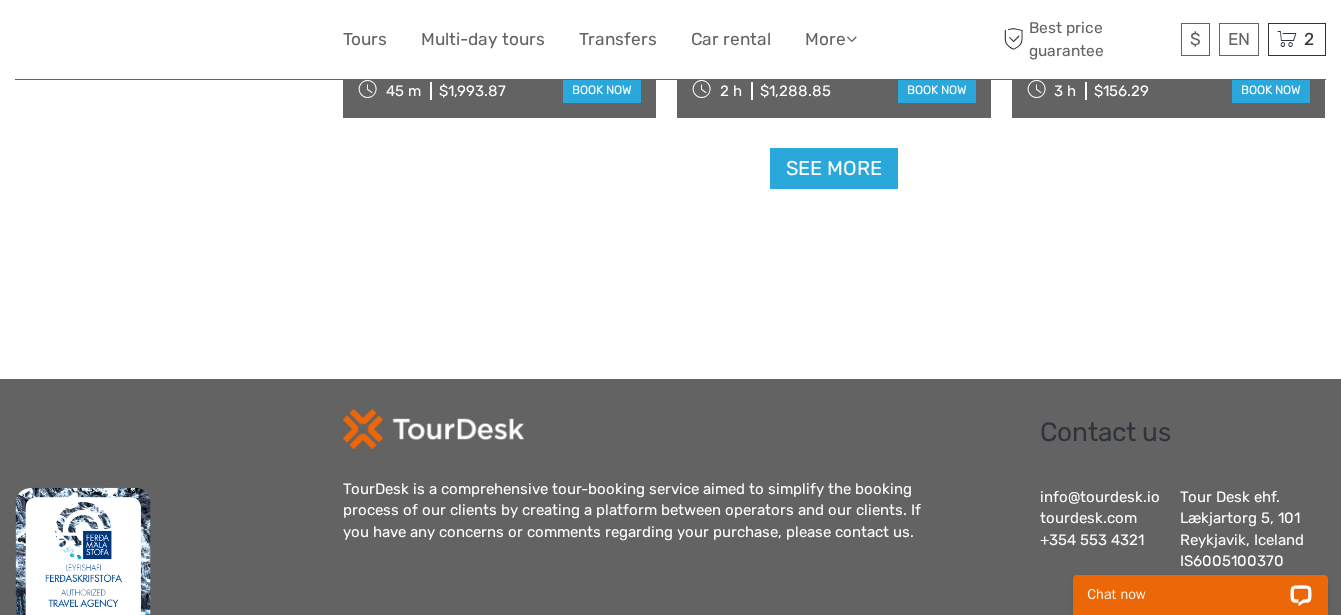 scroll, scrollTop: 6593, scrollLeft: 0, axis: vertical 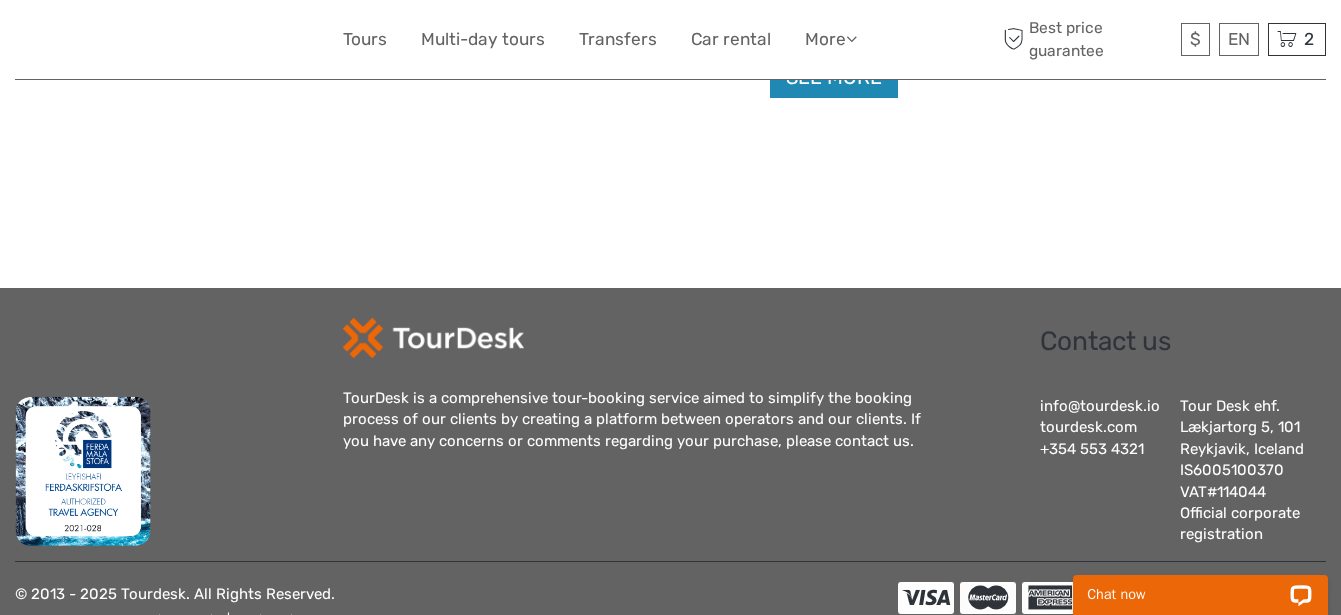 click on "See more" at bounding box center [834, 77] 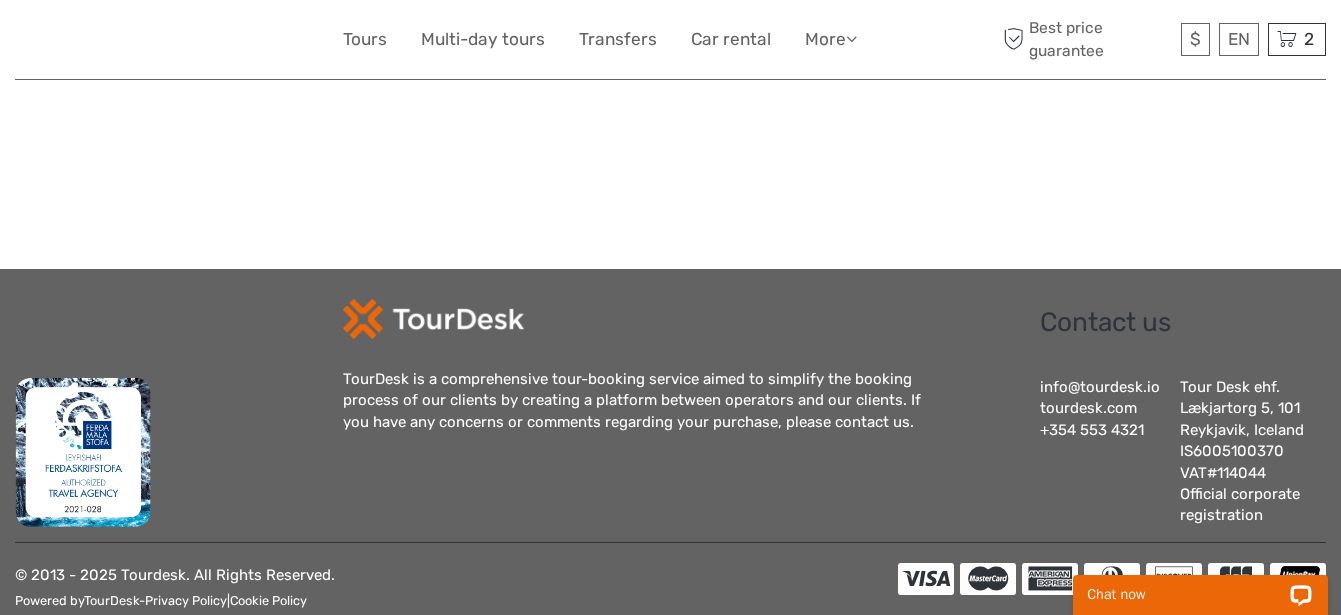 scroll, scrollTop: 8593, scrollLeft: 0, axis: vertical 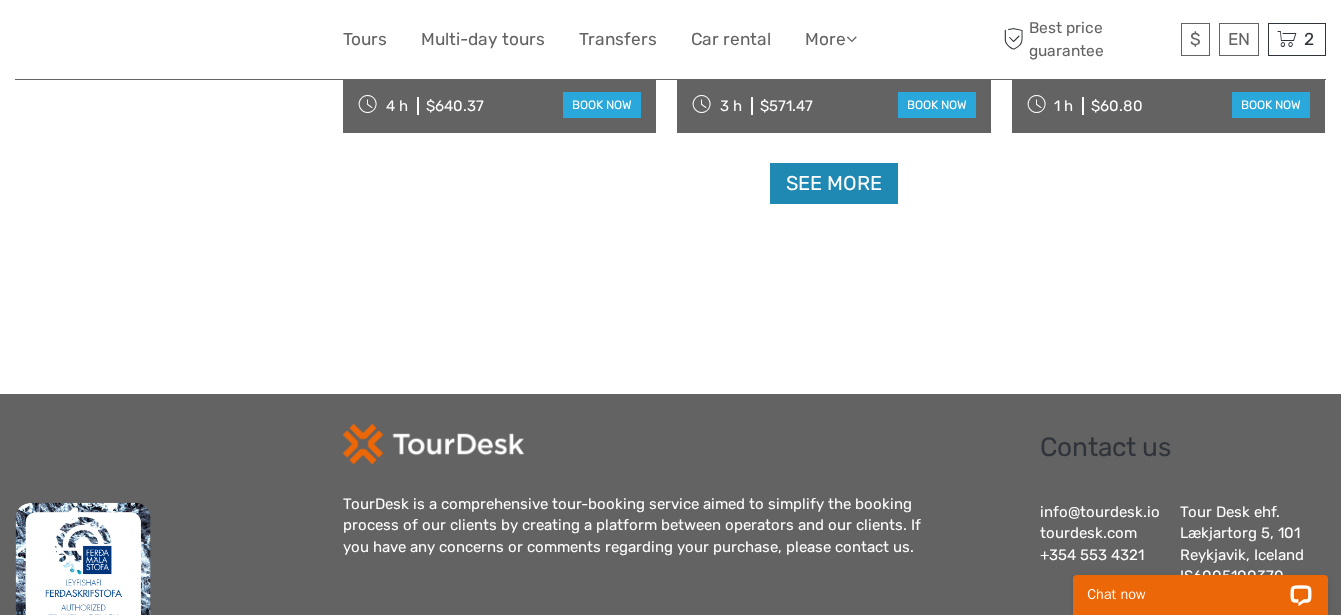 click on "See more" at bounding box center (834, 183) 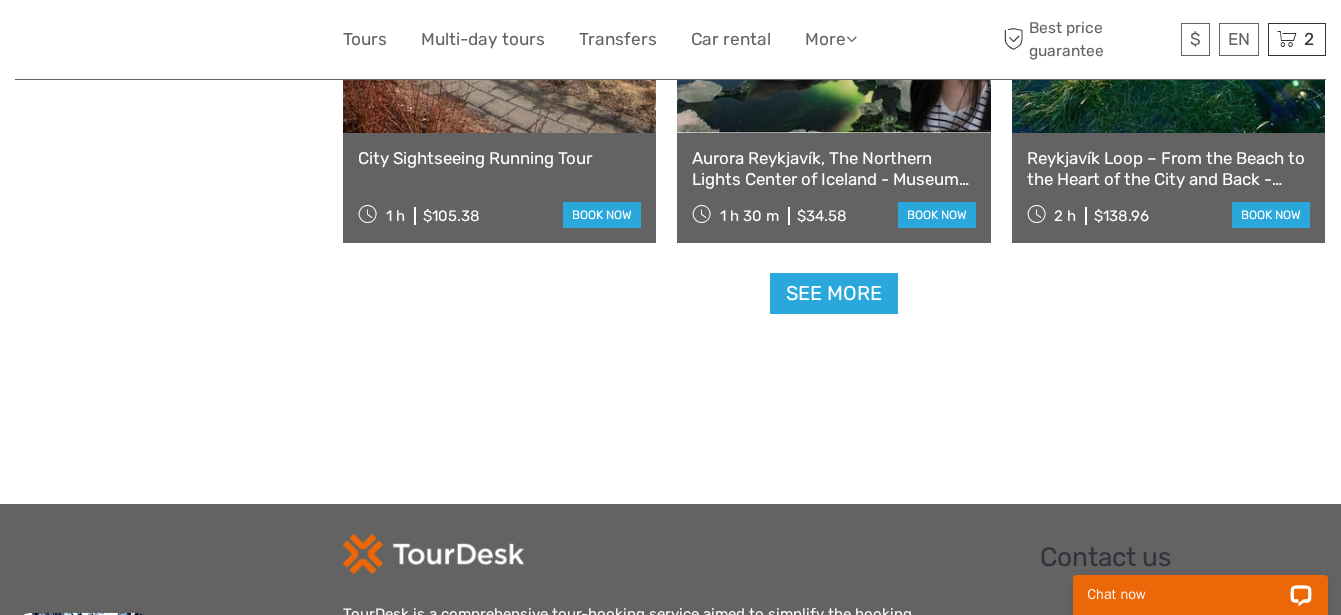 scroll, scrollTop: 10593, scrollLeft: 0, axis: vertical 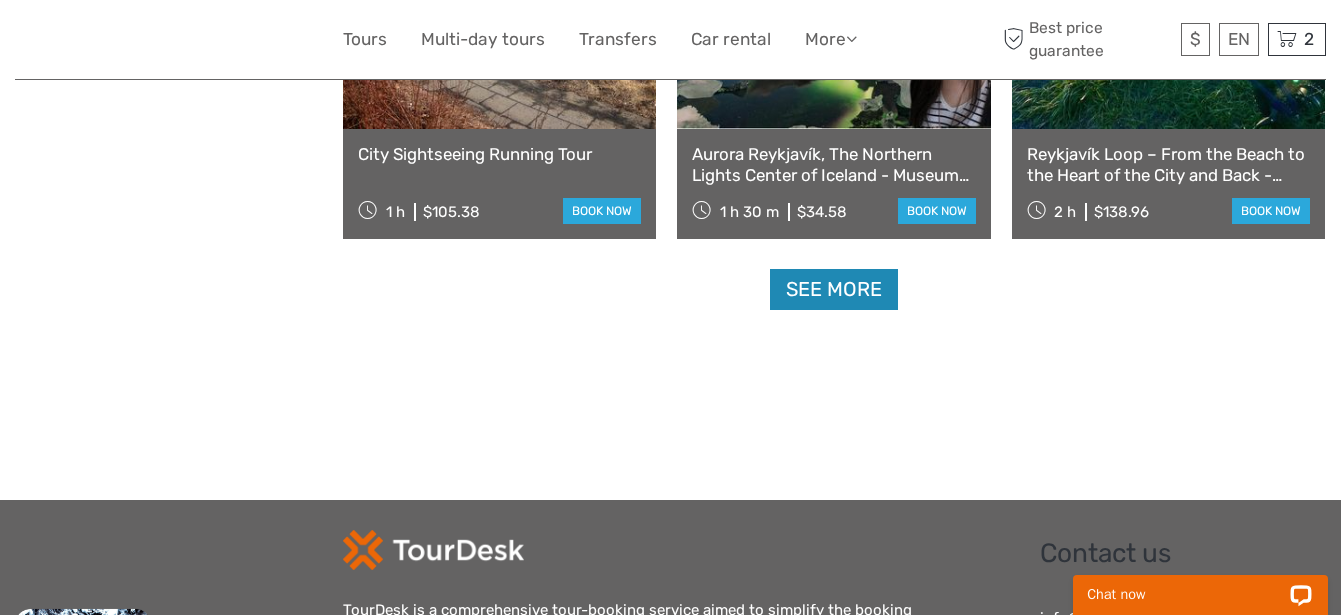 click on "See more" at bounding box center (834, 289) 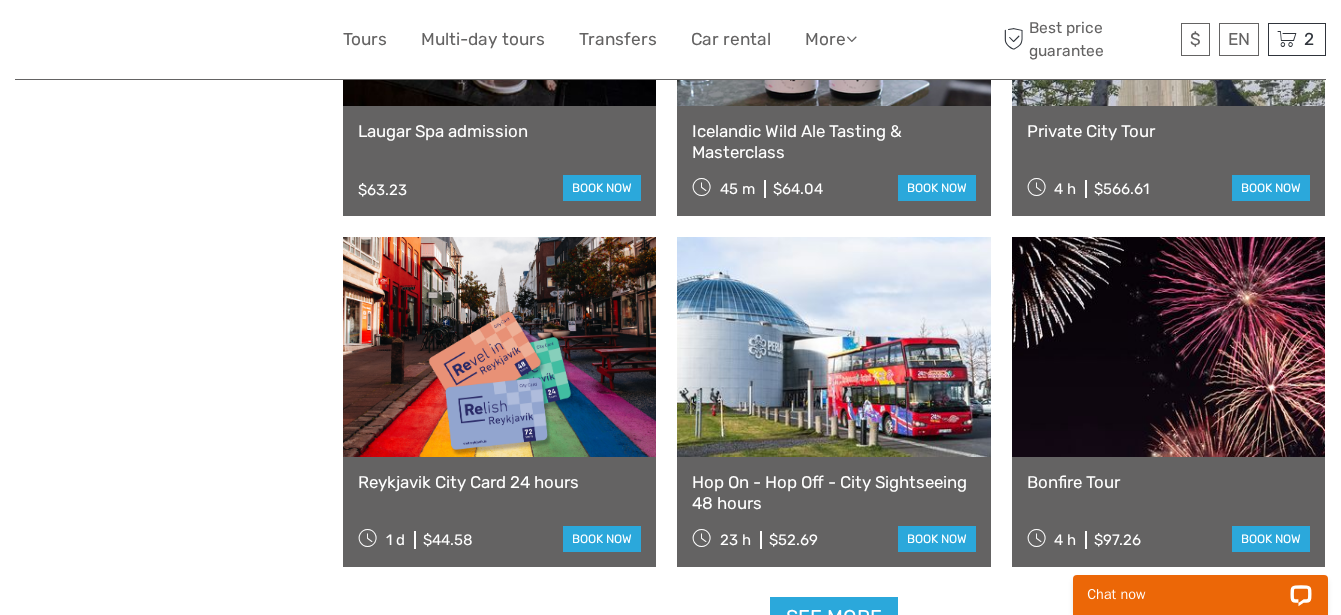 scroll, scrollTop: 12468, scrollLeft: 0, axis: vertical 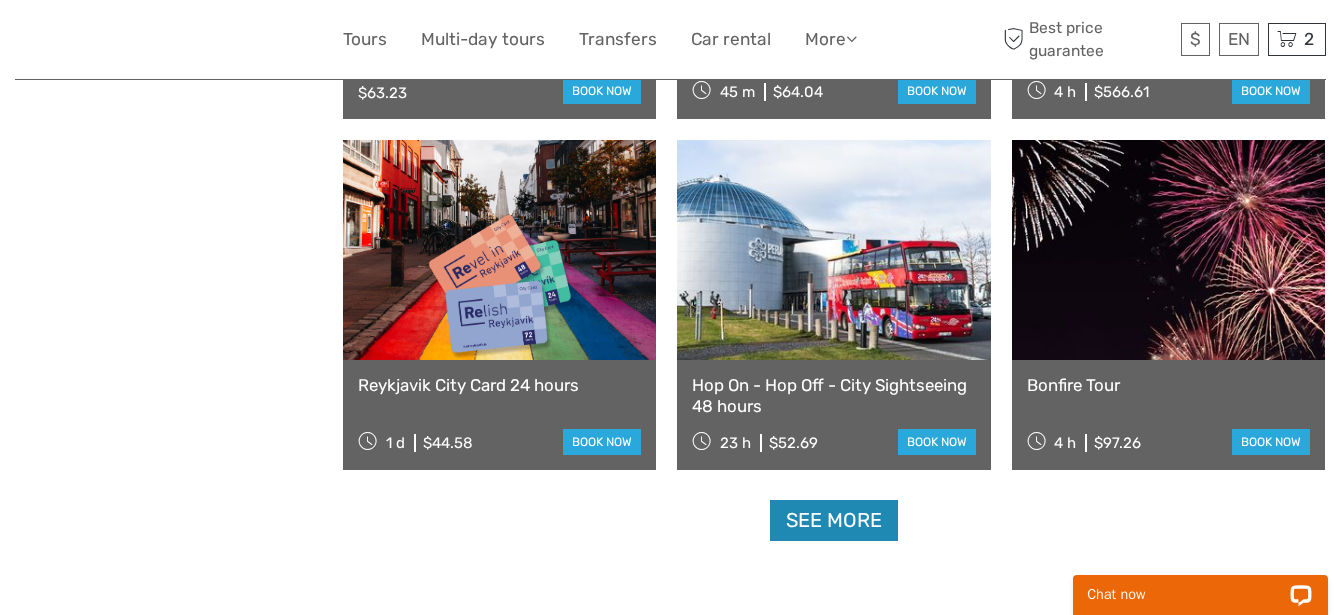 click on "See more" at bounding box center [834, 520] 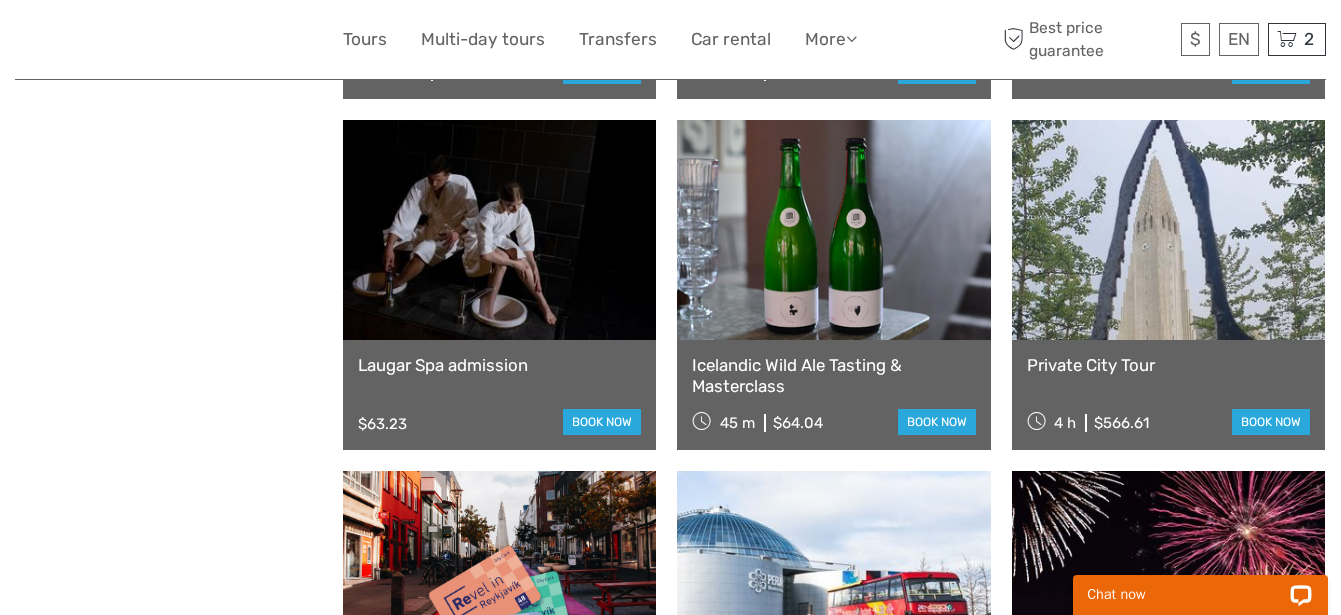 scroll, scrollTop: 12093, scrollLeft: 0, axis: vertical 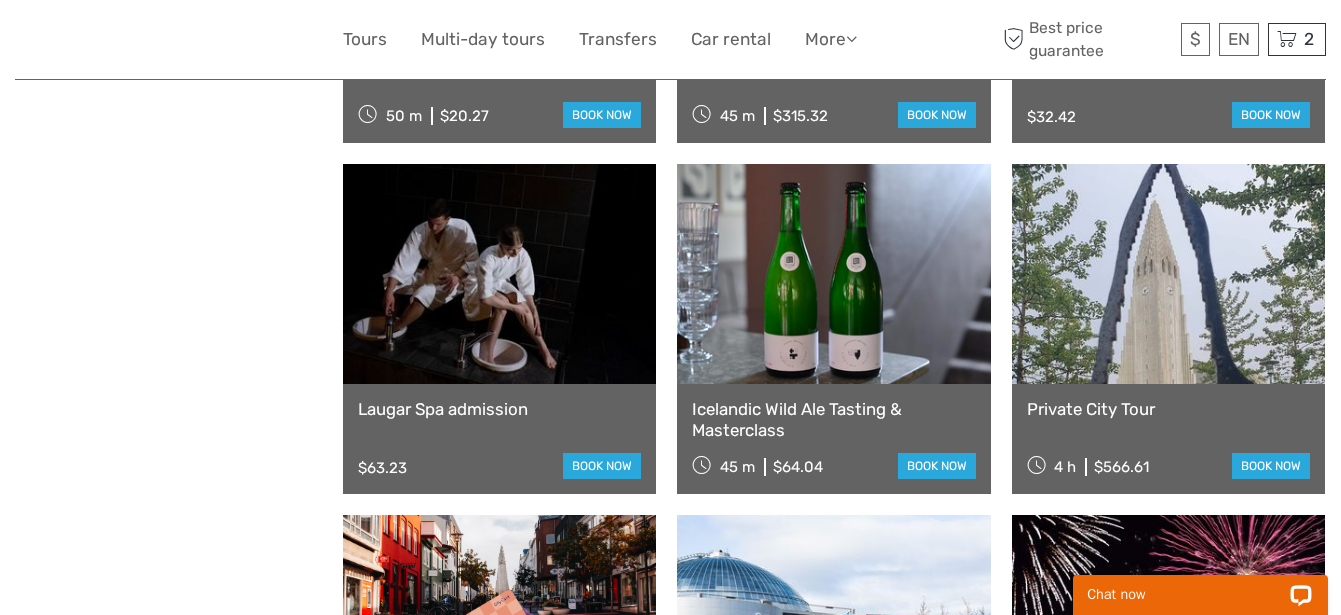 click on "Laugar Spa admission" at bounding box center [499, 409] 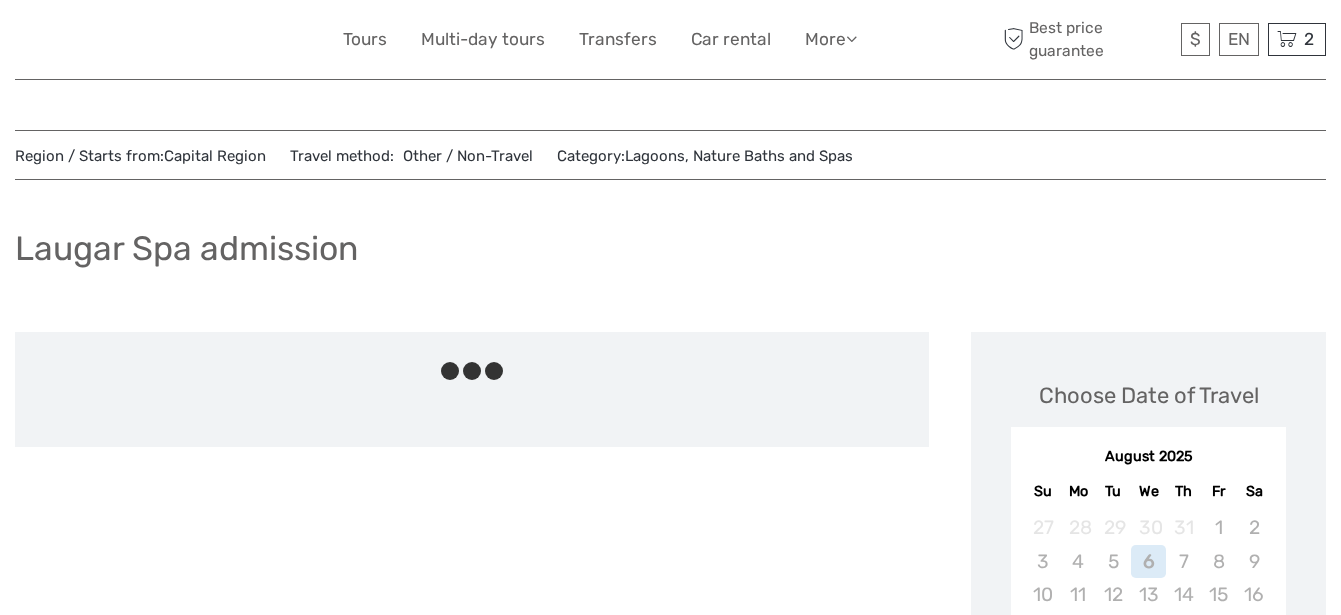 scroll, scrollTop: 0, scrollLeft: 0, axis: both 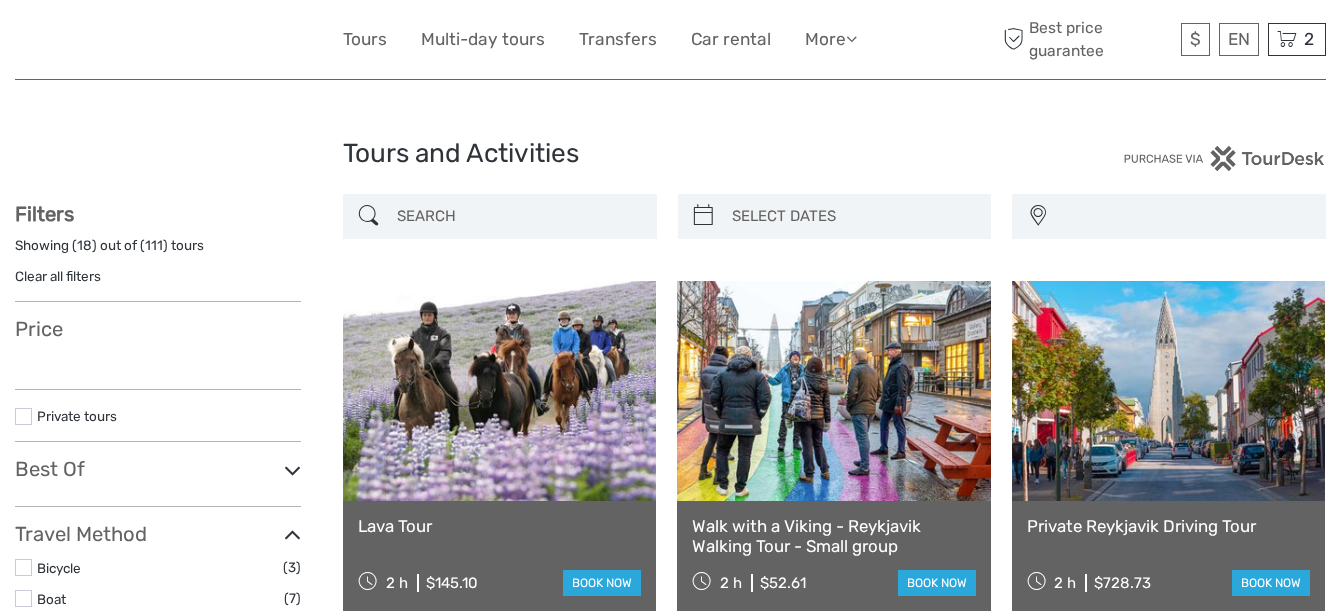 select 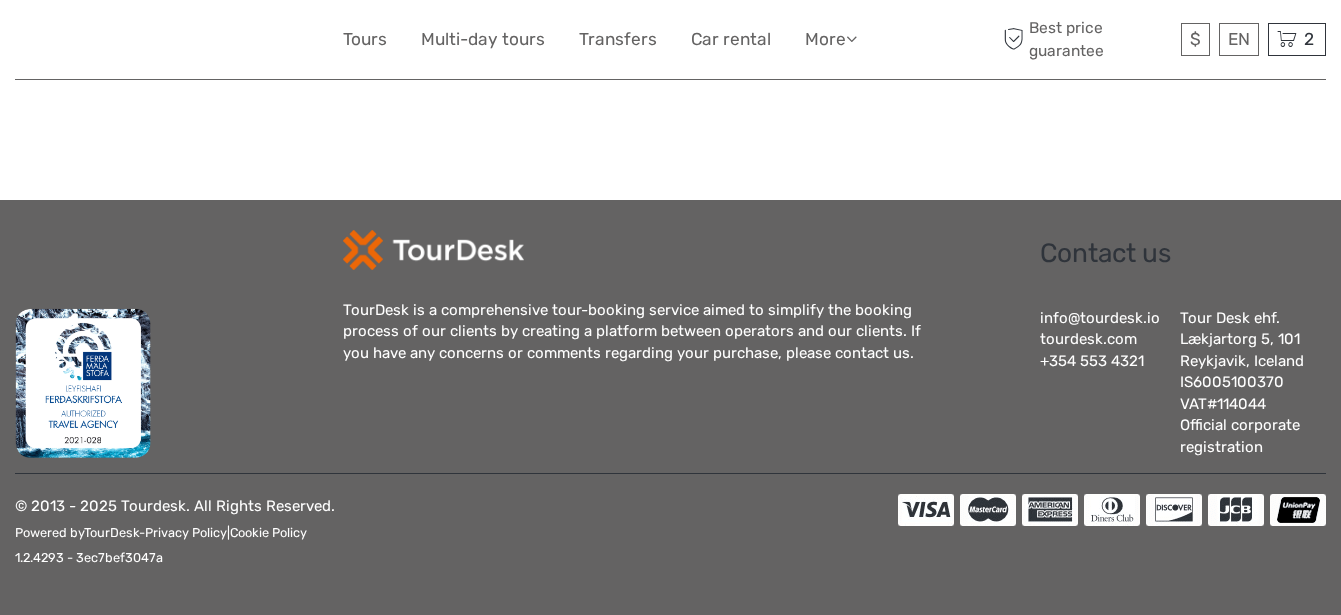 select 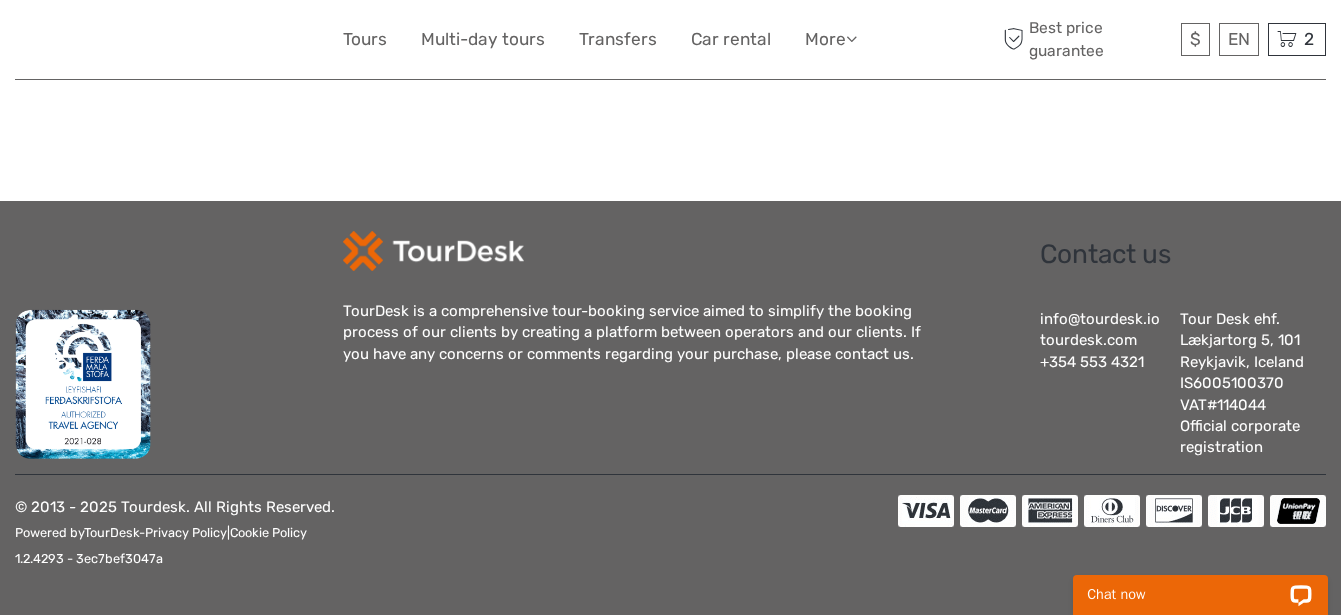 scroll, scrollTop: 0, scrollLeft: 0, axis: both 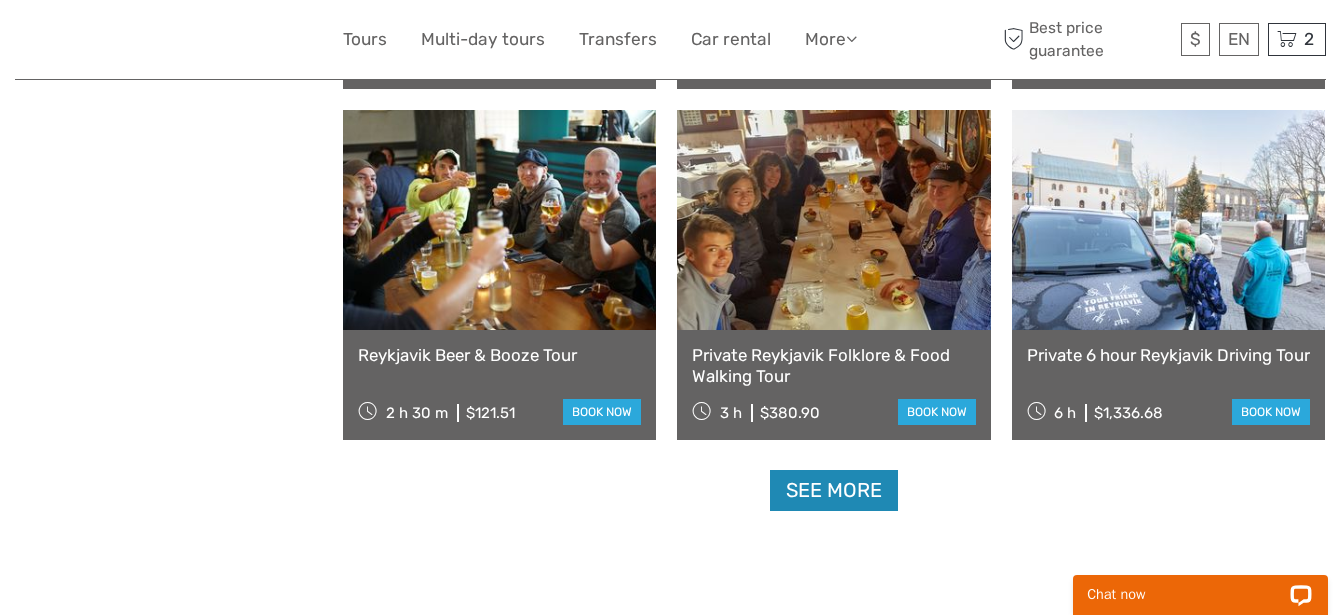 click on "See more" at bounding box center [834, 490] 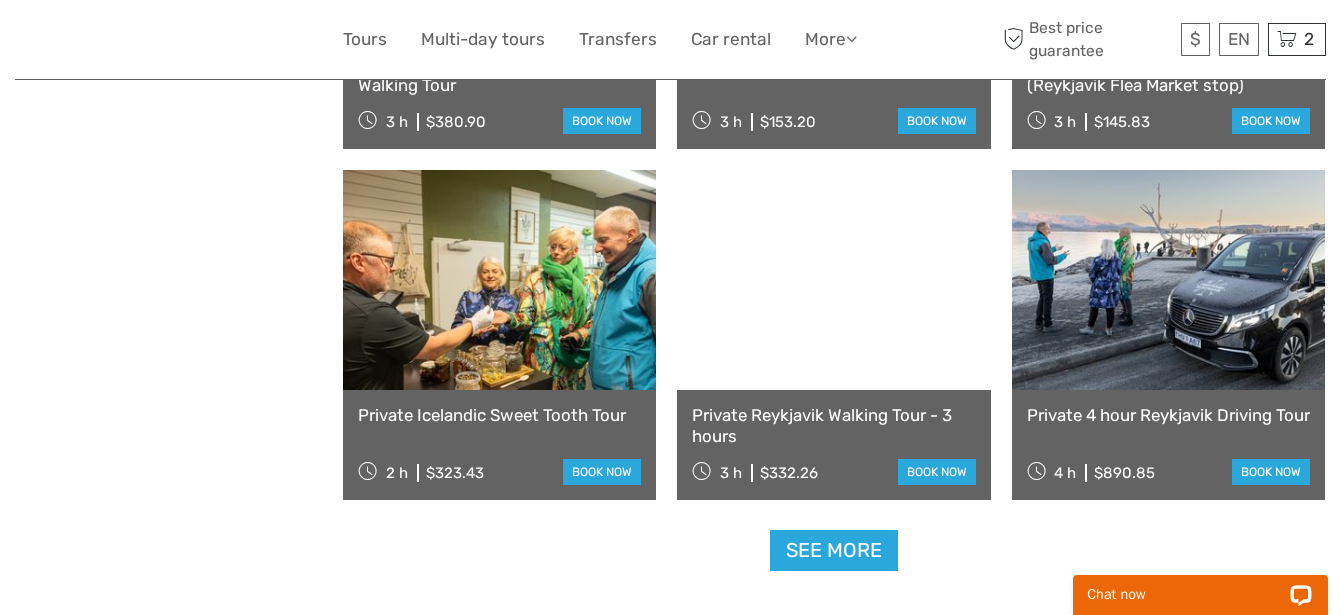 scroll, scrollTop: 4093, scrollLeft: 0, axis: vertical 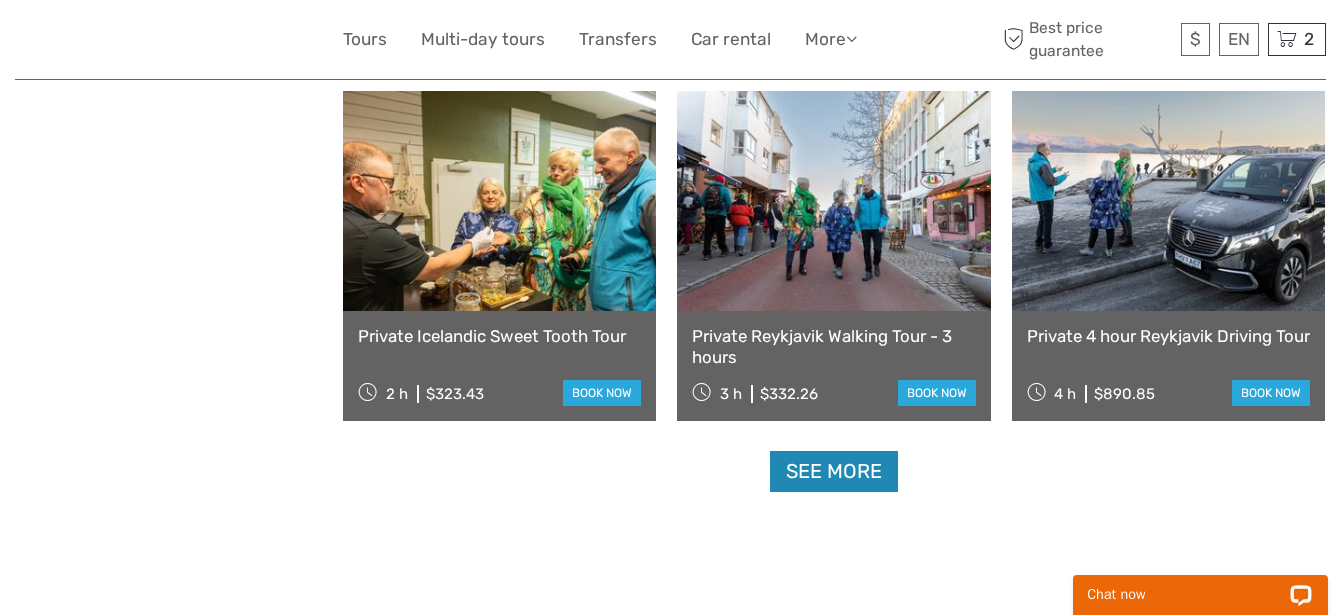 click on "See more" at bounding box center (834, 471) 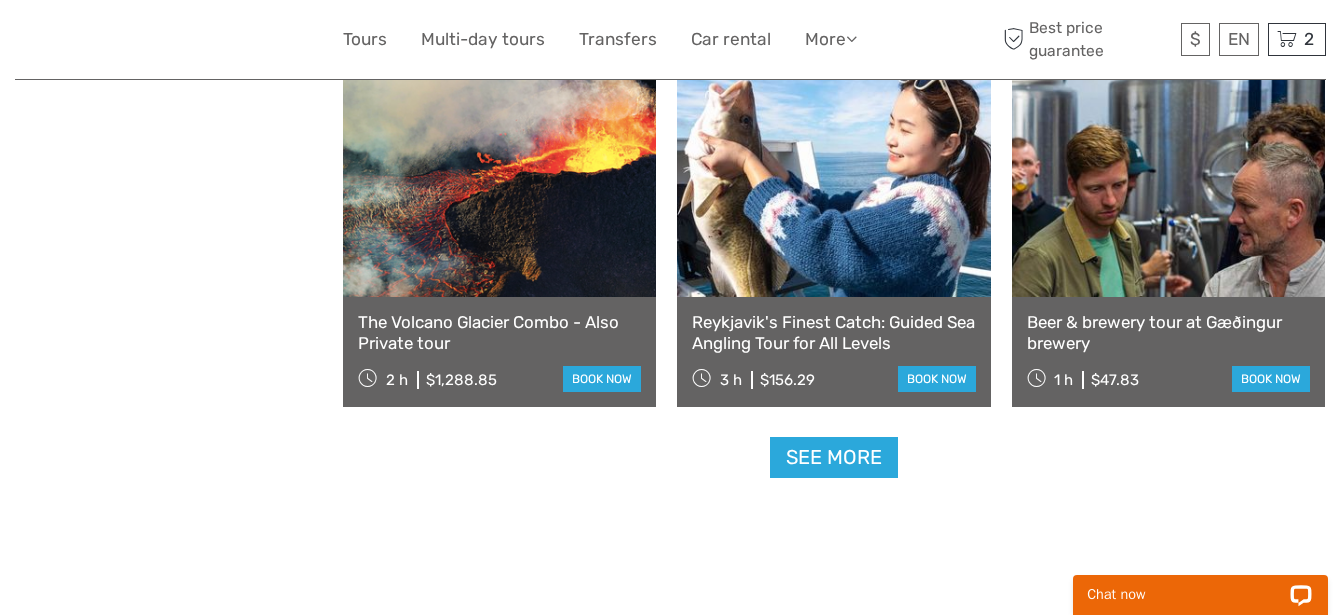 scroll, scrollTop: 6343, scrollLeft: 0, axis: vertical 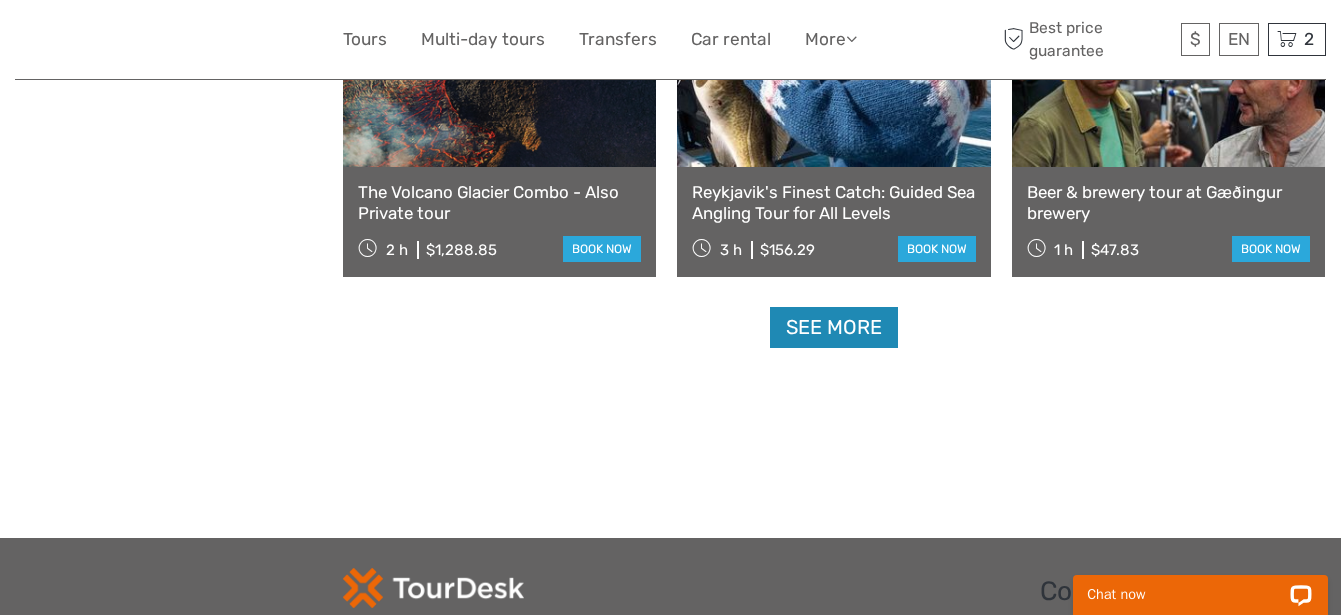 click on "See more" at bounding box center [834, 327] 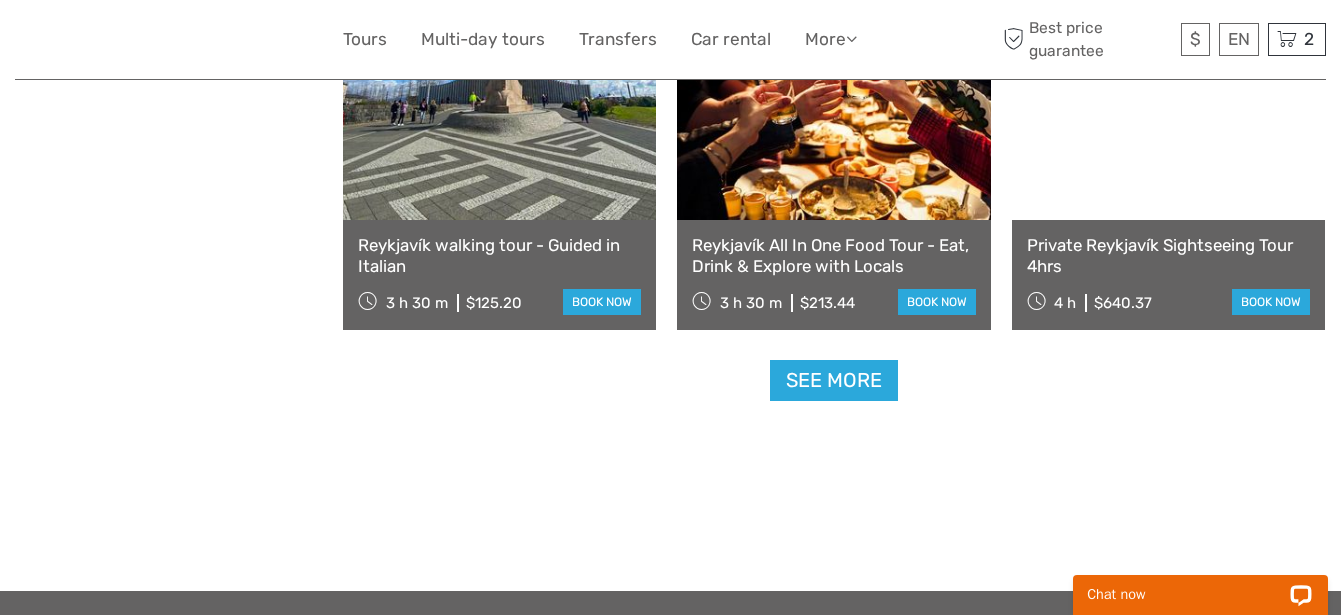 scroll, scrollTop: 8468, scrollLeft: 0, axis: vertical 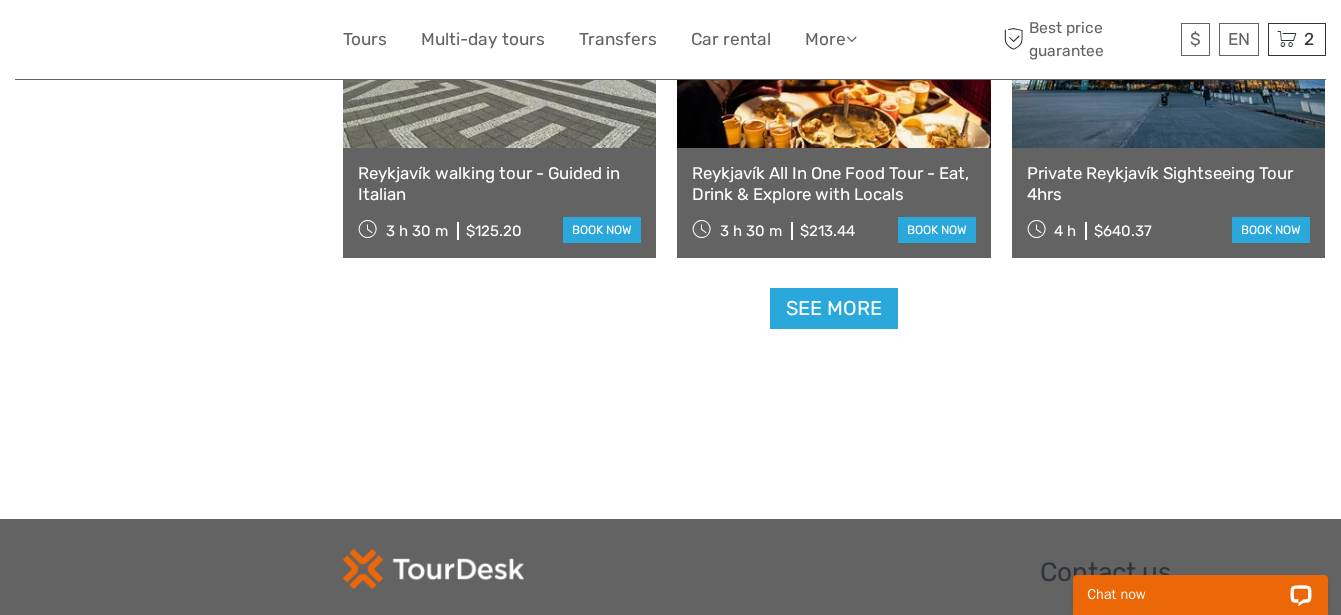 click on "See more" at bounding box center (834, 308) 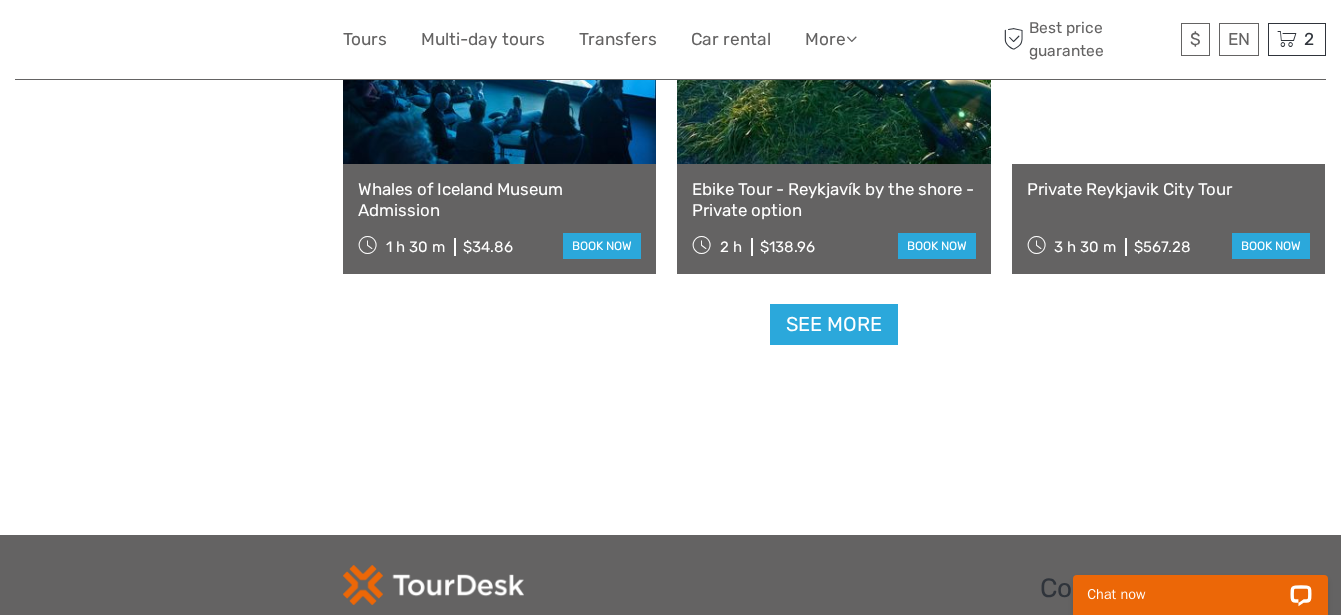 scroll, scrollTop: 10593, scrollLeft: 0, axis: vertical 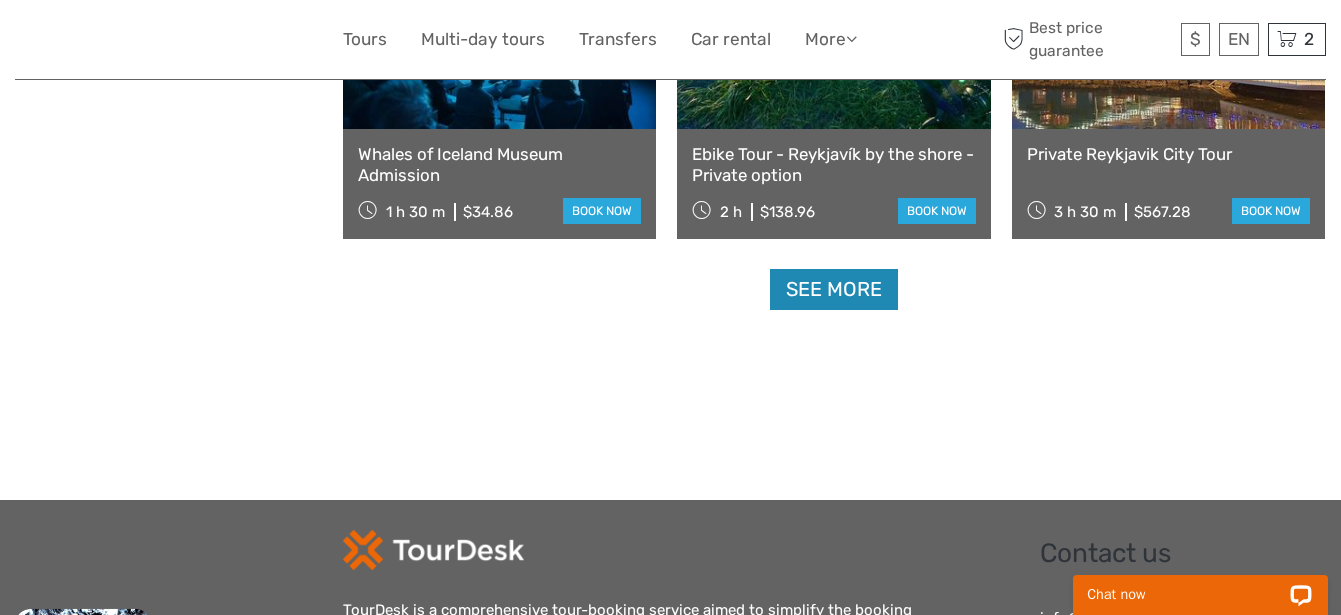 click on "See more" at bounding box center [834, 289] 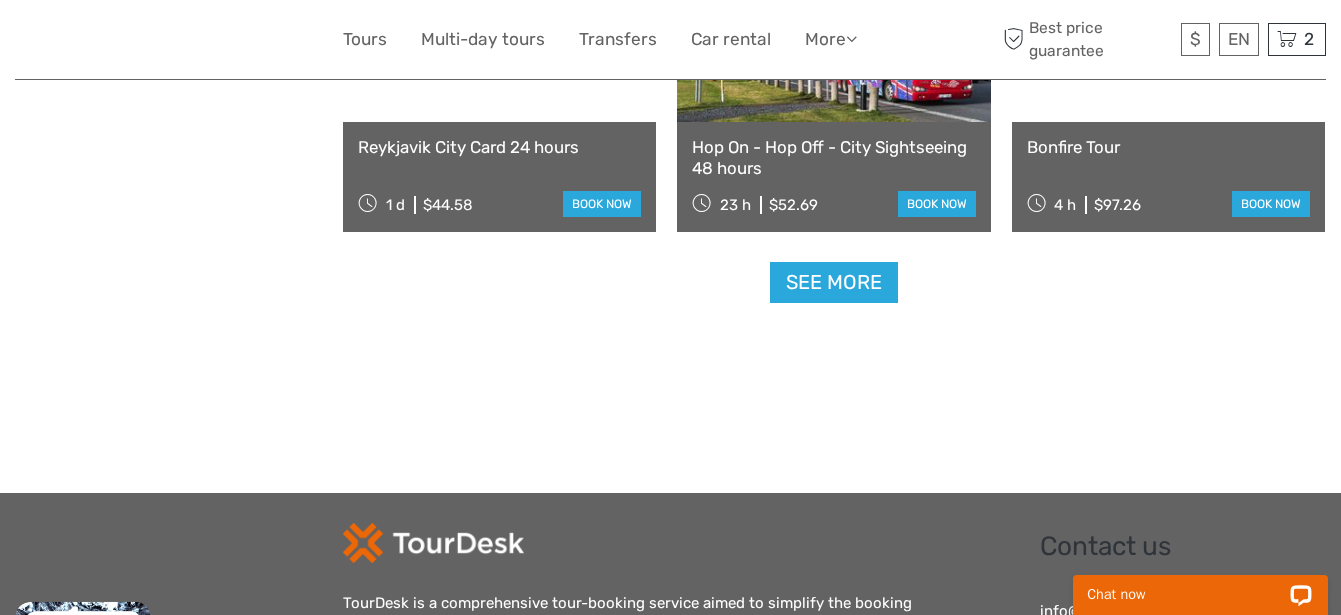scroll, scrollTop: 12718, scrollLeft: 0, axis: vertical 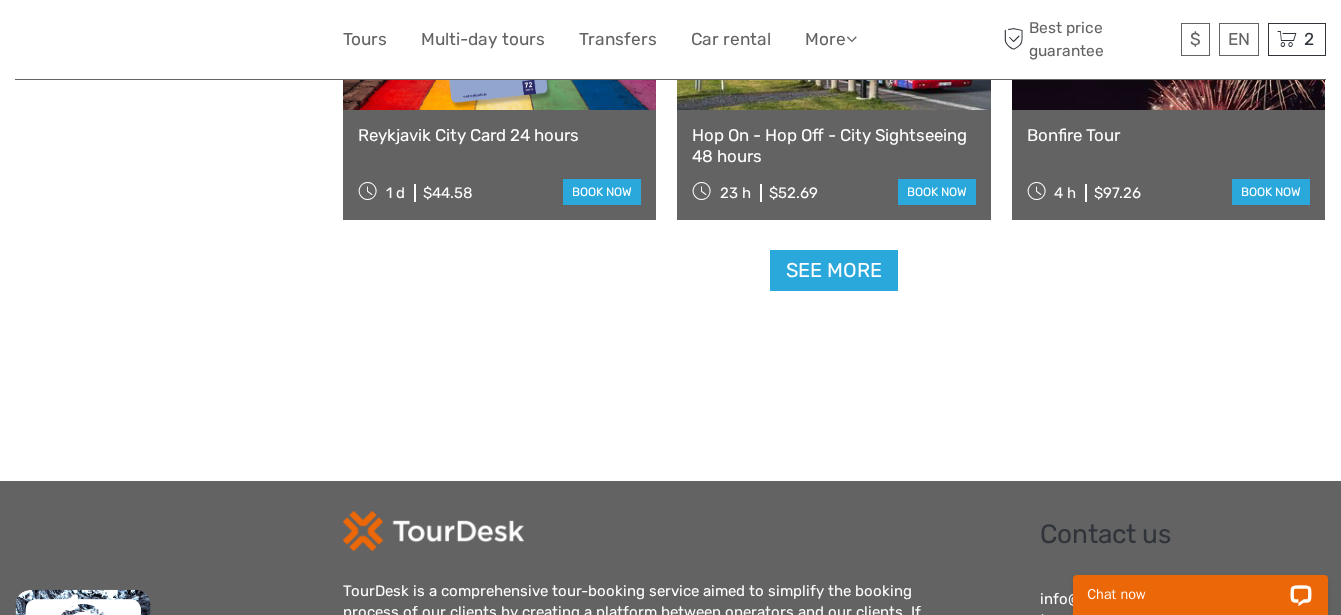 click on "See more" at bounding box center [834, 270] 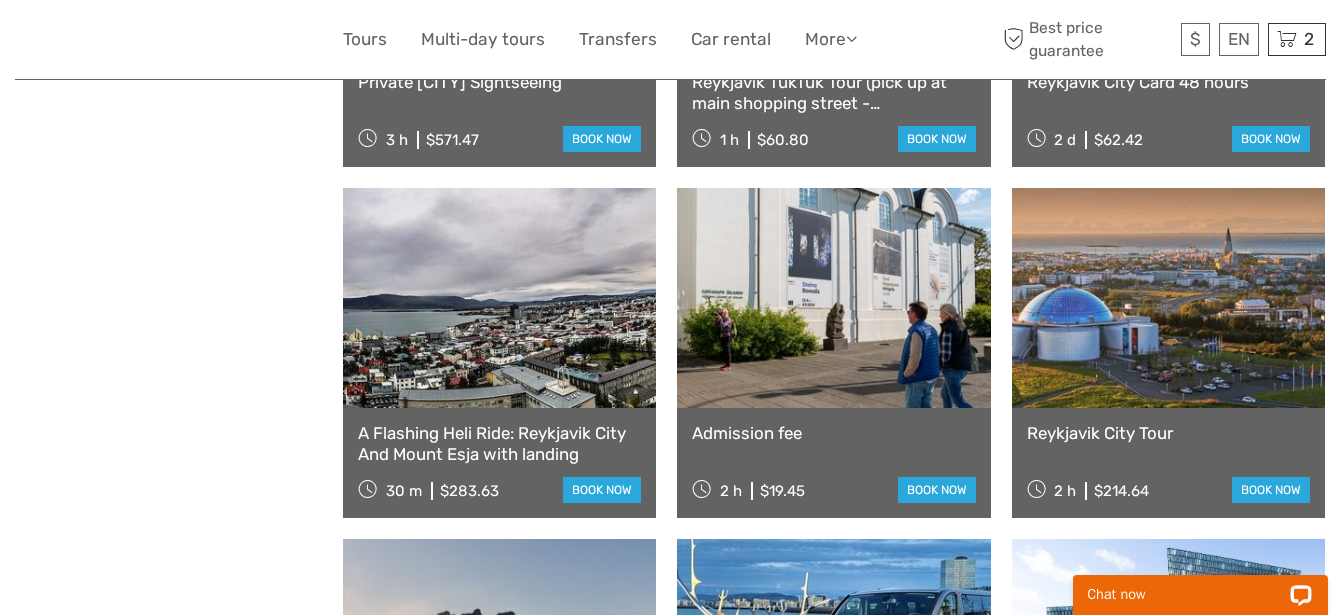scroll, scrollTop: 8904, scrollLeft: 0, axis: vertical 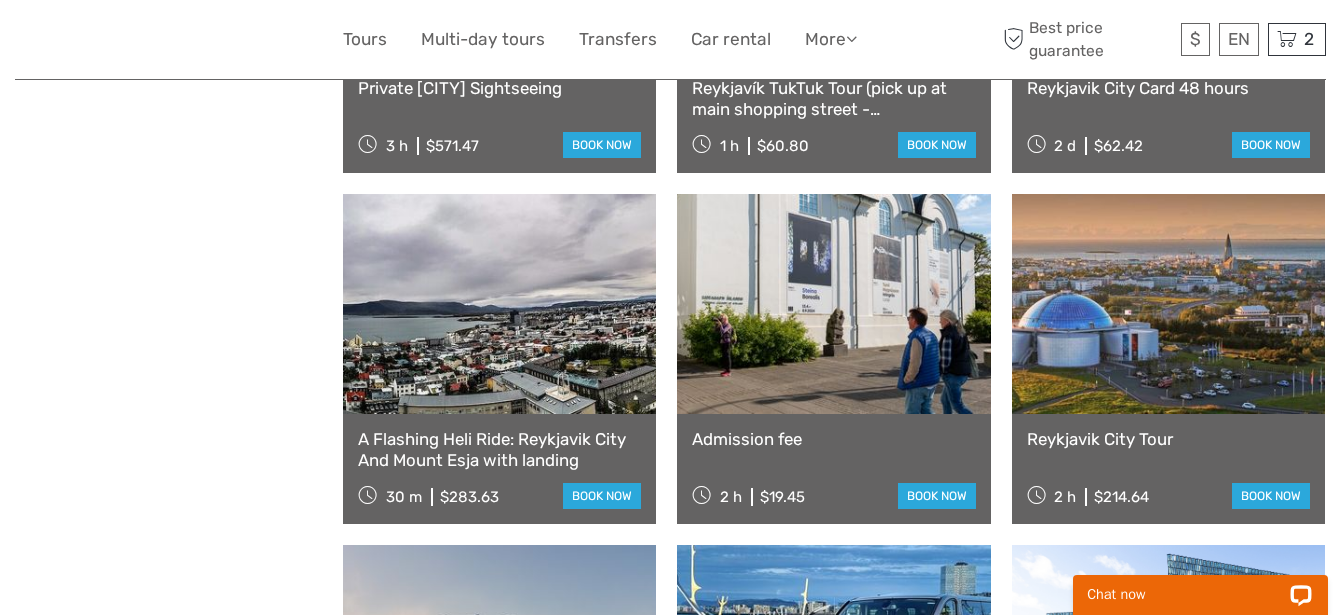 click on "Reykjavik City Tour" at bounding box center [1168, 439] 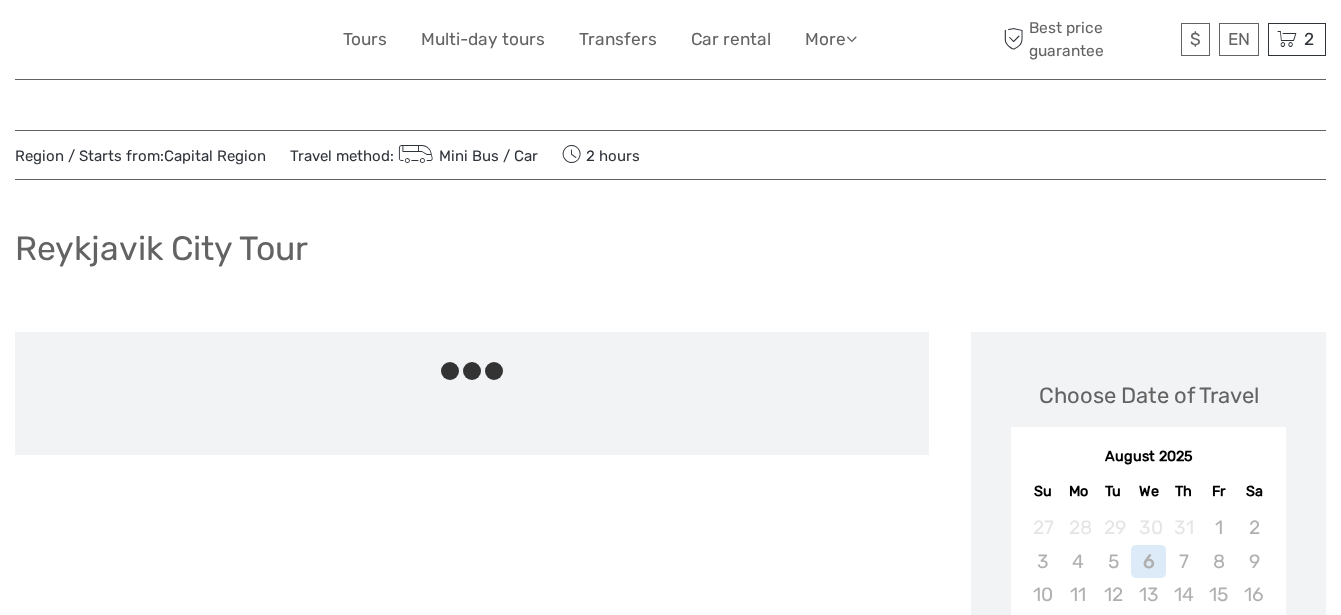 scroll, scrollTop: 0, scrollLeft: 0, axis: both 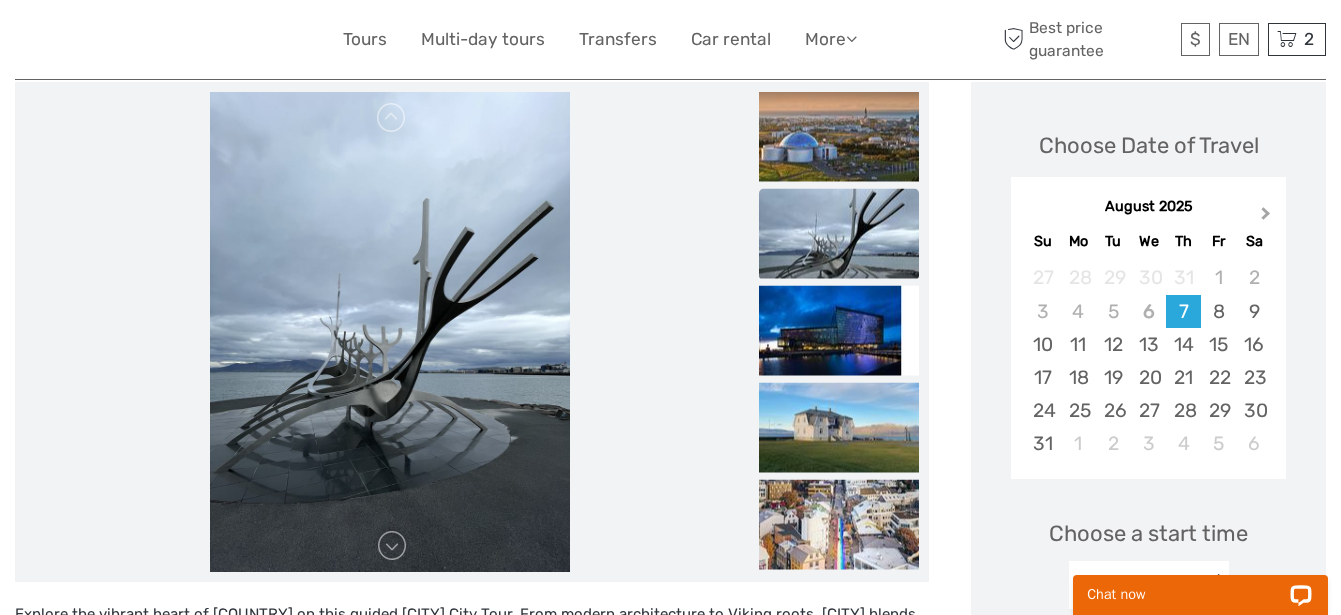 click on "Next Month" at bounding box center (1266, 217) 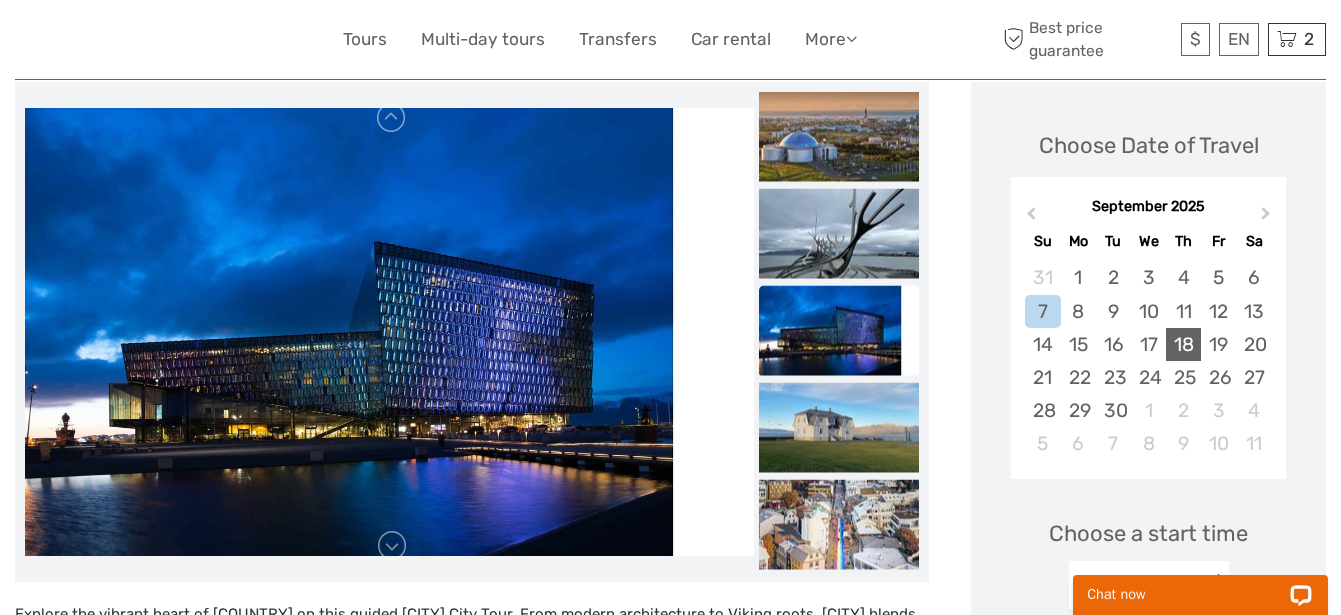 click on "18" at bounding box center (1183, 344) 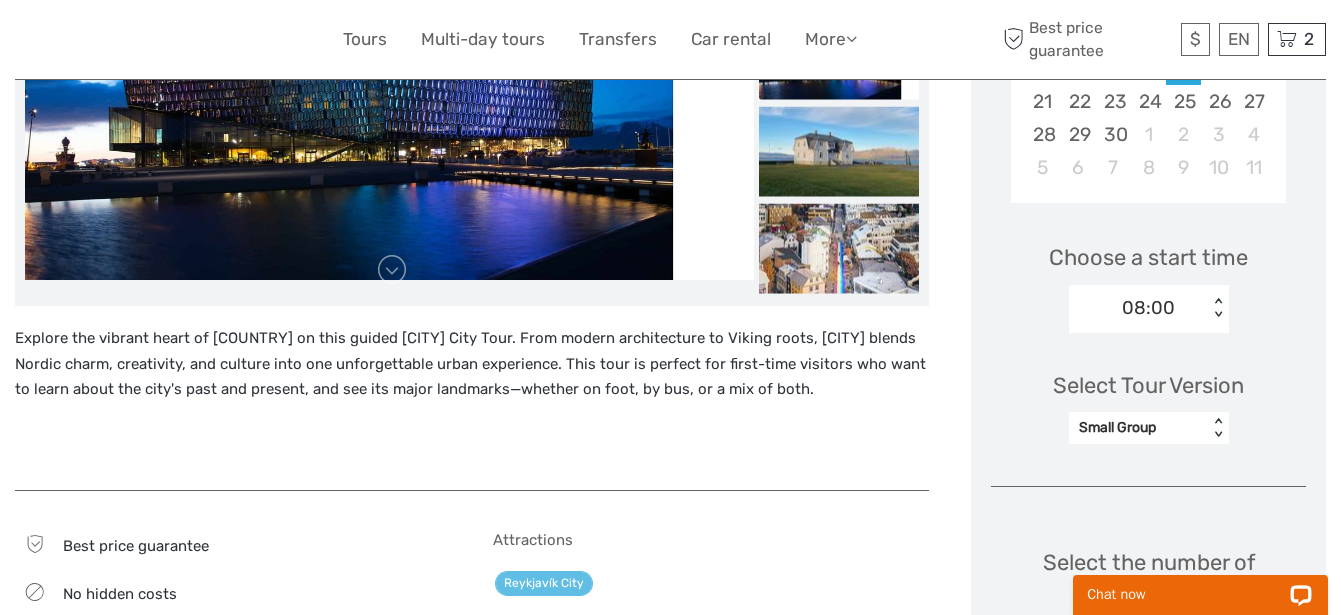 scroll, scrollTop: 500, scrollLeft: 0, axis: vertical 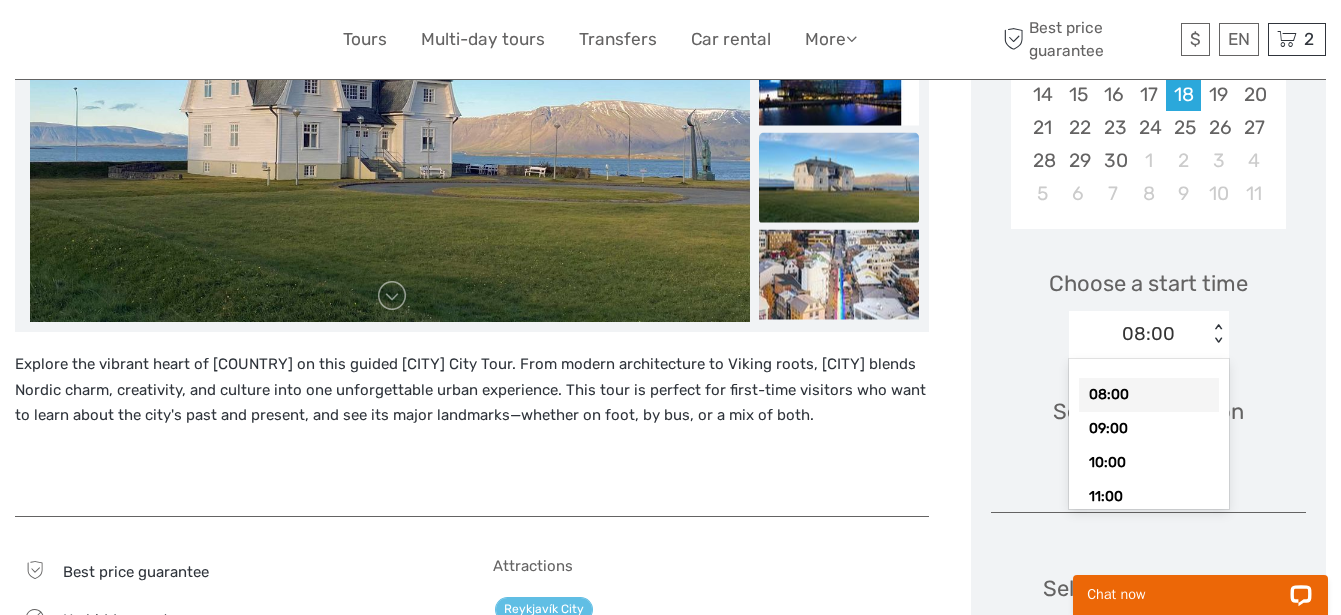 click on "08:00" at bounding box center (1148, 334) 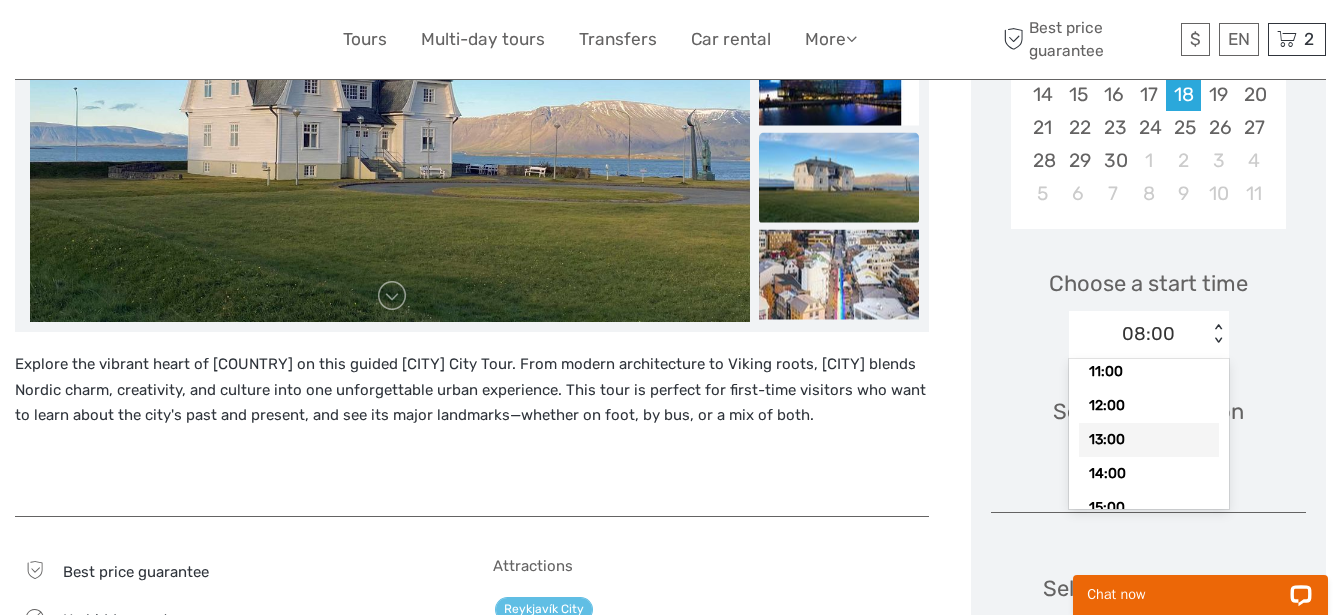scroll, scrollTop: 250, scrollLeft: 0, axis: vertical 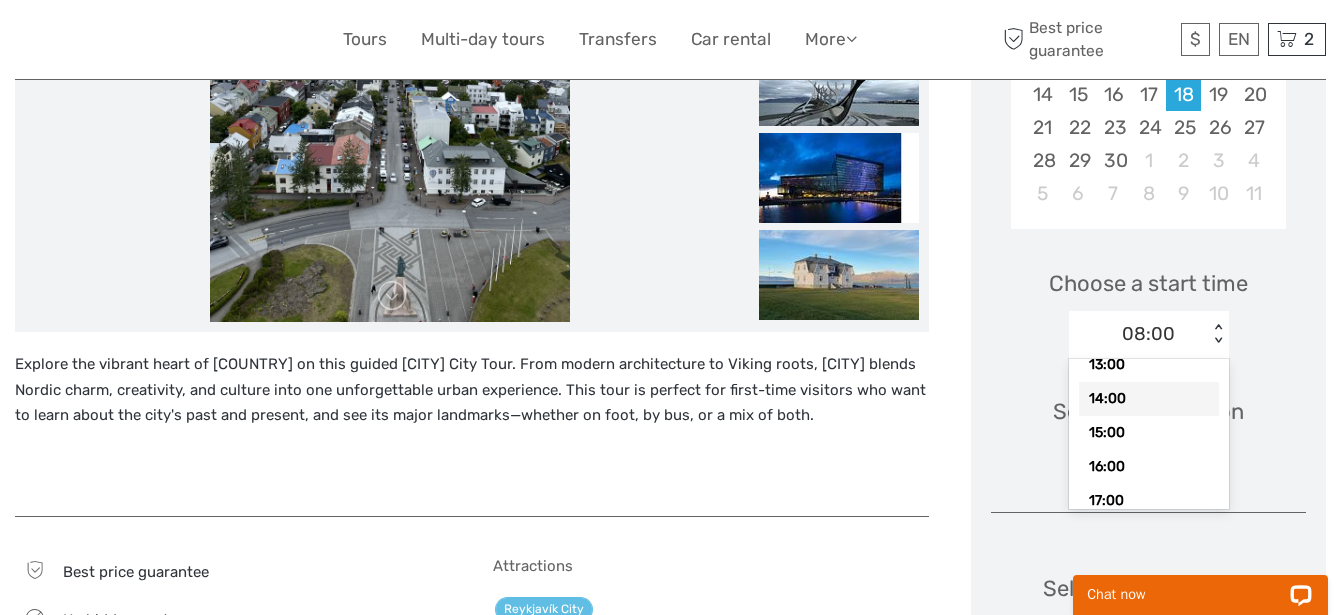 click on "14:00" at bounding box center [1149, 399] 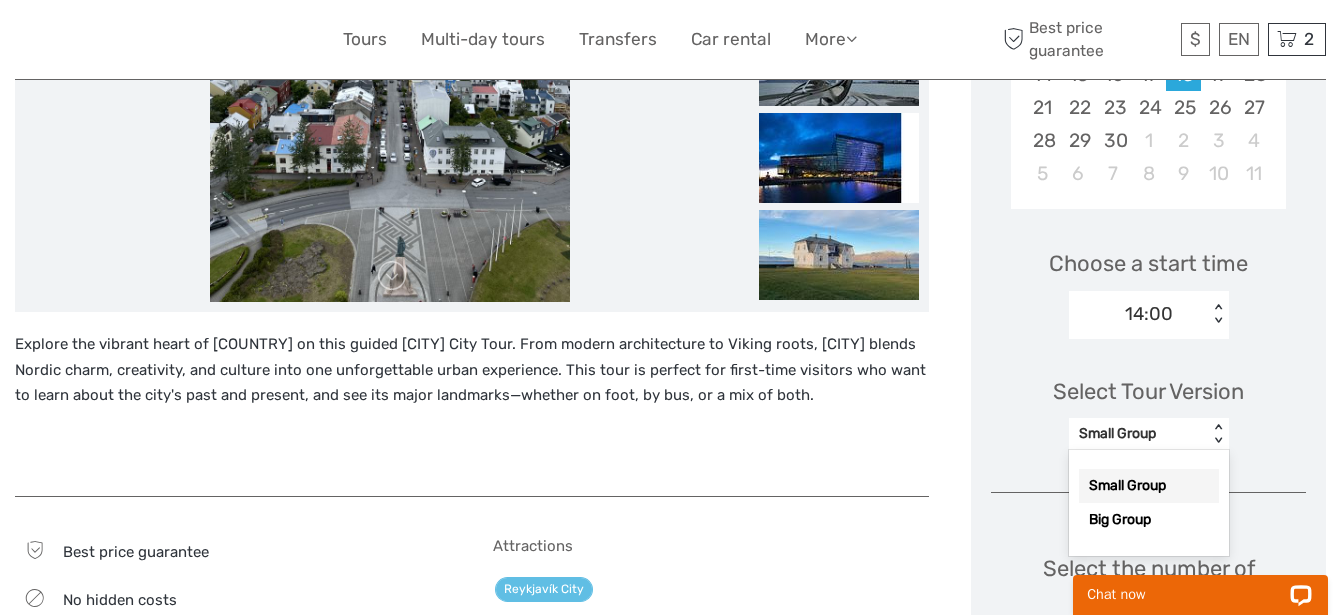click on "option Small Group selected, 1 of 2. 2 results available. Use Up and Down to choose options, press Enter to select the currently focused option, press Escape to exit the menu, press Tab to select the option and exit the menu. Small Group < > Small Group Big Group" at bounding box center [1149, 434] 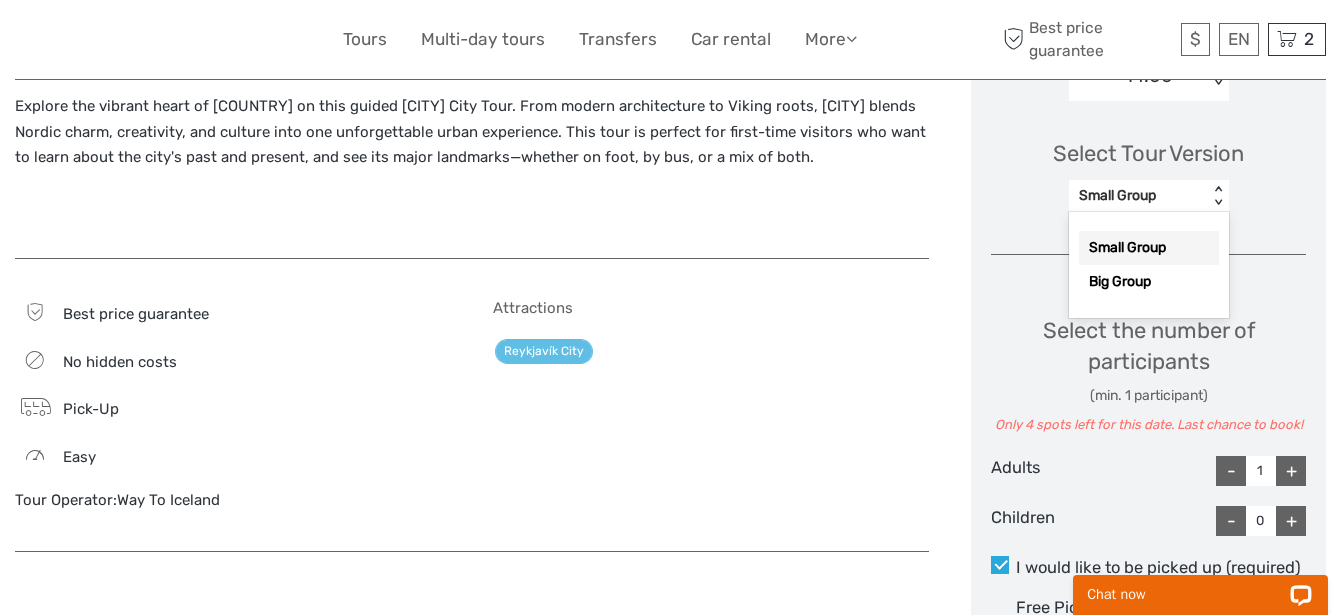 scroll, scrollTop: 775, scrollLeft: 0, axis: vertical 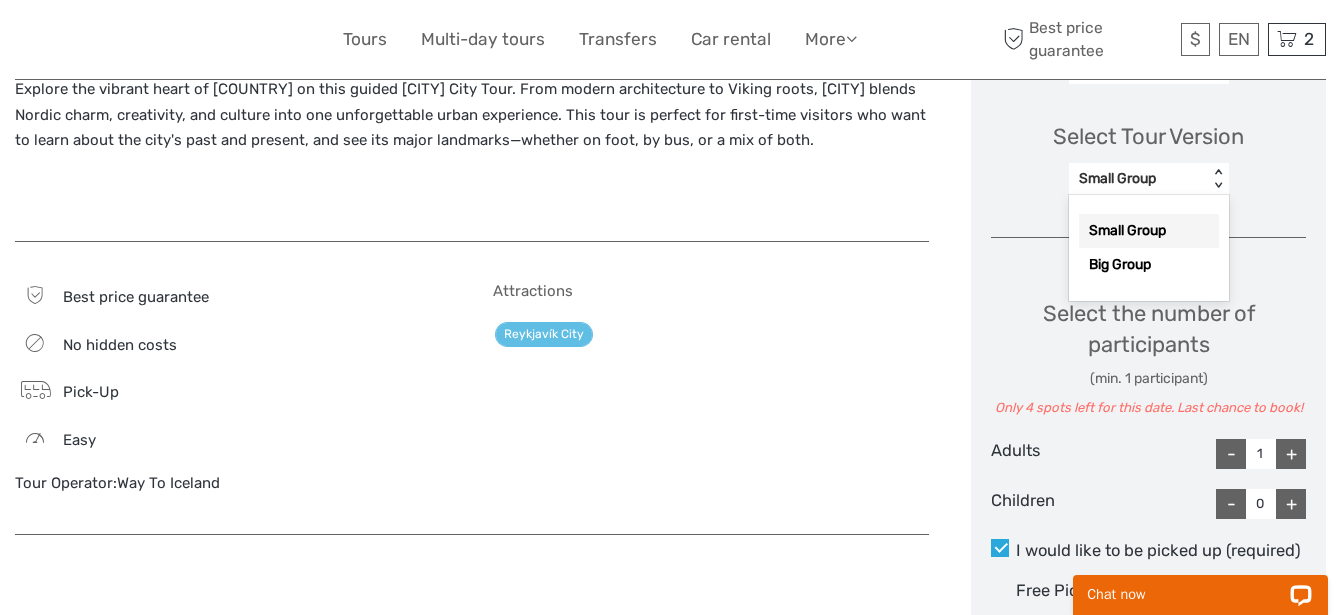 click on "Small Group" at bounding box center (1149, 231) 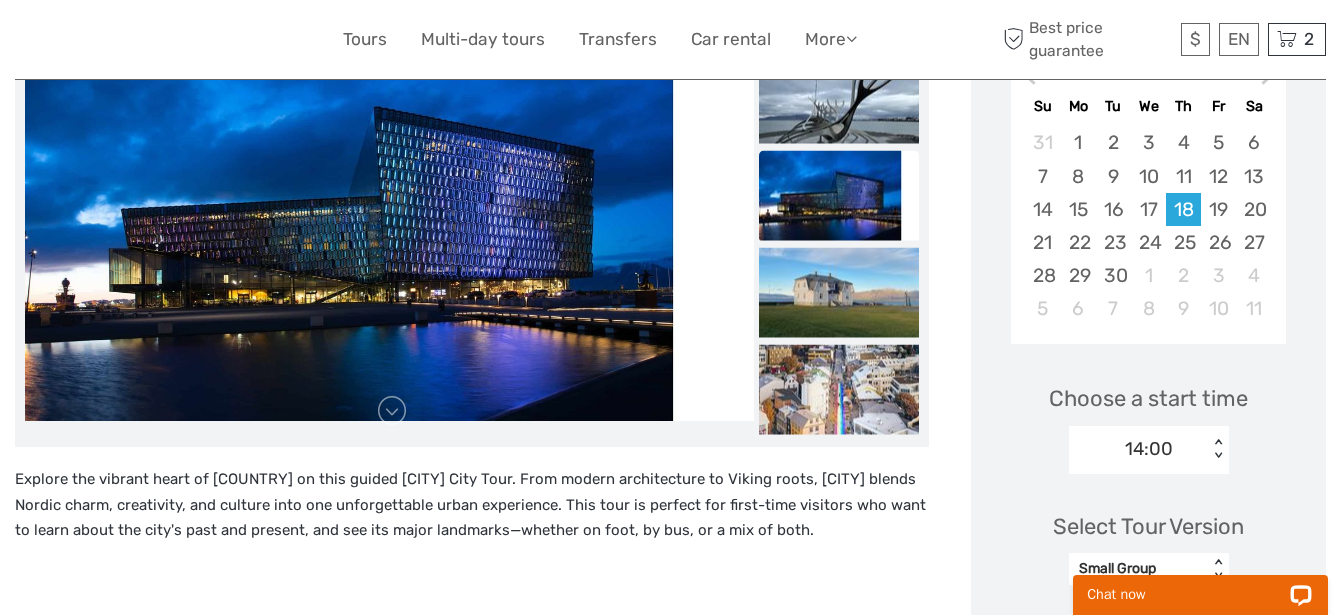 scroll, scrollTop: 400, scrollLeft: 0, axis: vertical 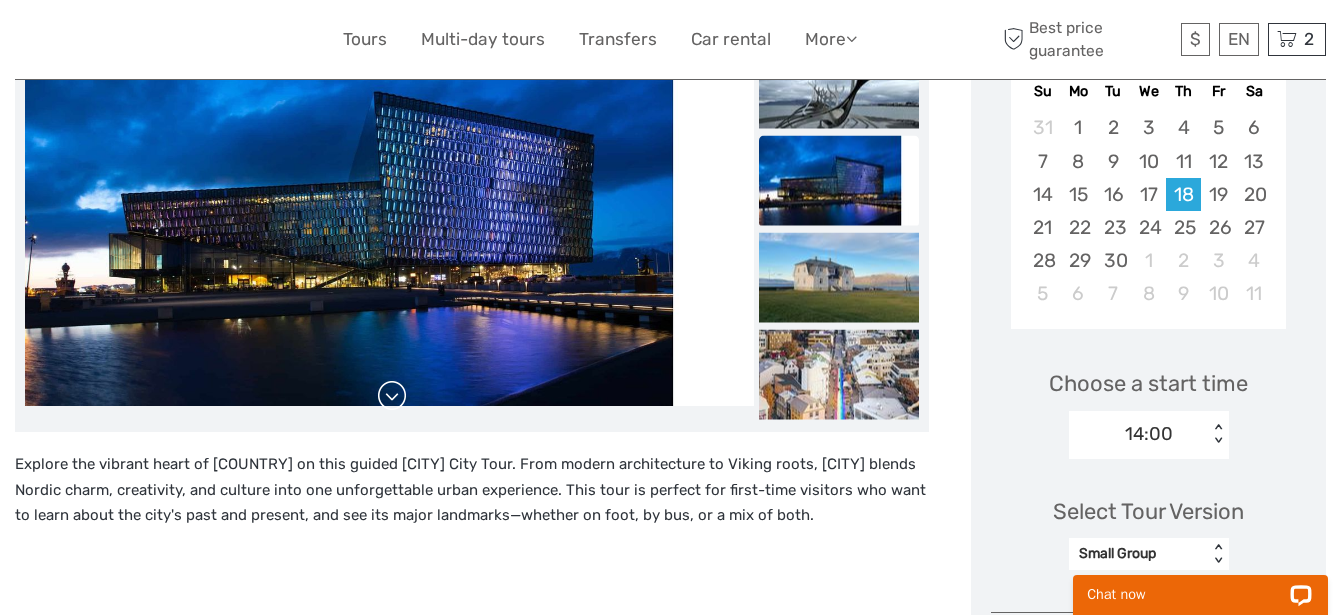 click at bounding box center [392, 396] 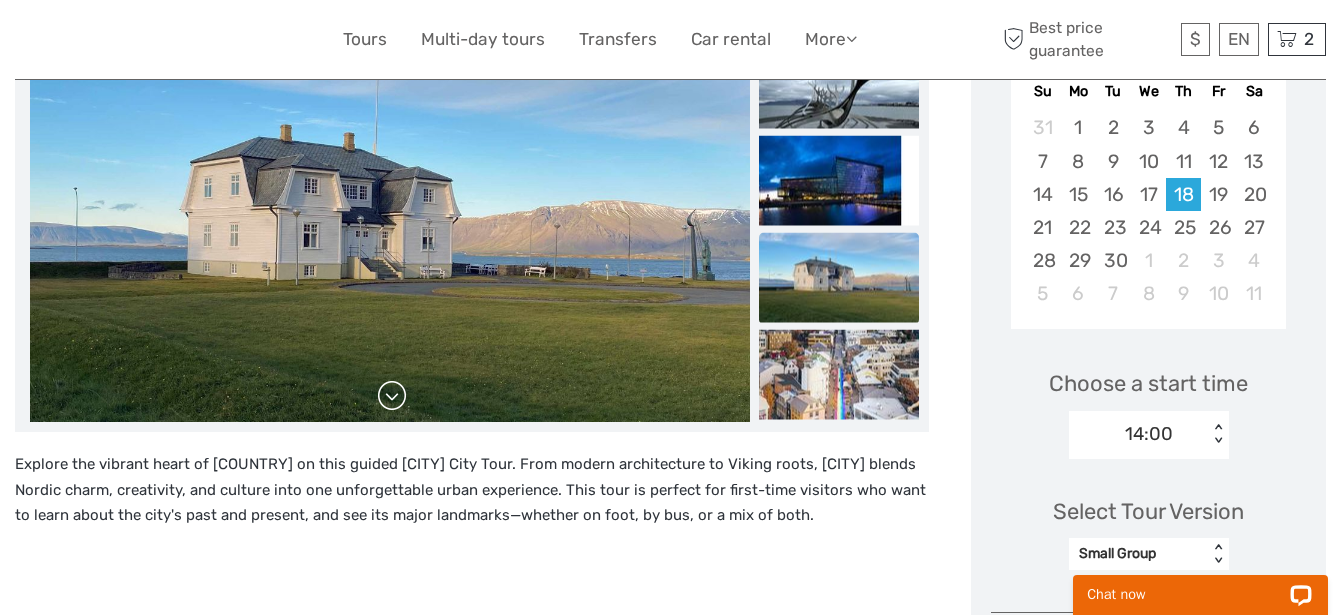 click at bounding box center [392, 396] 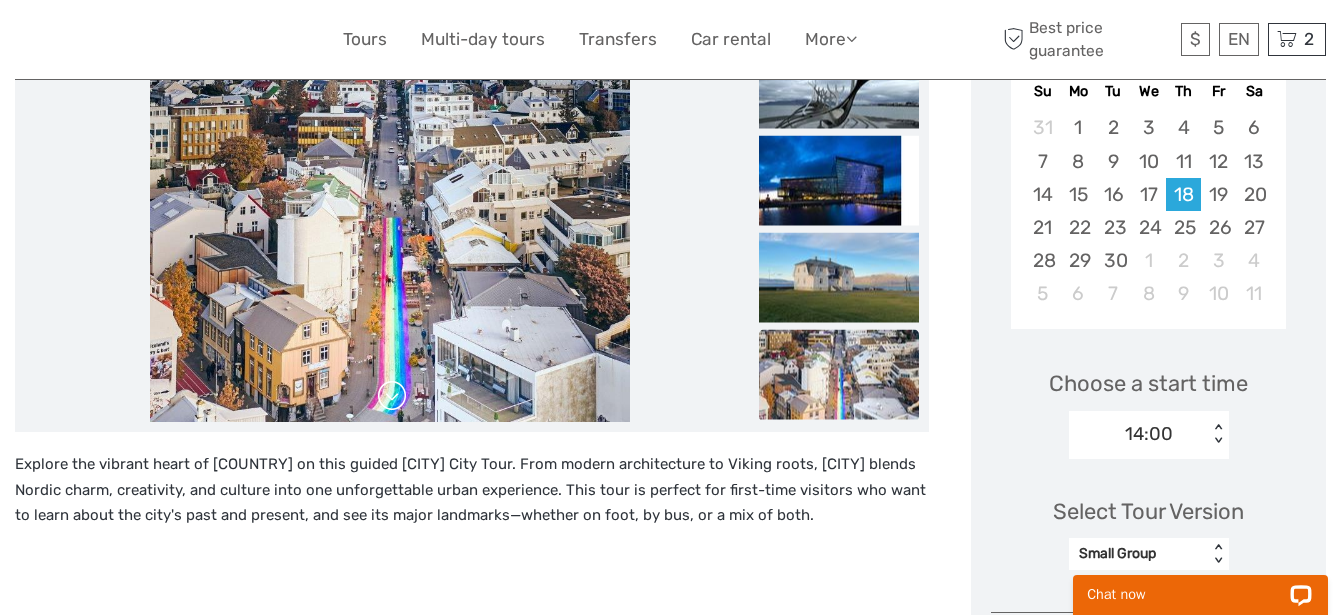 click at bounding box center [392, 396] 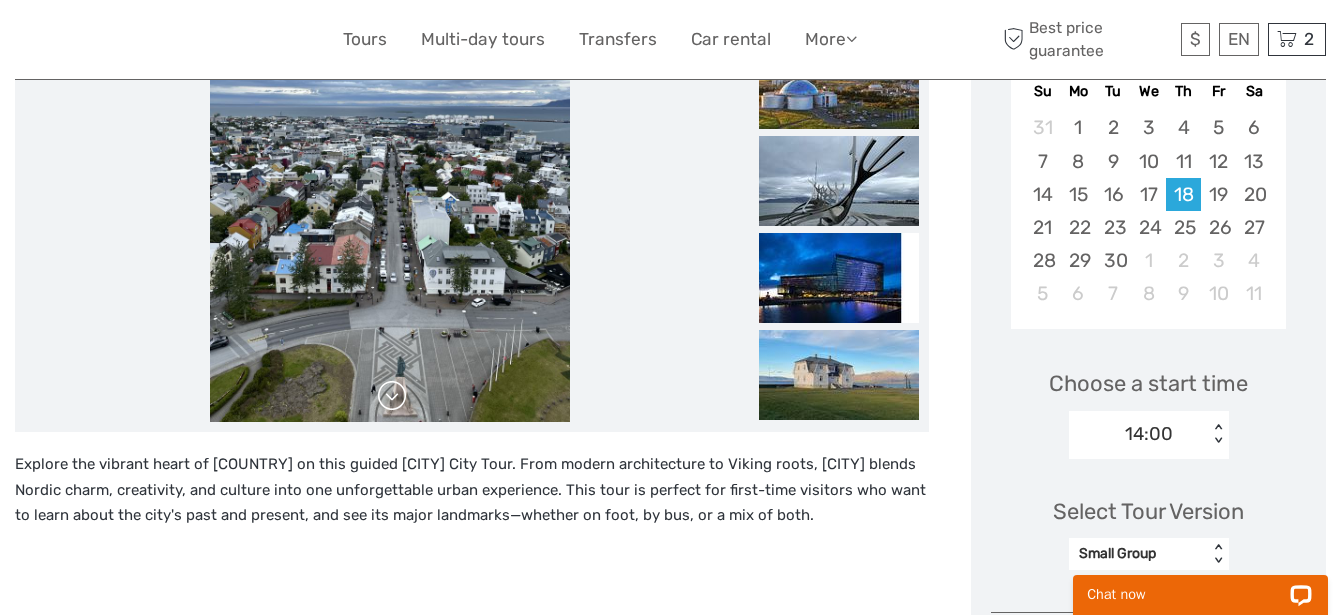 click at bounding box center (392, 396) 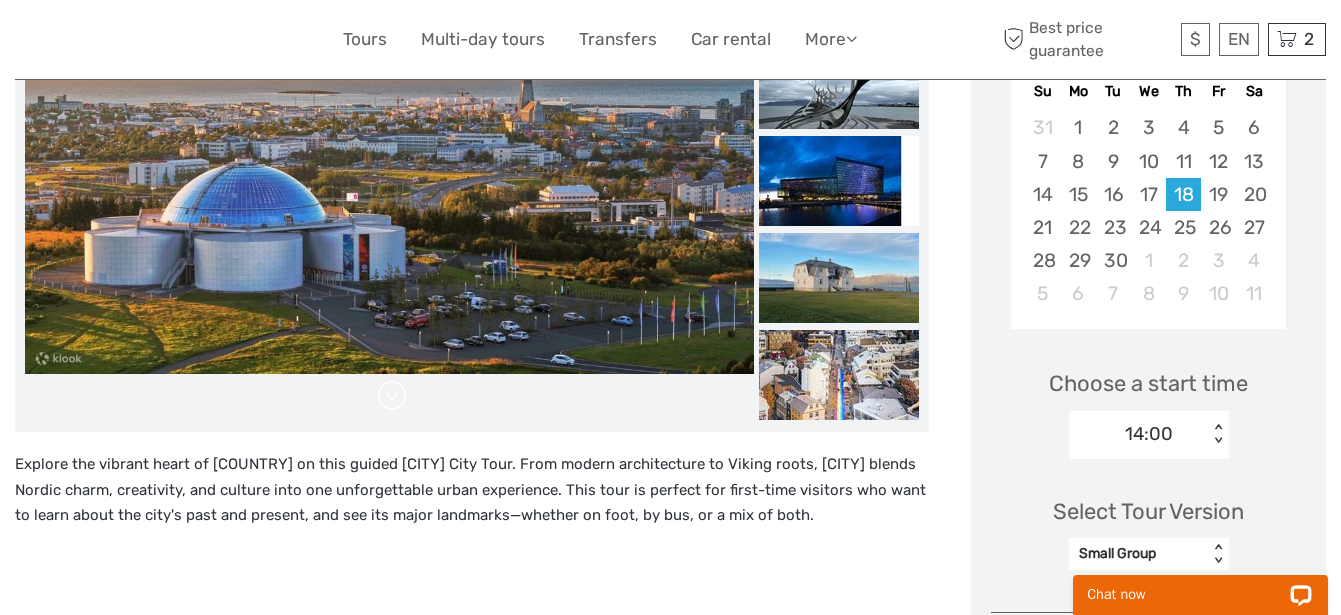 click at bounding box center (392, 396) 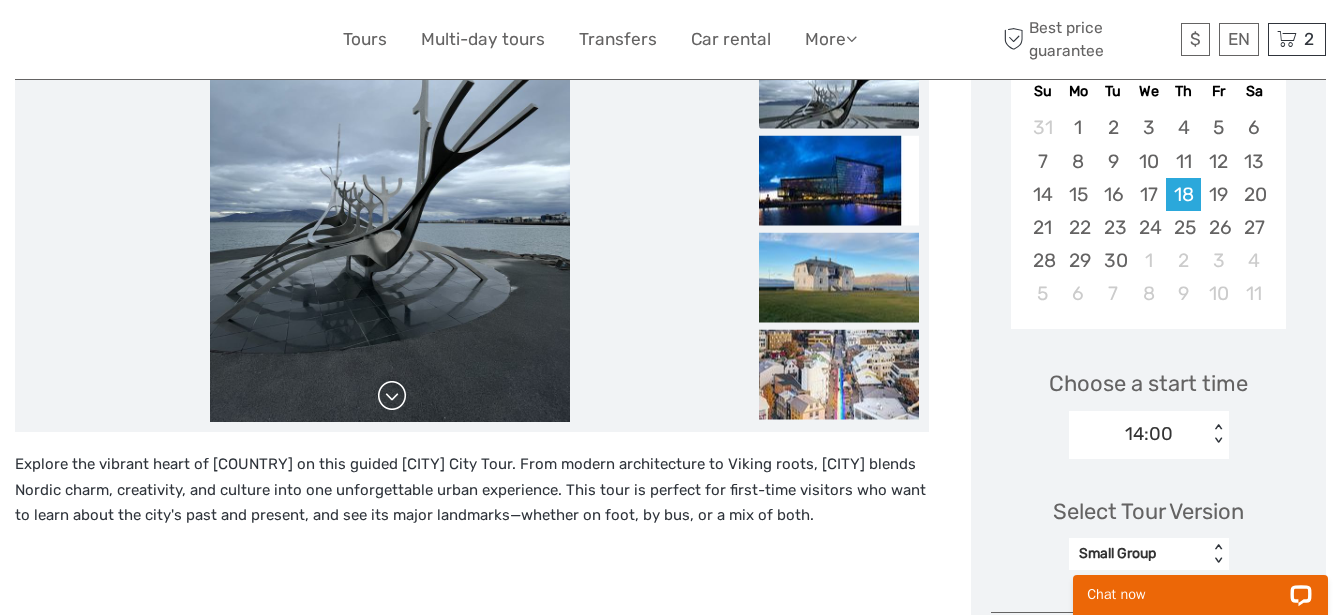 click at bounding box center (392, 396) 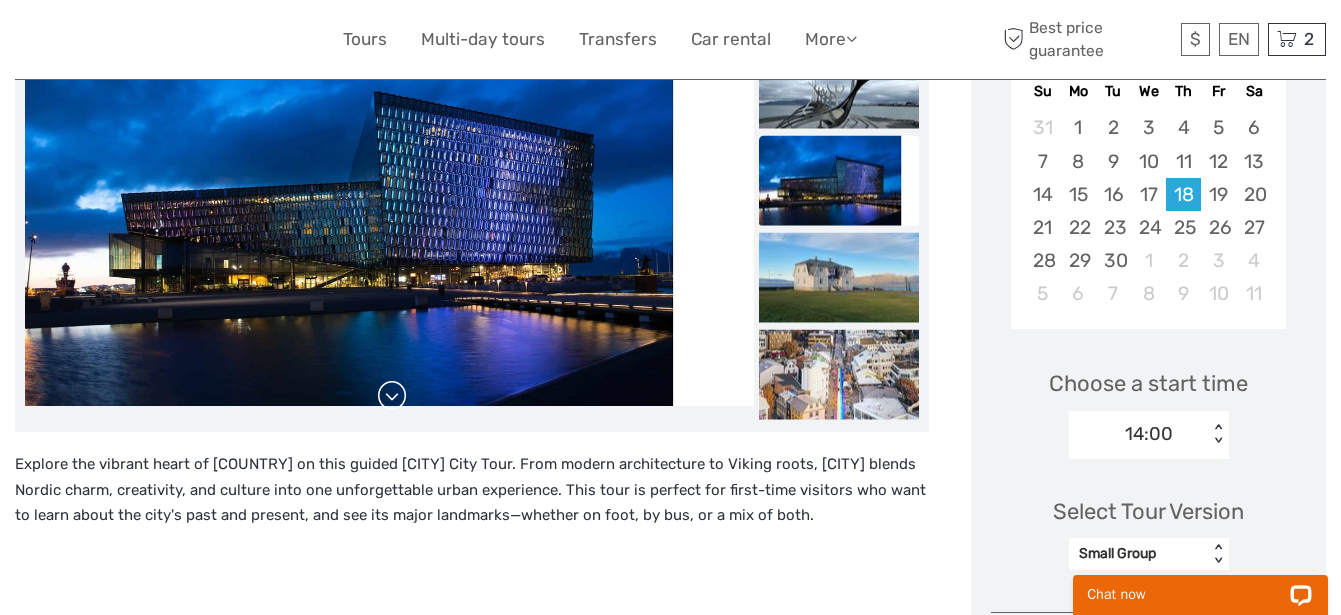 click at bounding box center [392, 396] 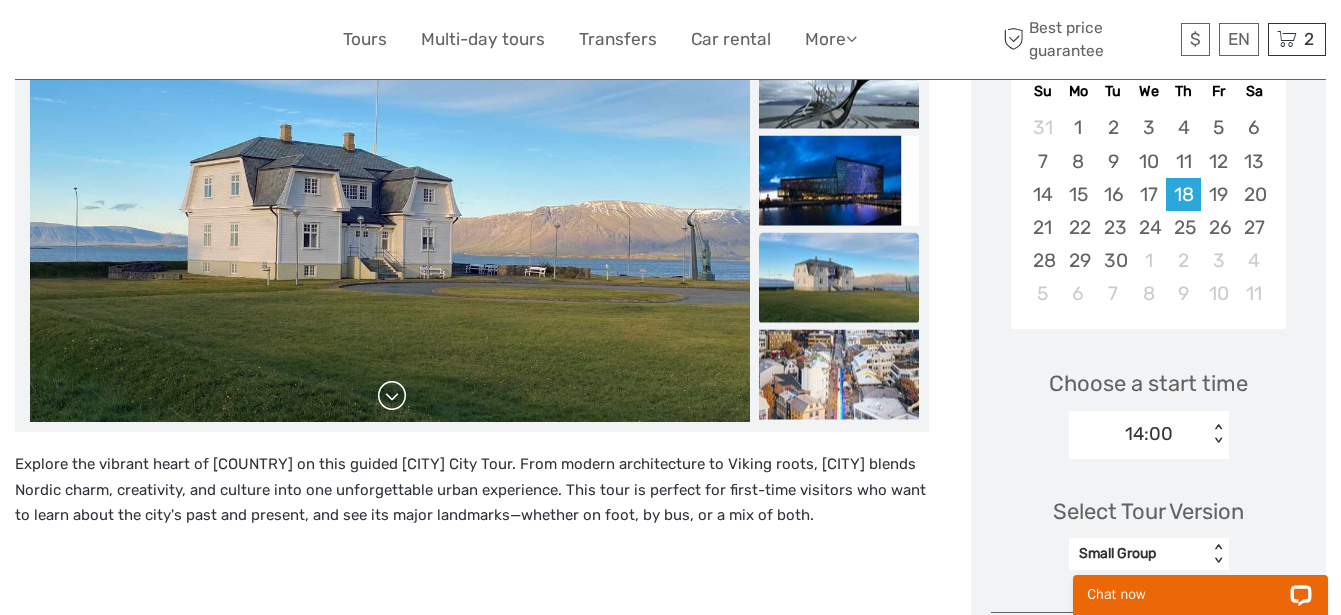 click at bounding box center (392, 396) 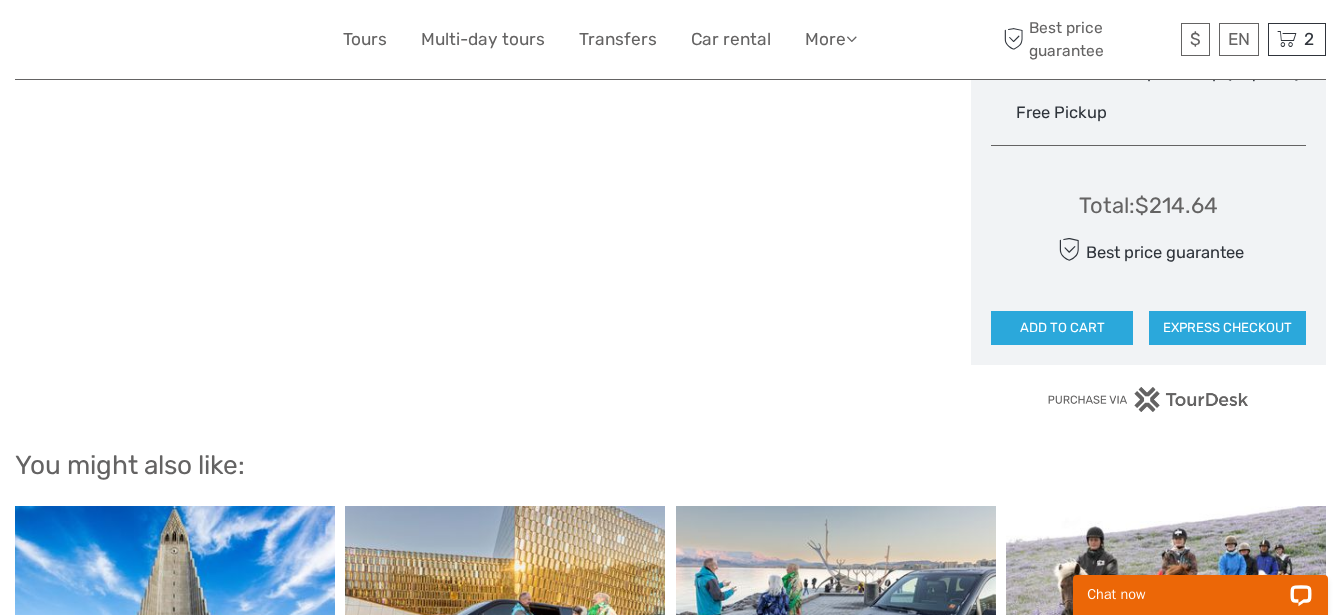 scroll, scrollTop: 1275, scrollLeft: 0, axis: vertical 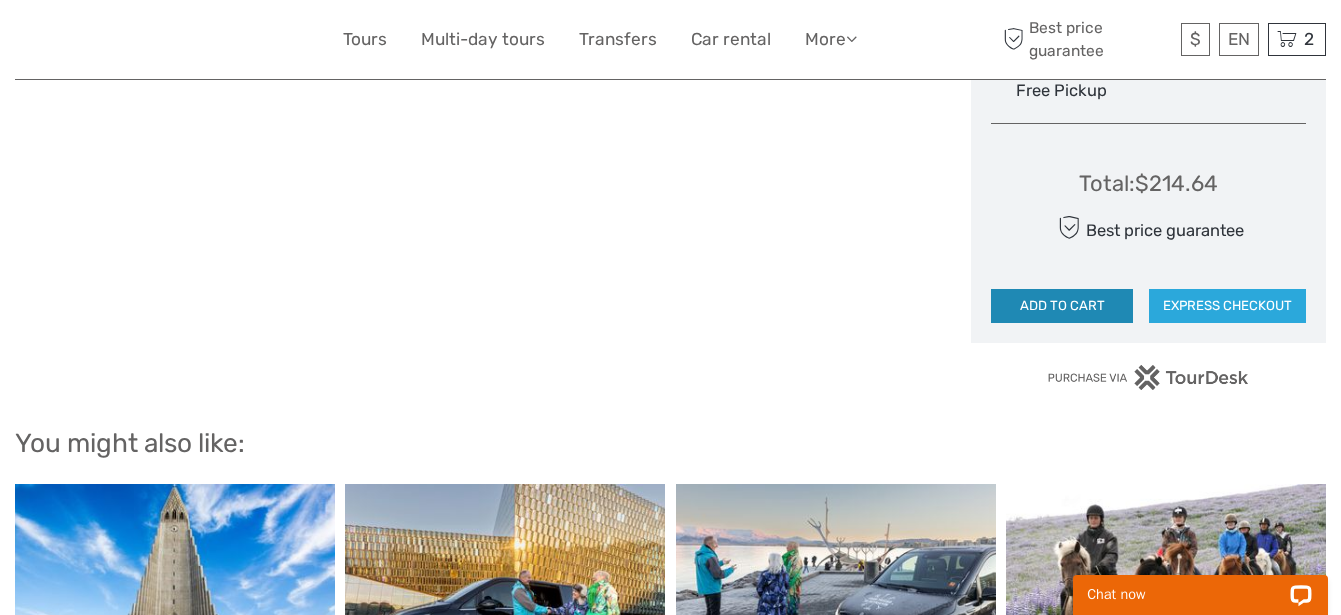click on "ADD TO CART" at bounding box center (1062, 306) 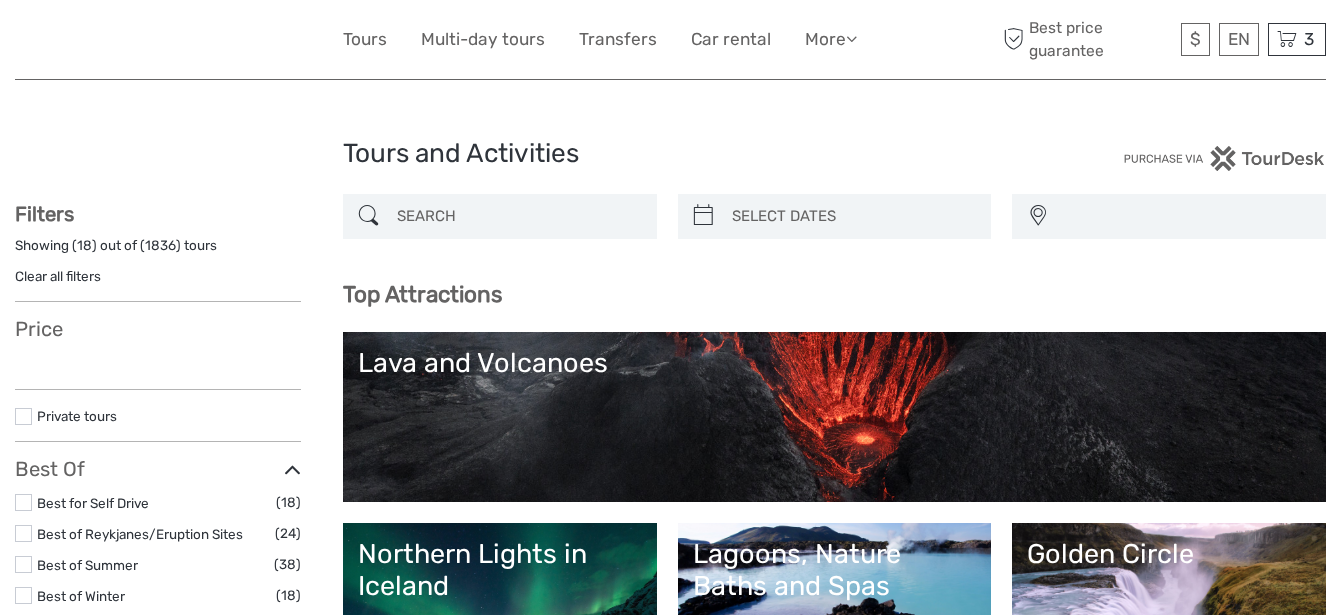 select 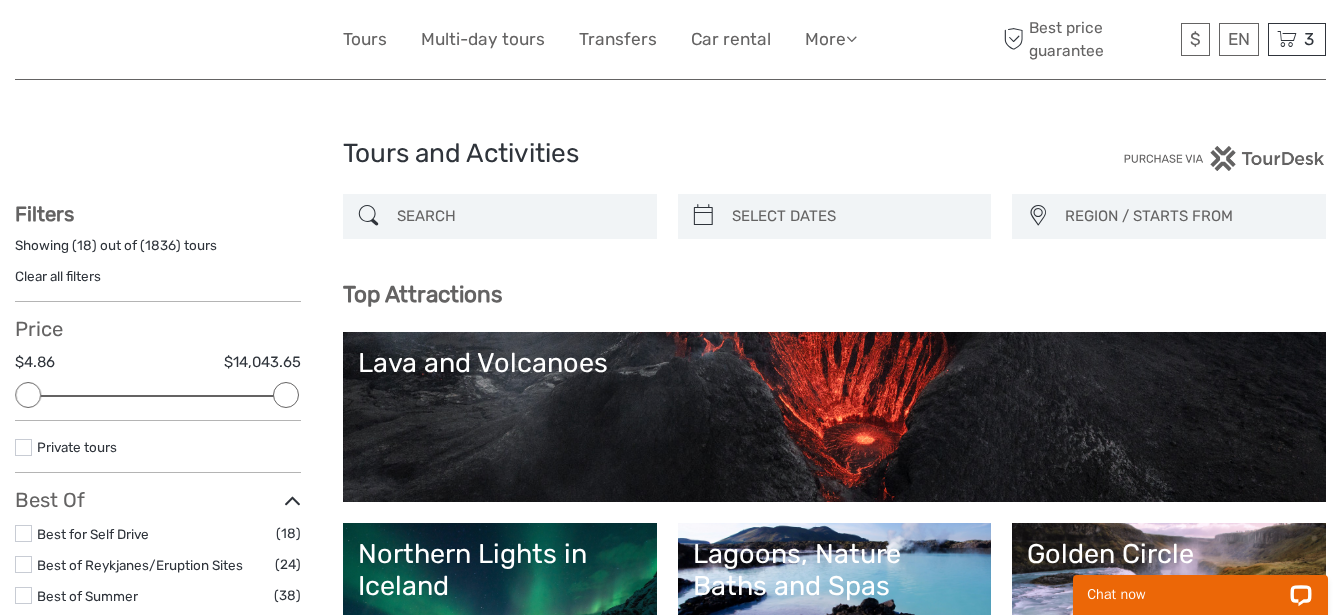 scroll, scrollTop: 0, scrollLeft: 0, axis: both 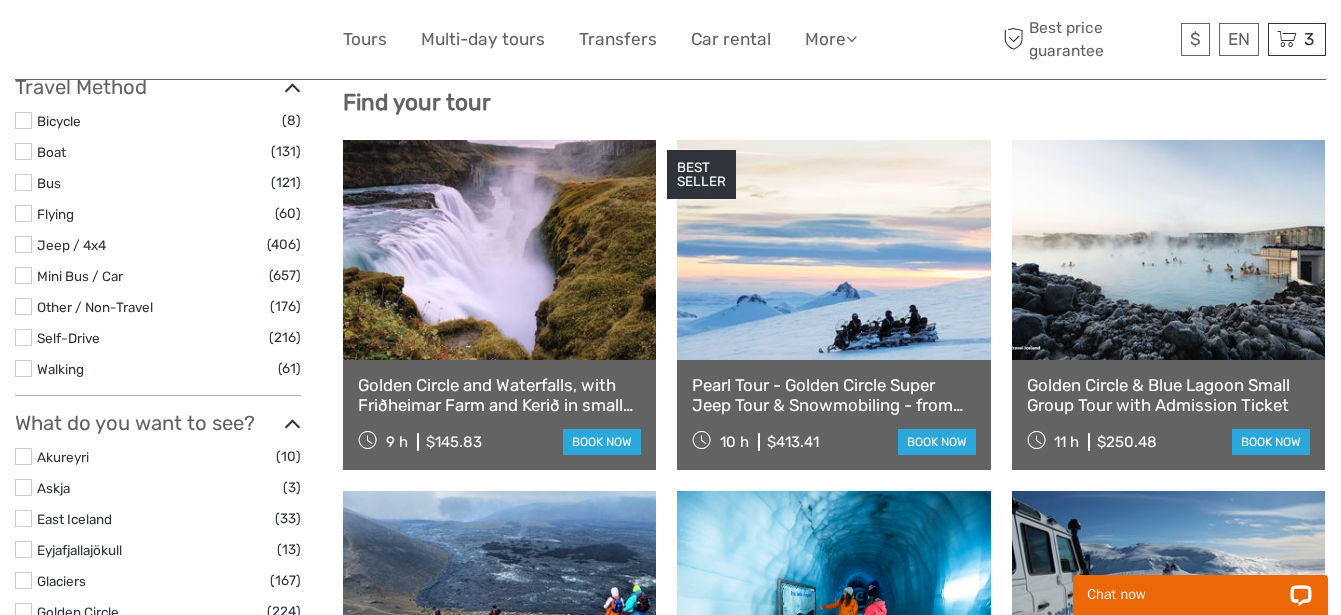 click on "Golden Circle and Waterfalls, with Friðheimar Farm and Kerið in small group" at bounding box center [499, 395] 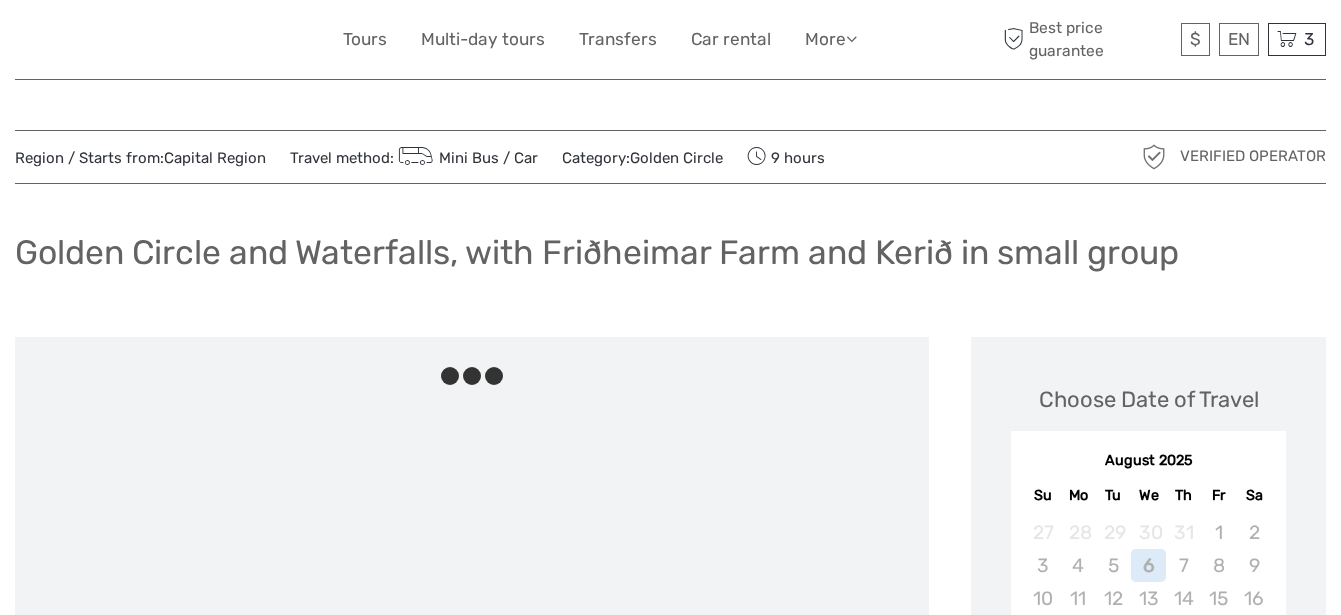 scroll, scrollTop: 0, scrollLeft: 0, axis: both 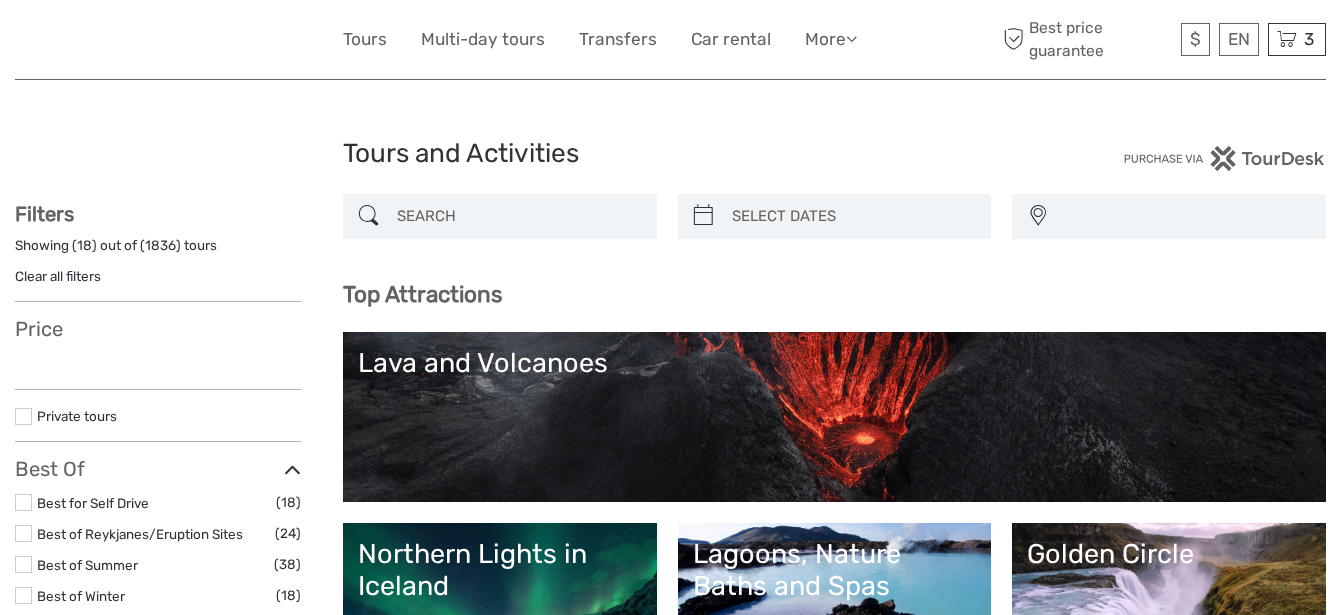 select 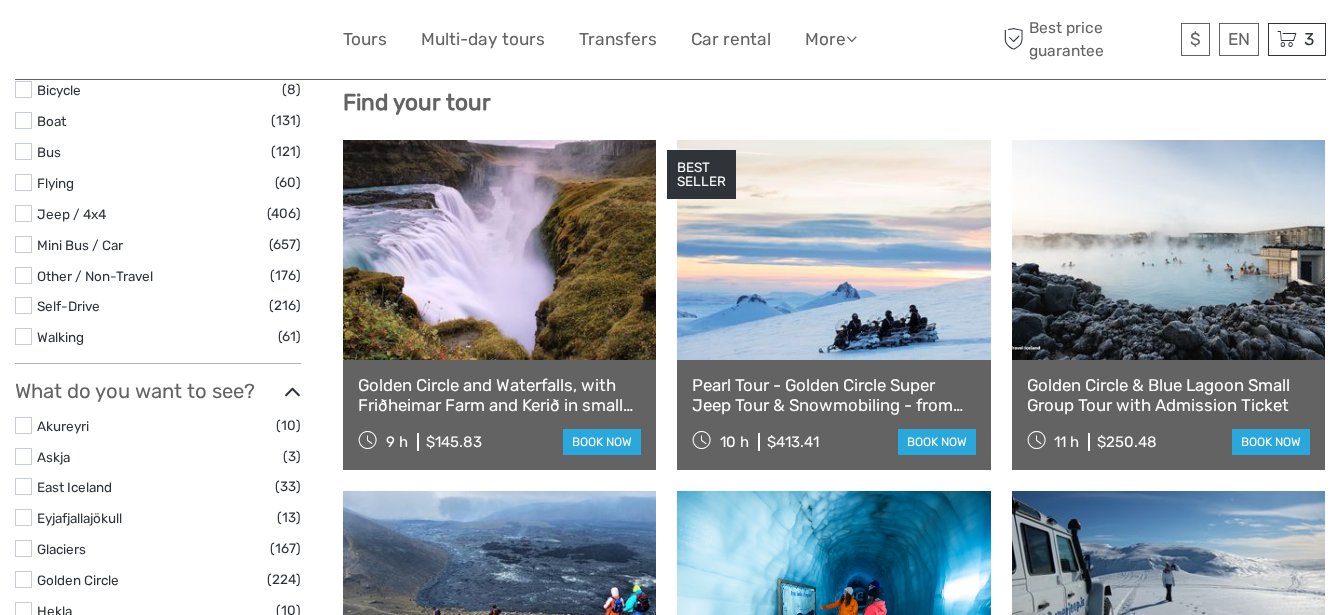 select 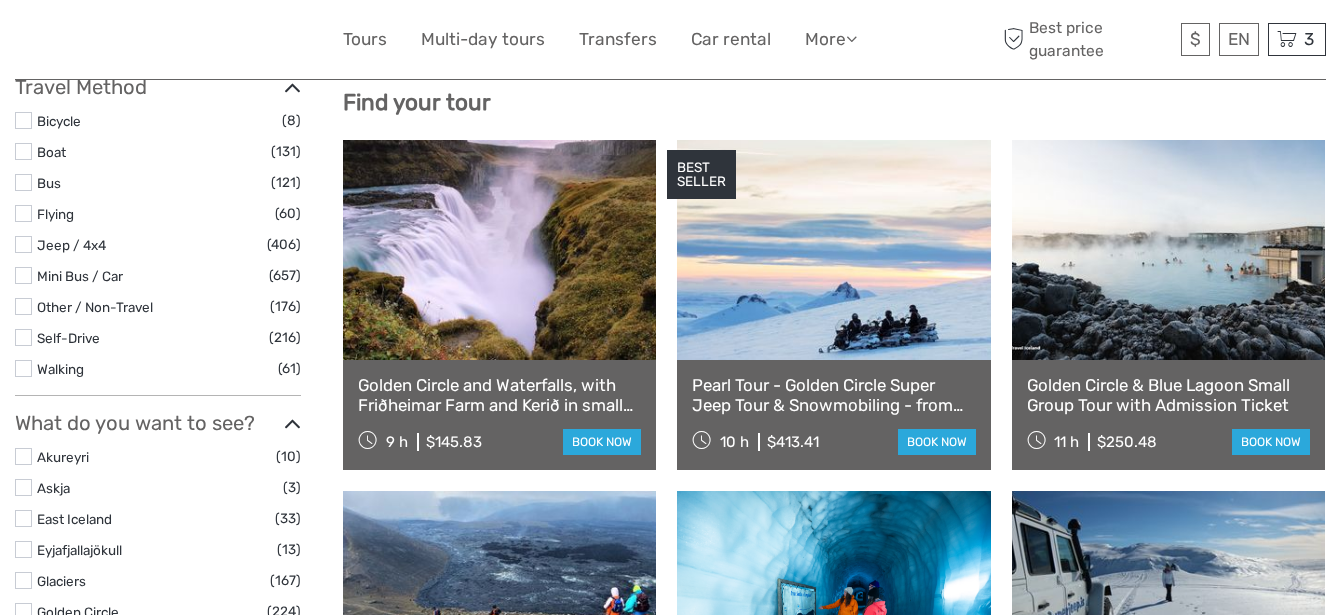 scroll, scrollTop: 625, scrollLeft: 0, axis: vertical 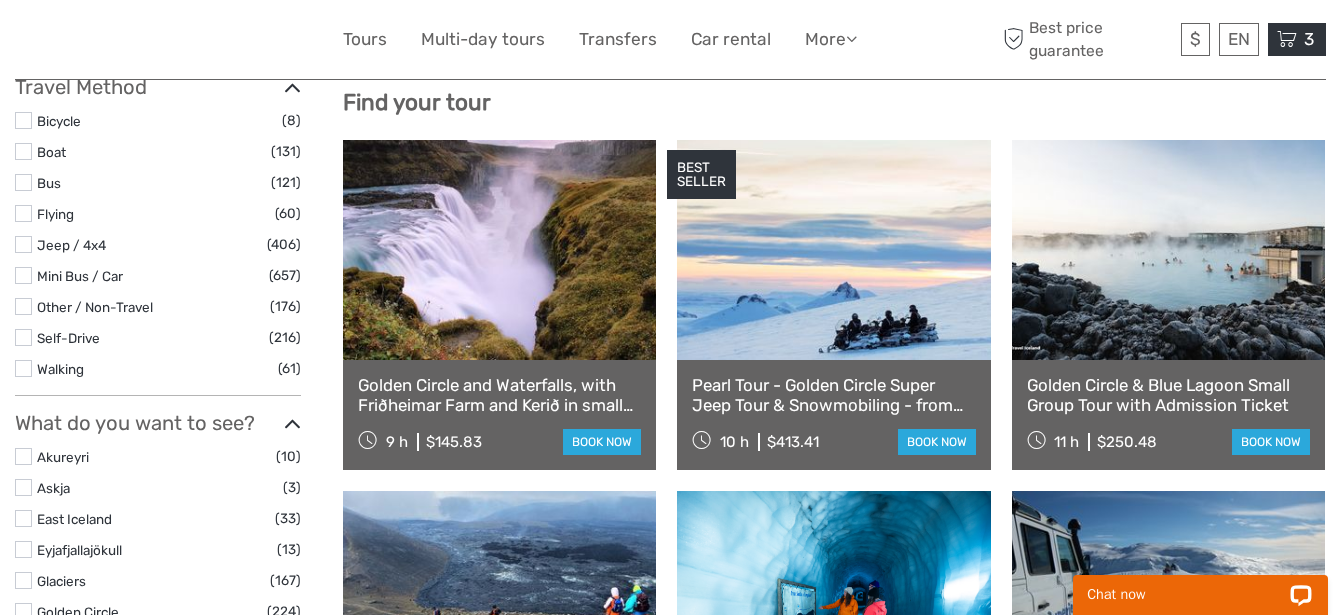 click at bounding box center [1287, 39] 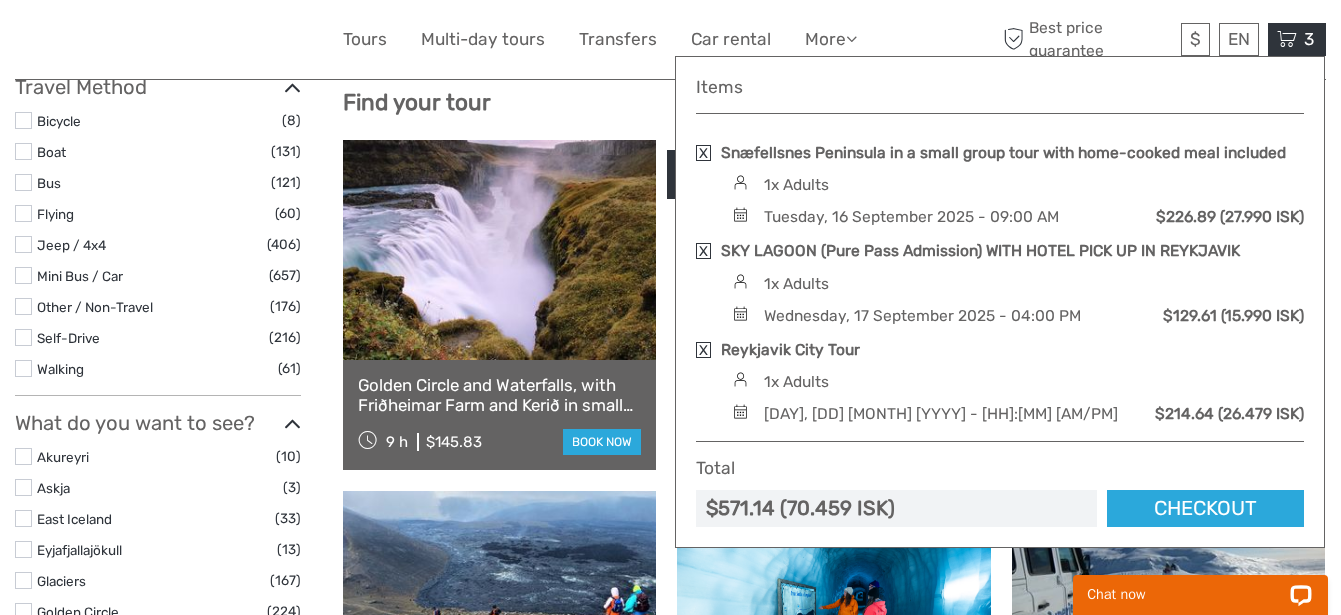 click at bounding box center [703, 350] 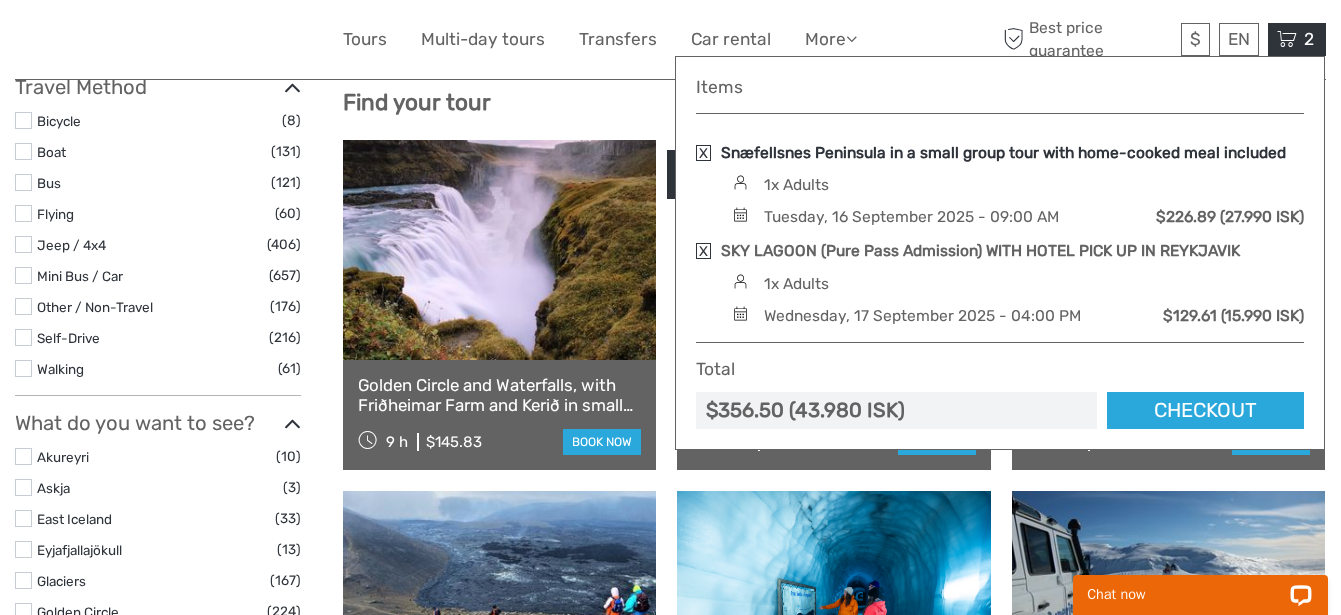 click on "Snæfellsnes Peninsula in a small group tour with home-cooked meal included" at bounding box center (1003, 153) 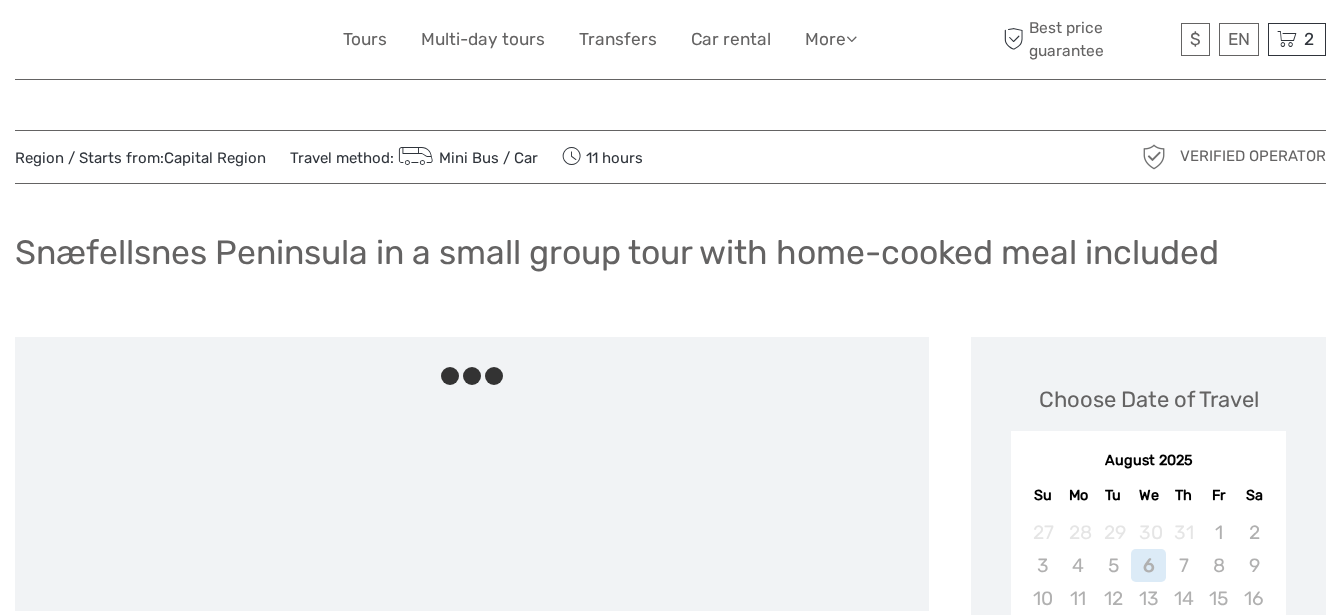 scroll, scrollTop: 0, scrollLeft: 0, axis: both 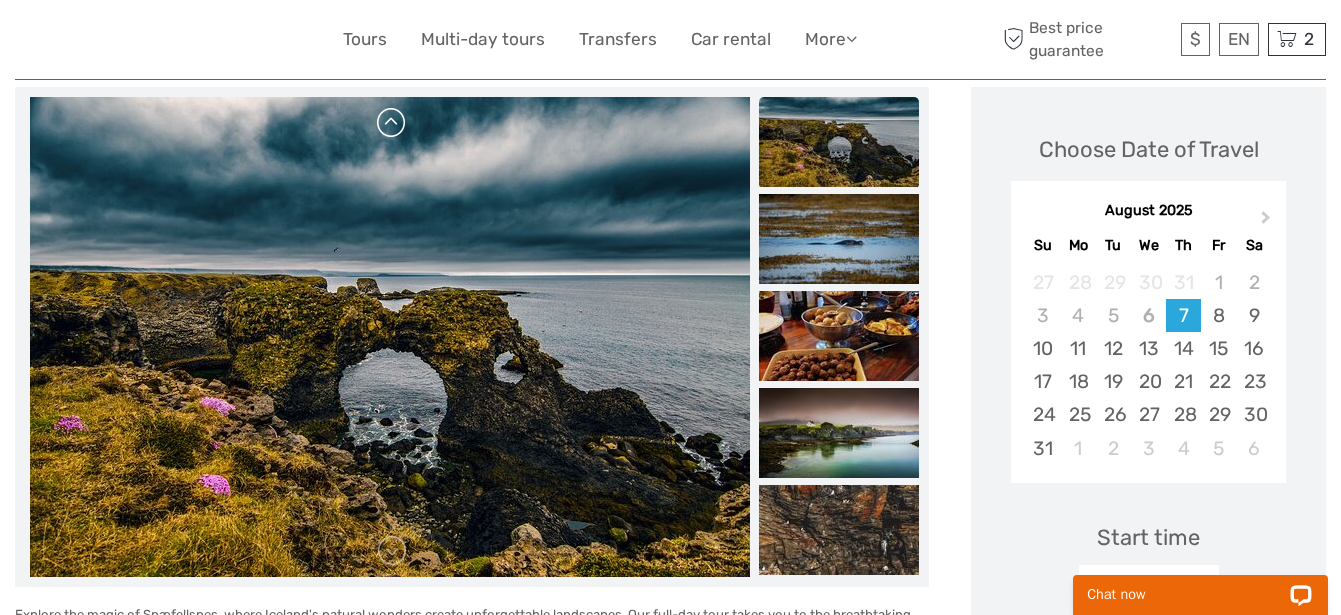 click at bounding box center (392, 123) 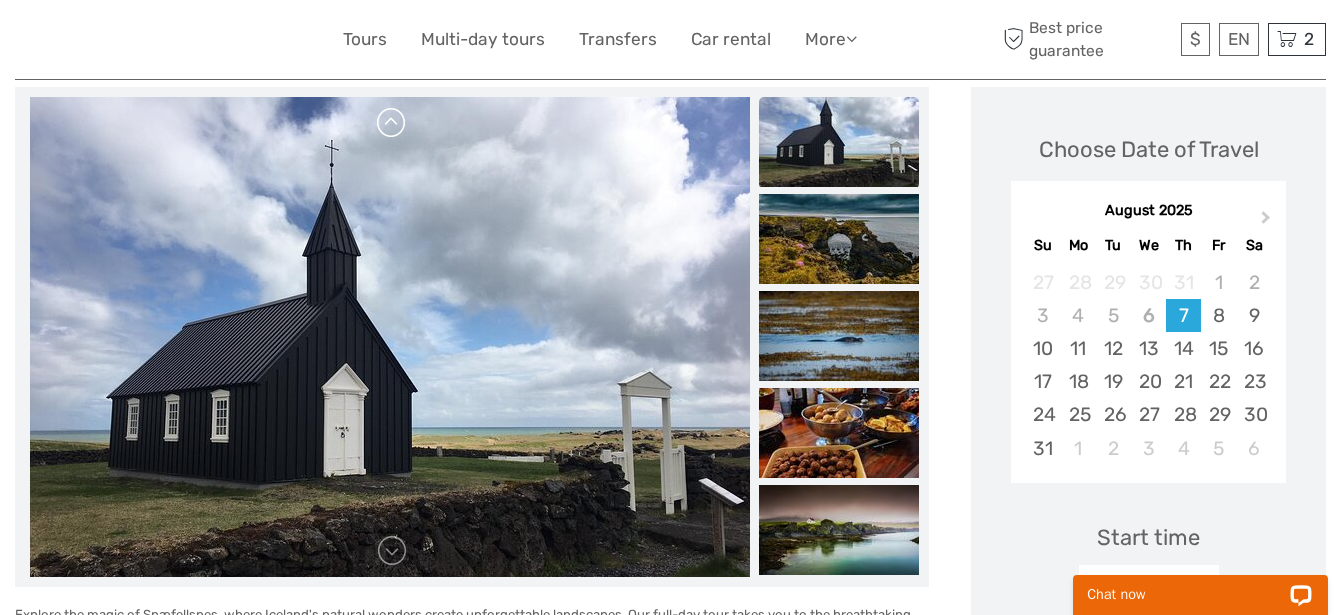 click at bounding box center (392, 123) 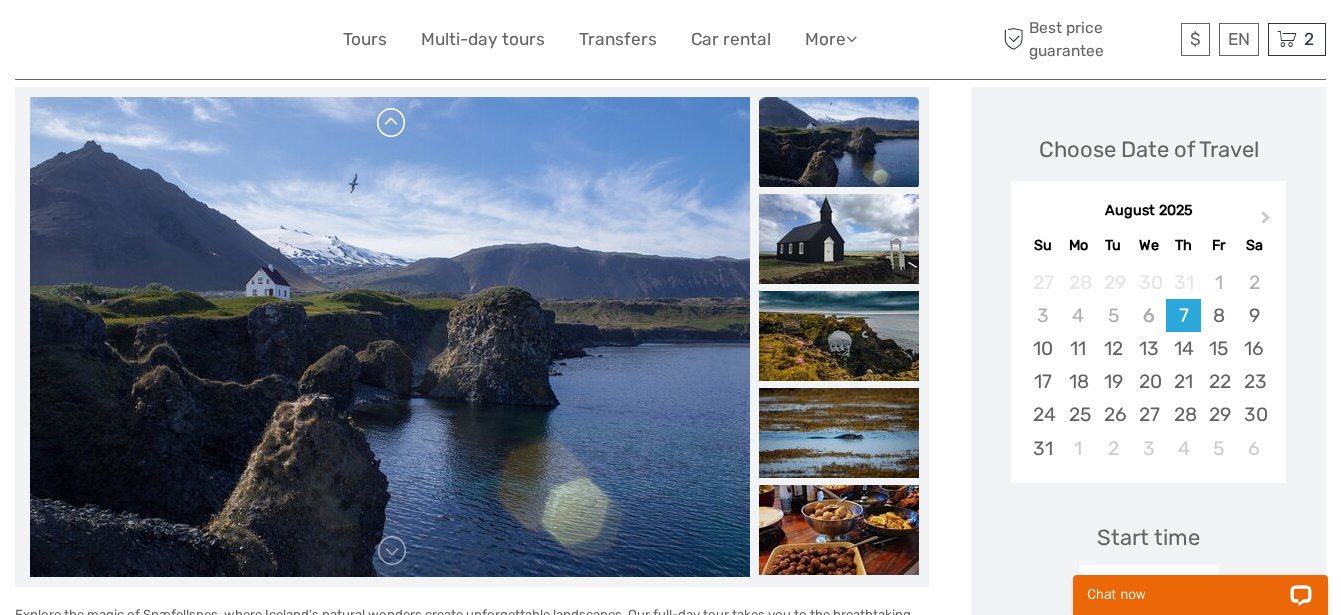click at bounding box center [392, 123] 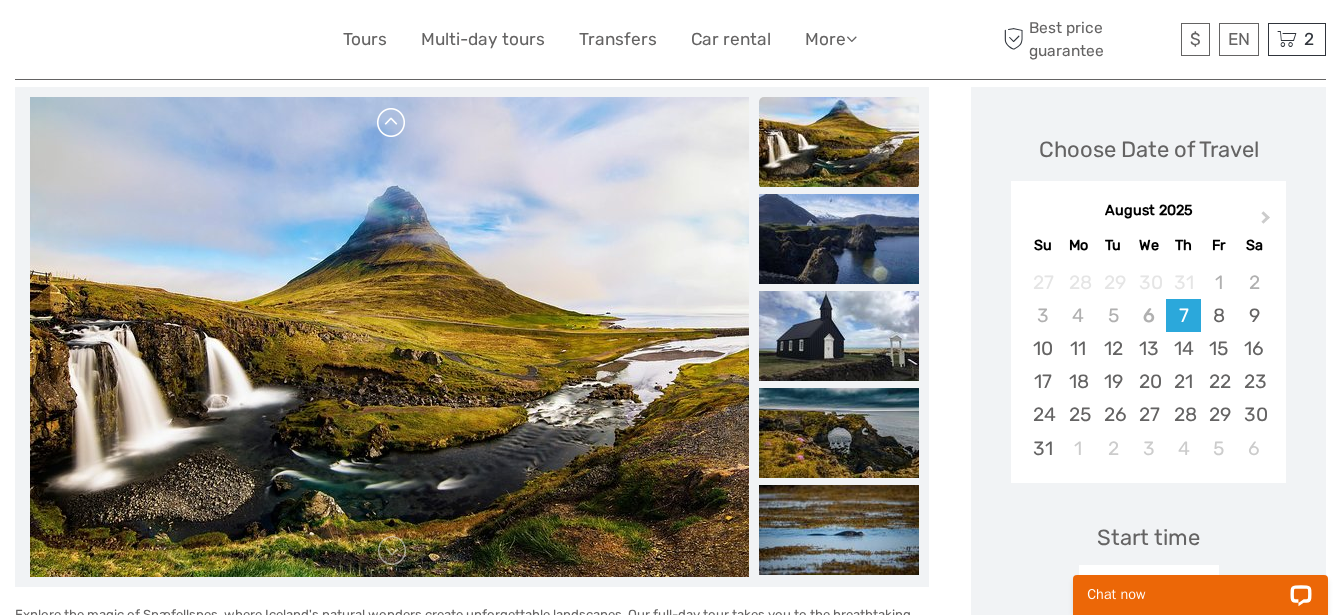 click at bounding box center (392, 123) 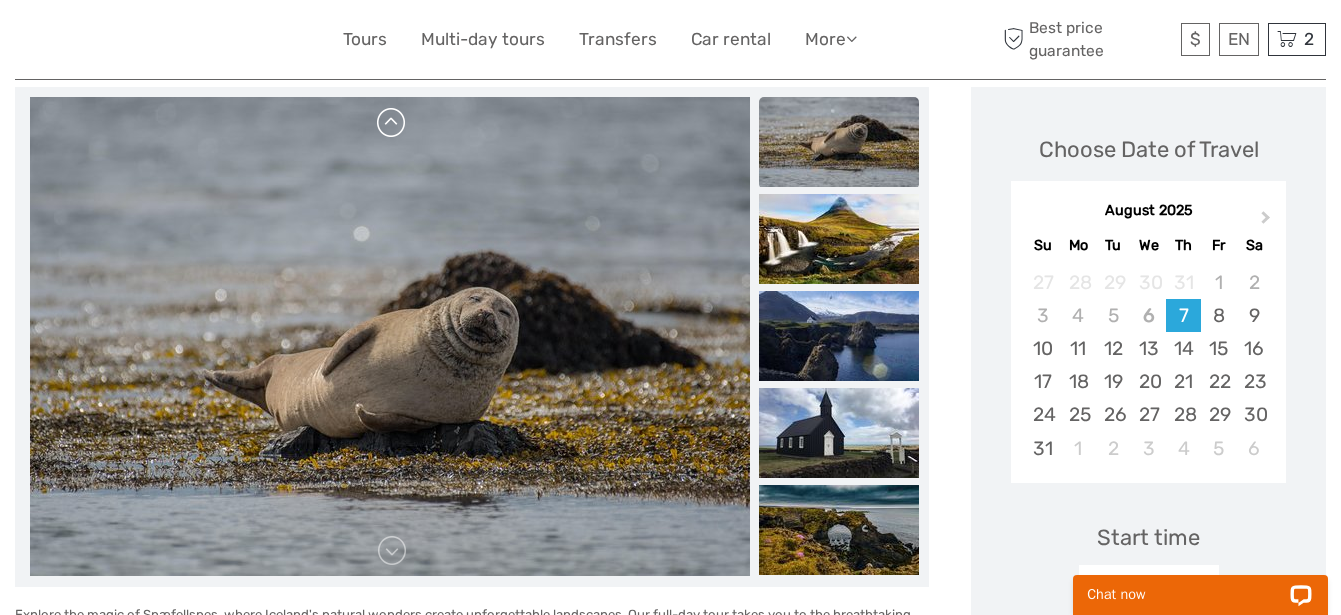 click at bounding box center [392, 123] 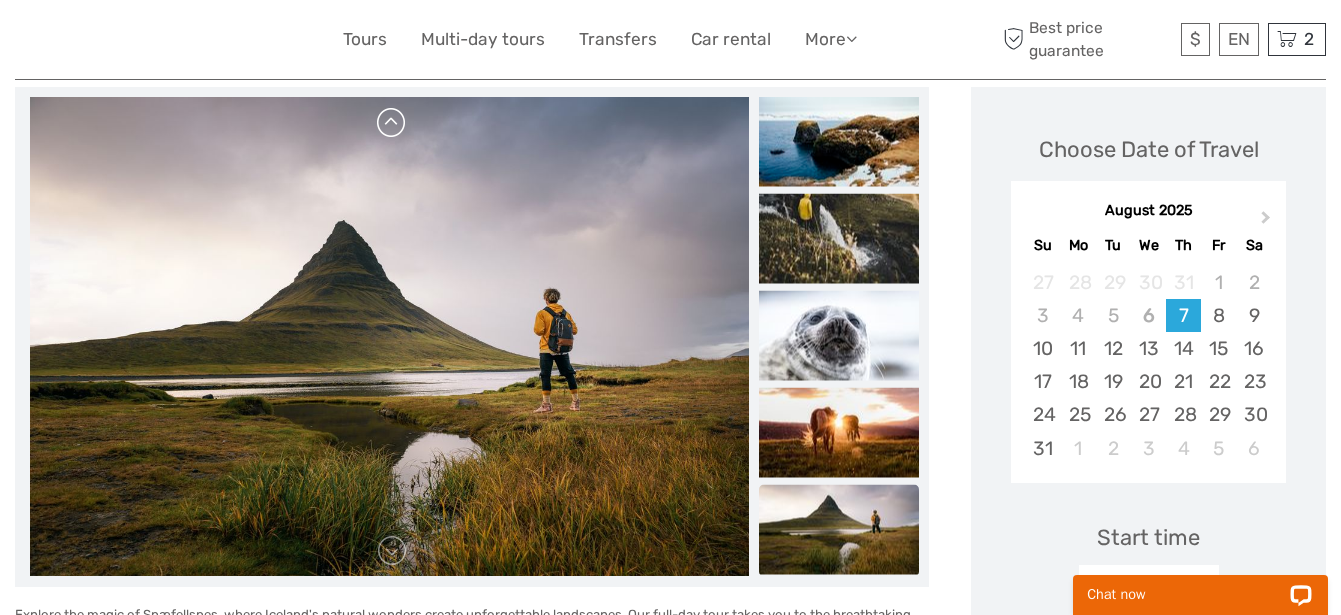 click at bounding box center (392, 123) 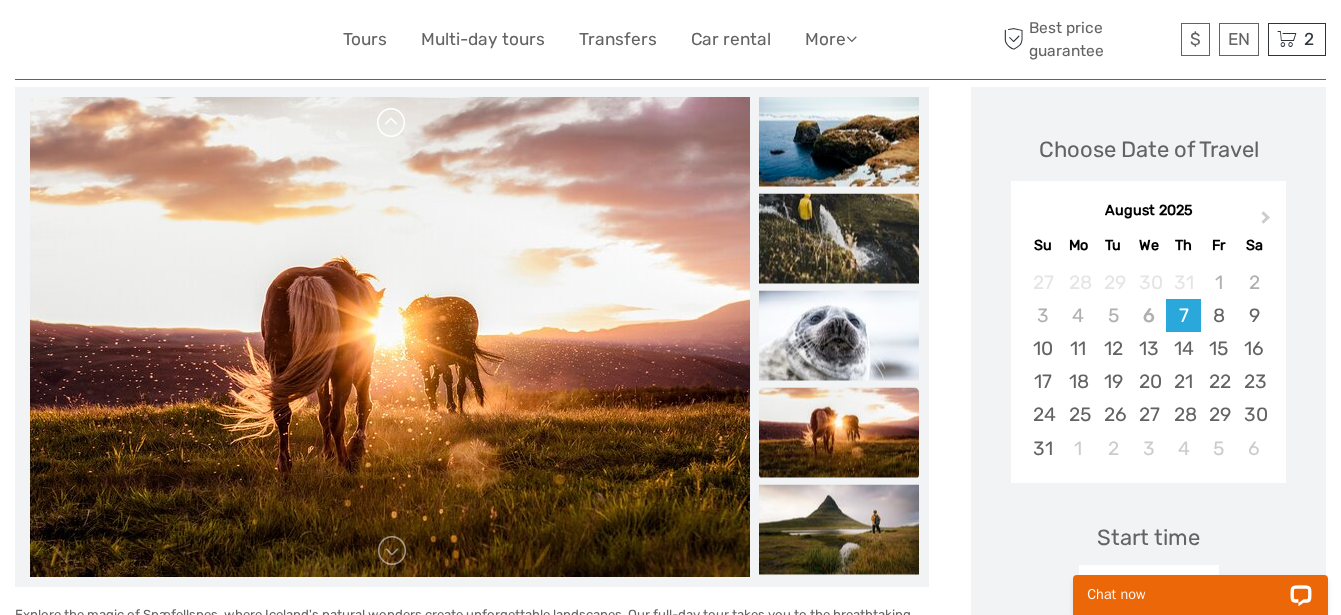 click at bounding box center [392, 123] 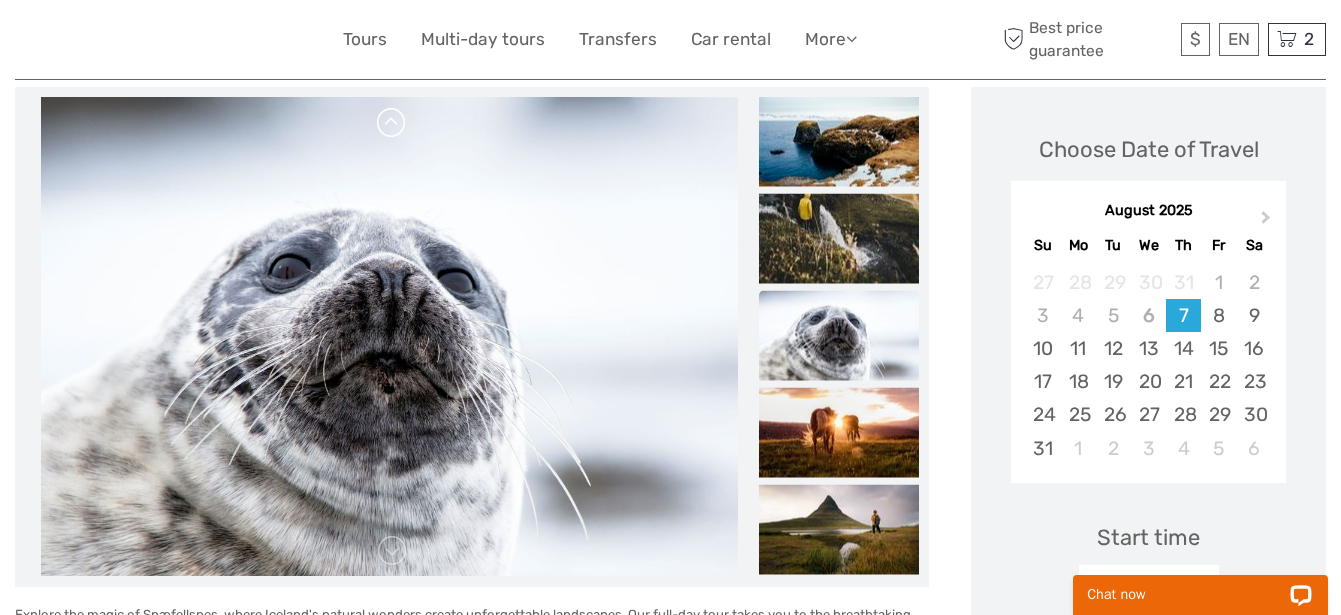 click at bounding box center (392, 123) 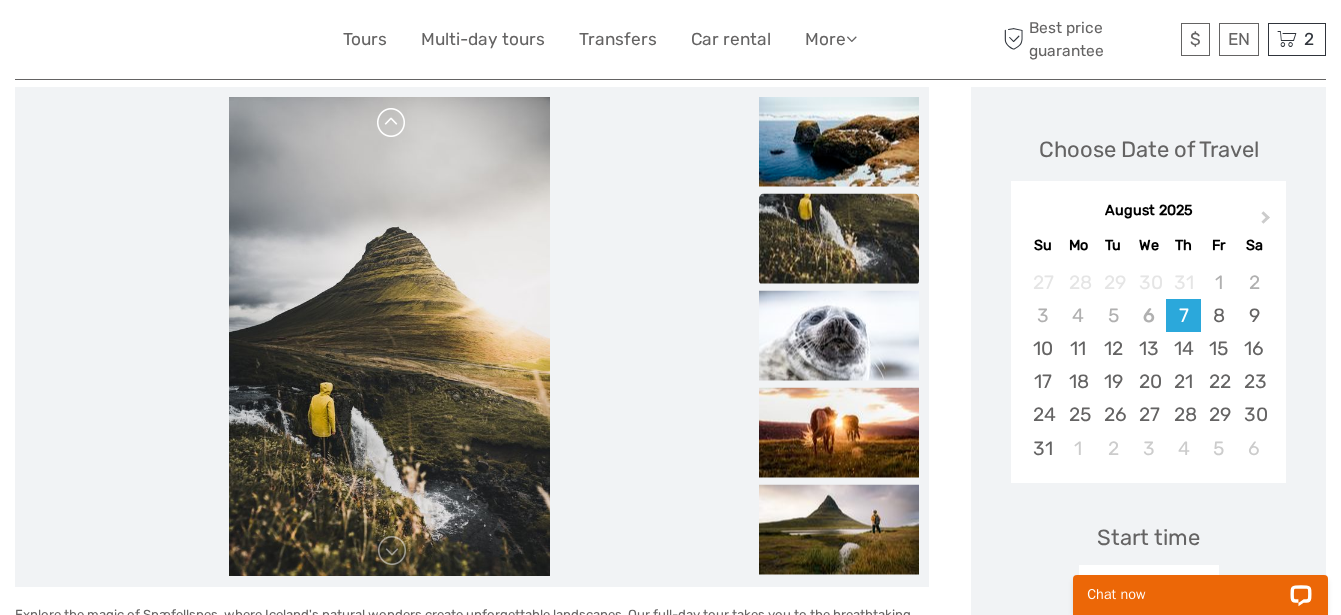 click at bounding box center (392, 123) 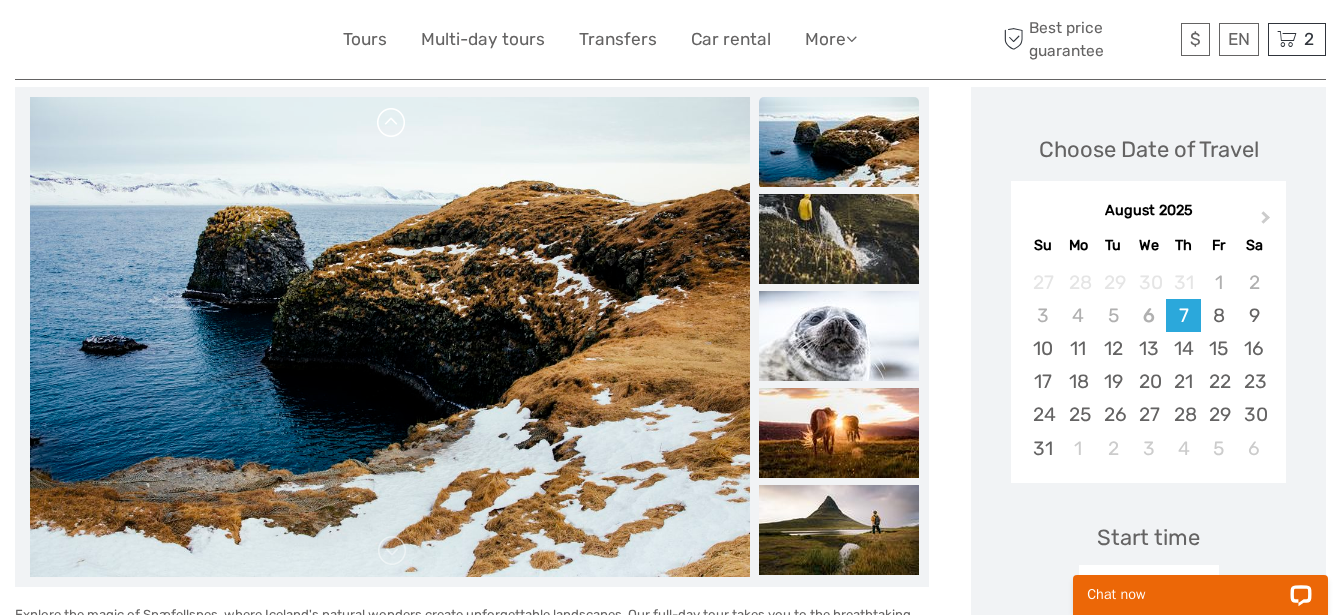 click at bounding box center (392, 123) 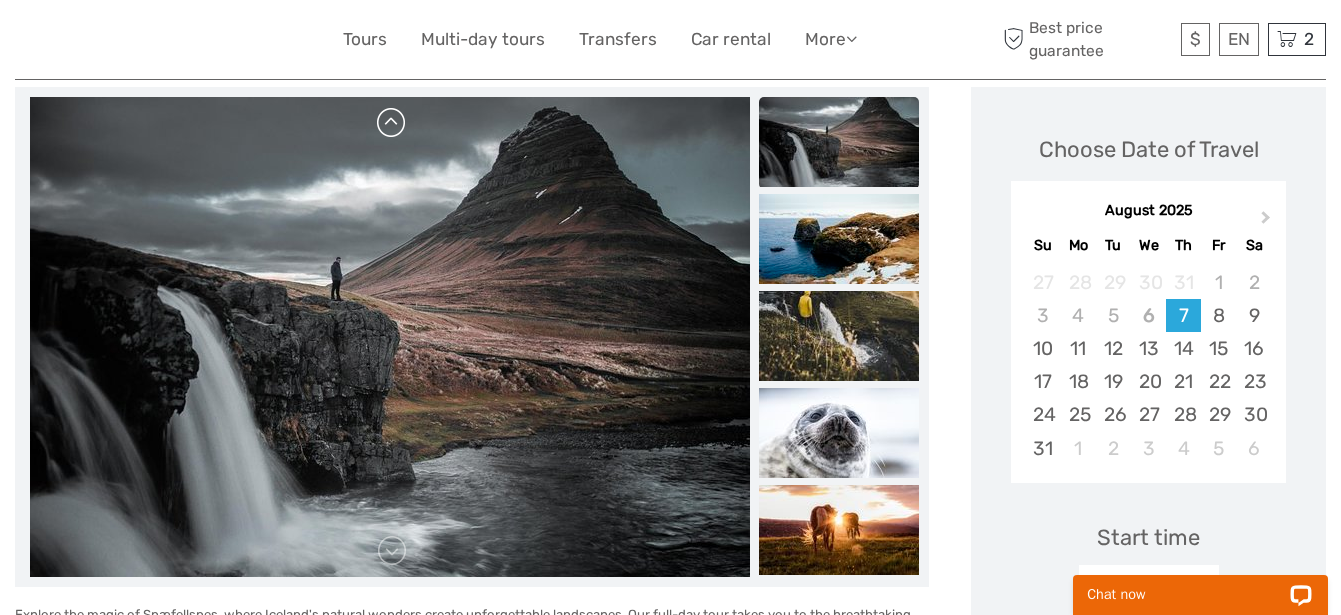 click at bounding box center (392, 123) 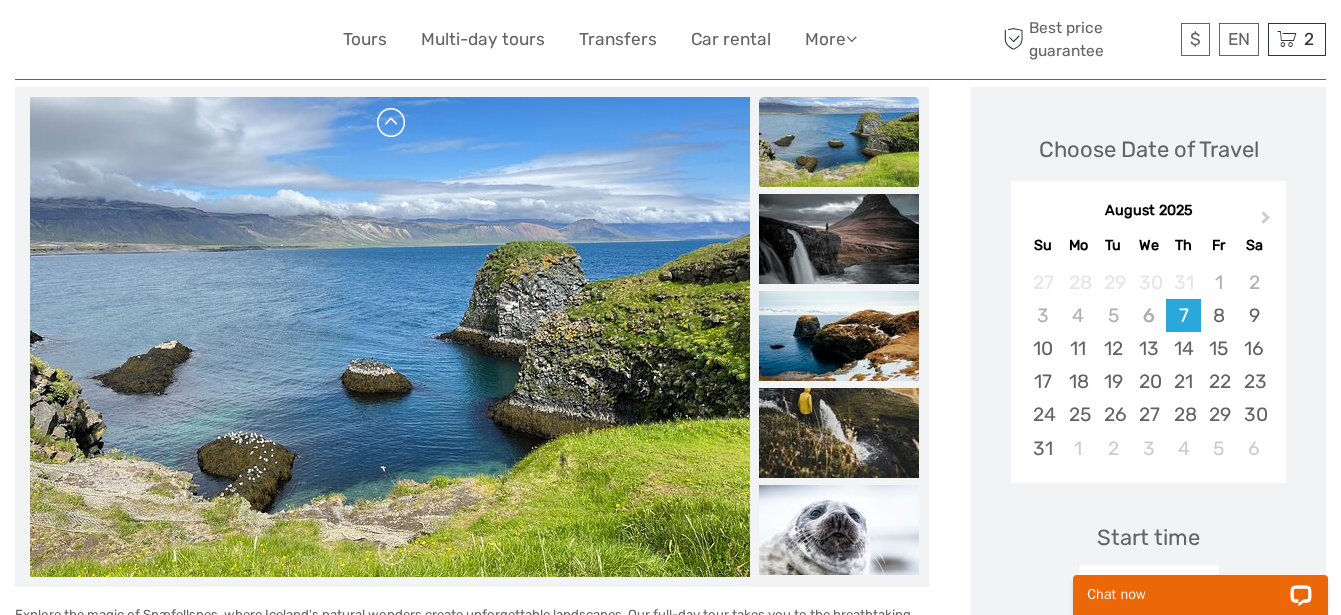 click at bounding box center (392, 123) 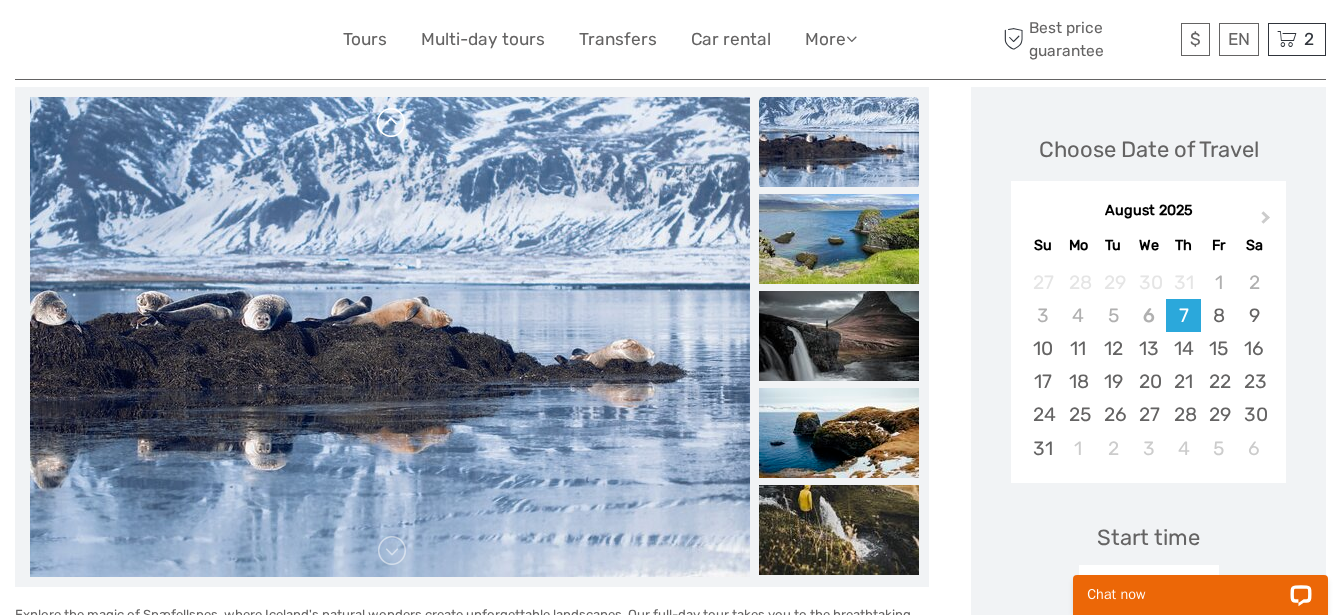 click at bounding box center [392, 123] 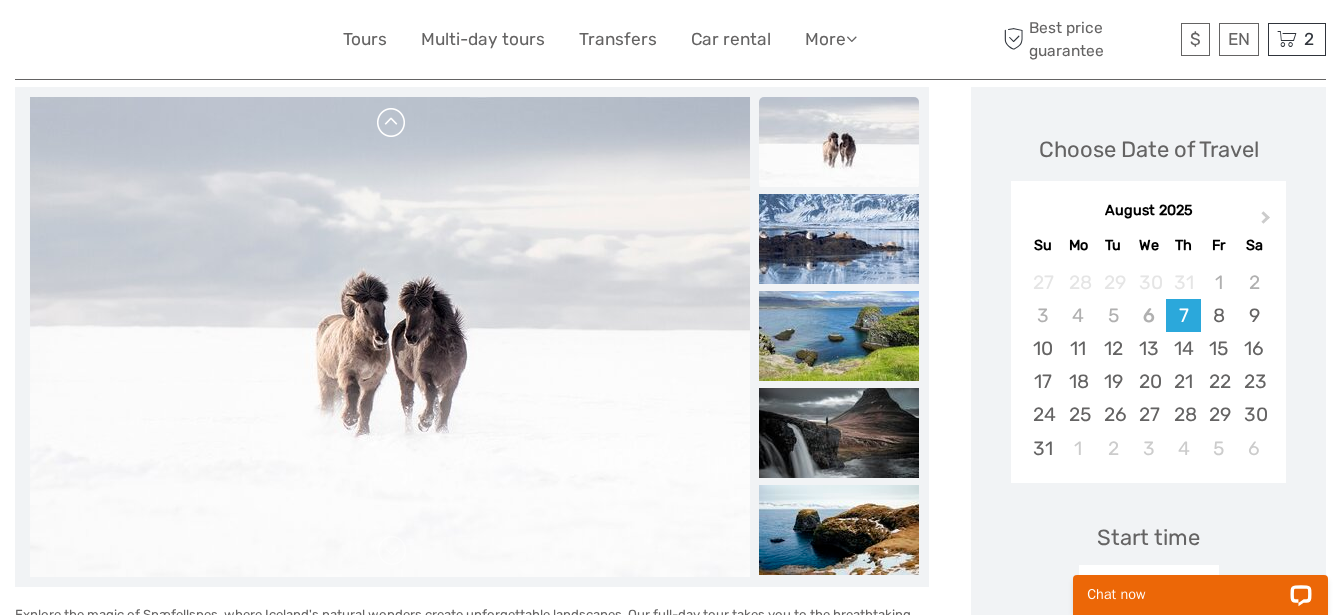 click at bounding box center (392, 123) 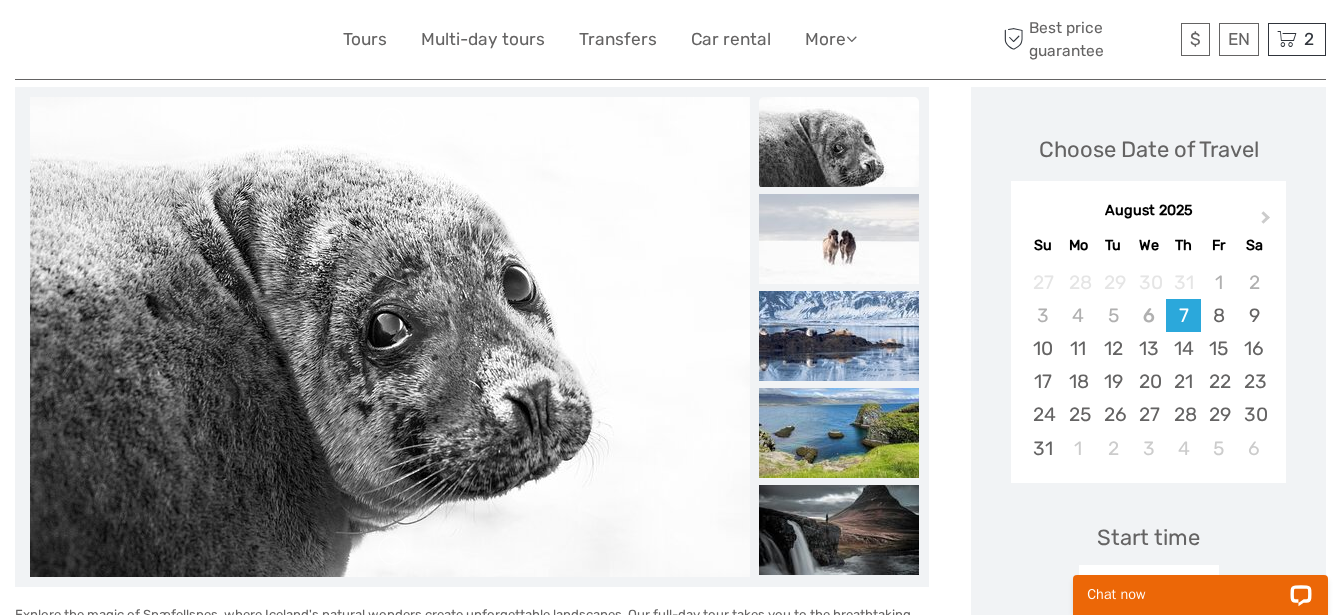 click at bounding box center (392, 123) 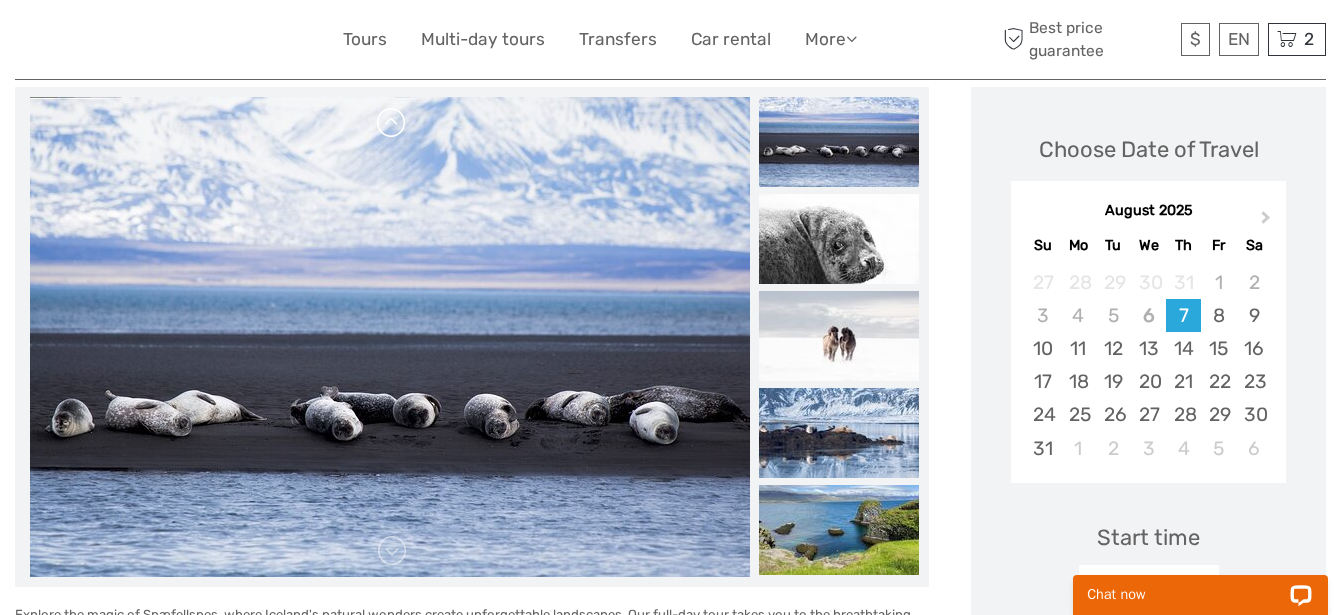 click at bounding box center [392, 123] 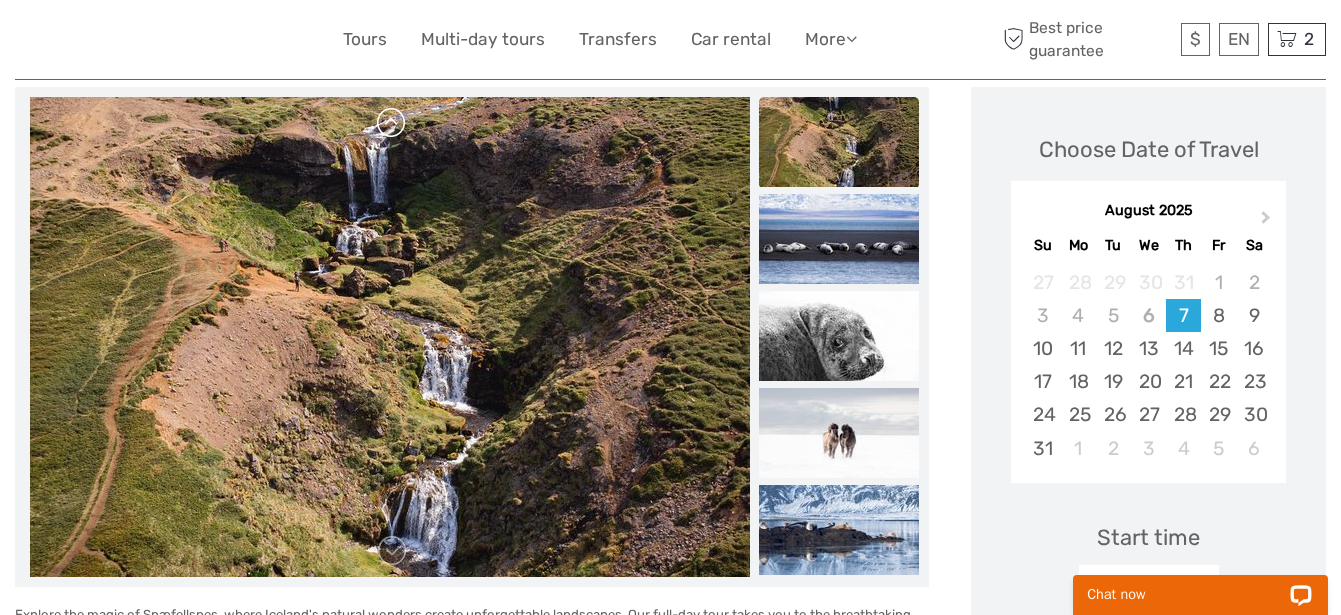 click at bounding box center [392, 123] 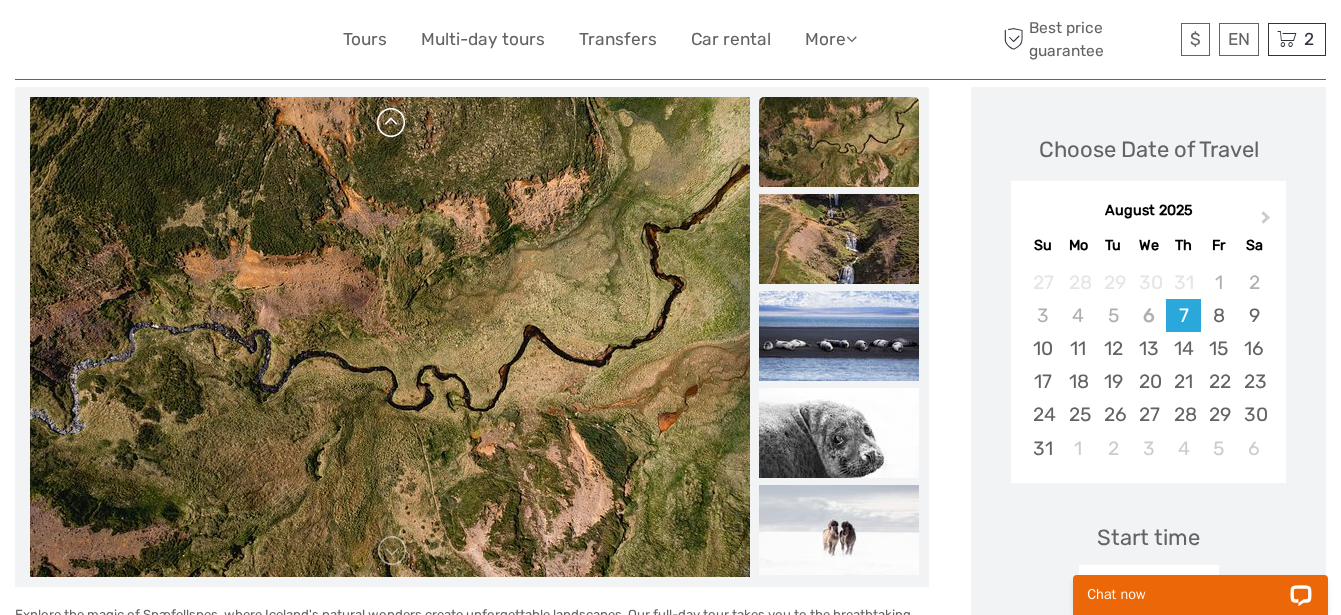 click at bounding box center (392, 123) 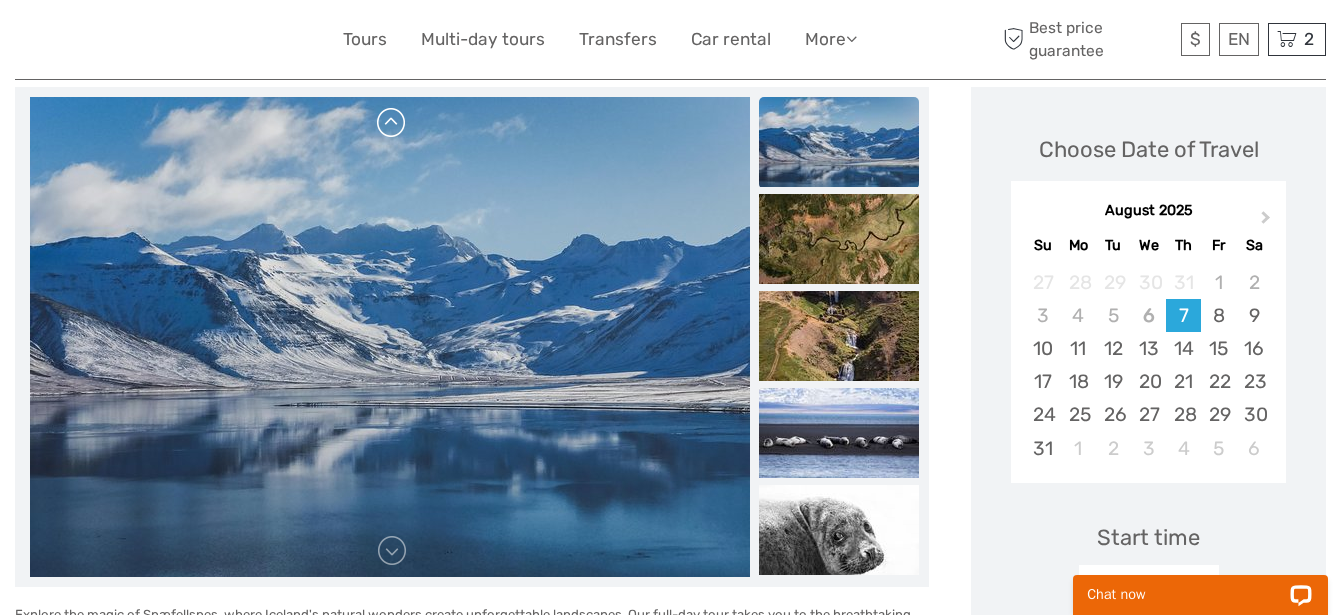 click at bounding box center (392, 123) 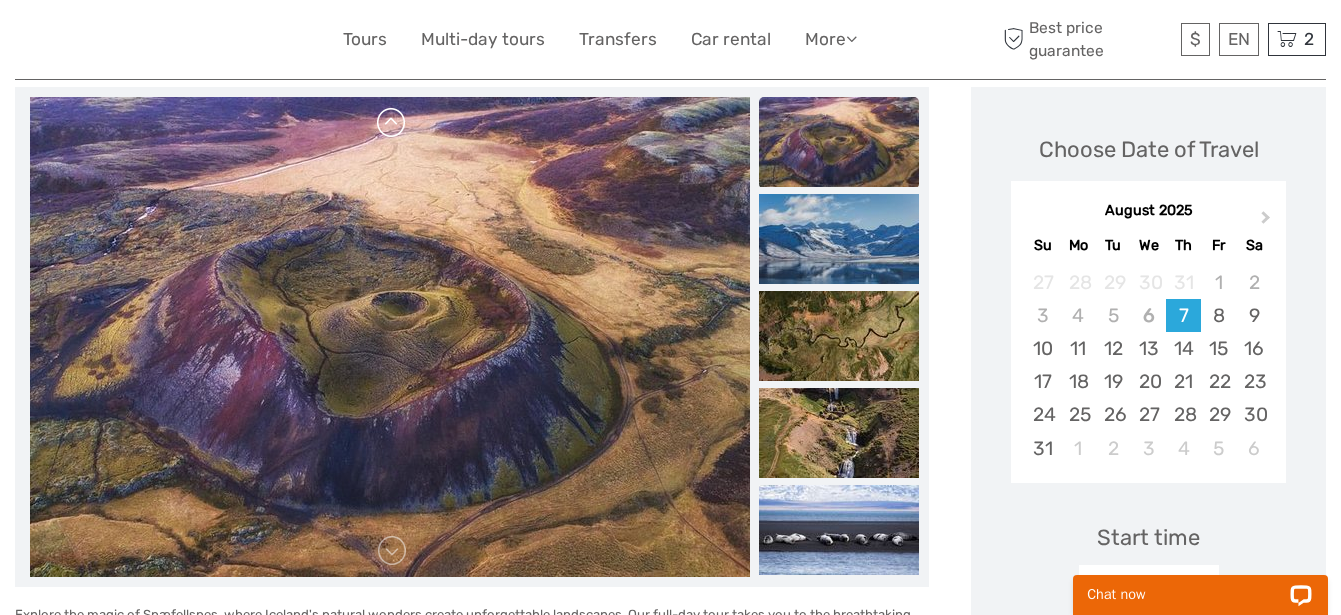 click at bounding box center [392, 123] 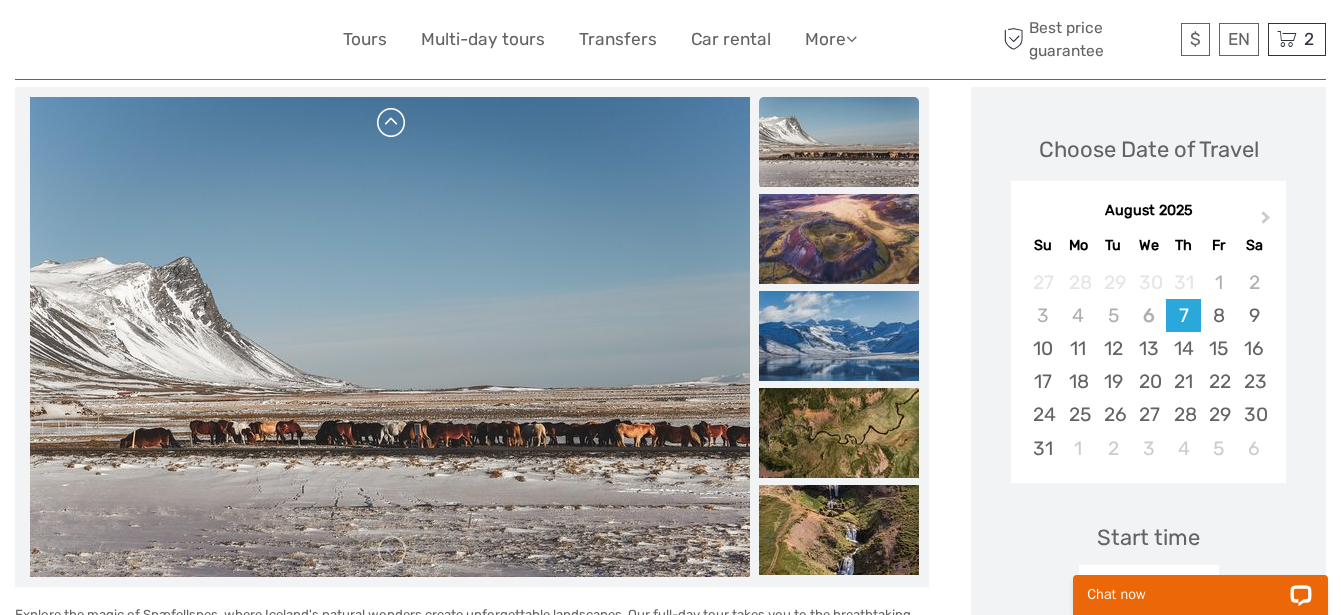 click at bounding box center (392, 123) 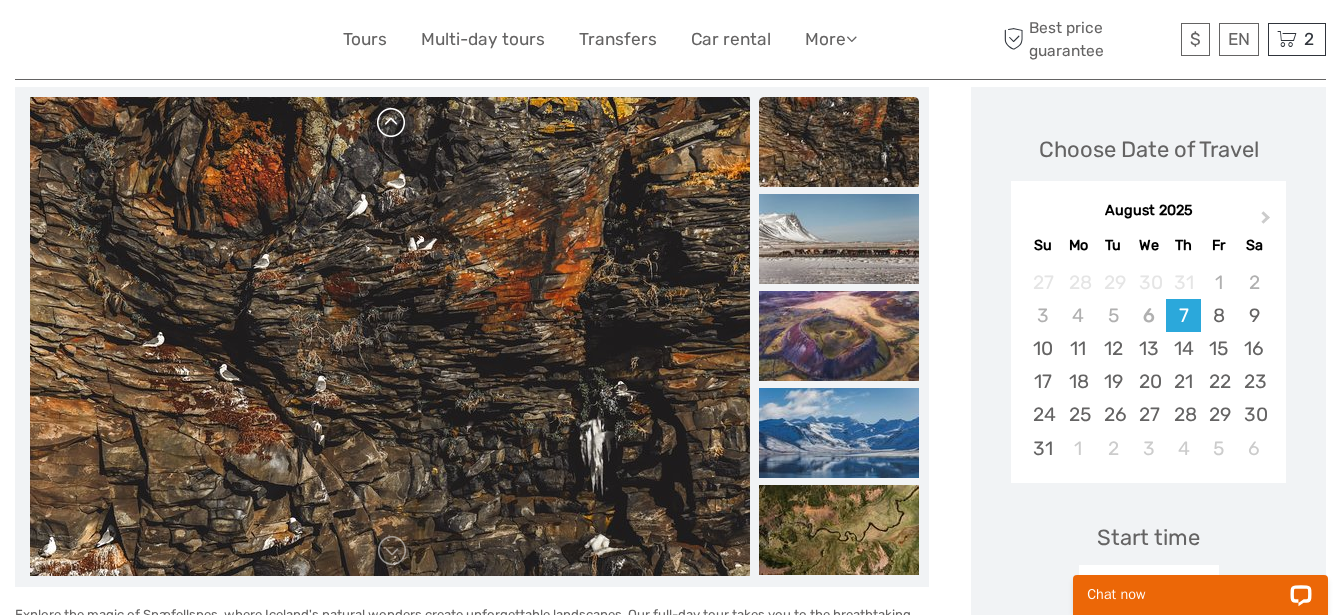 click at bounding box center [392, 123] 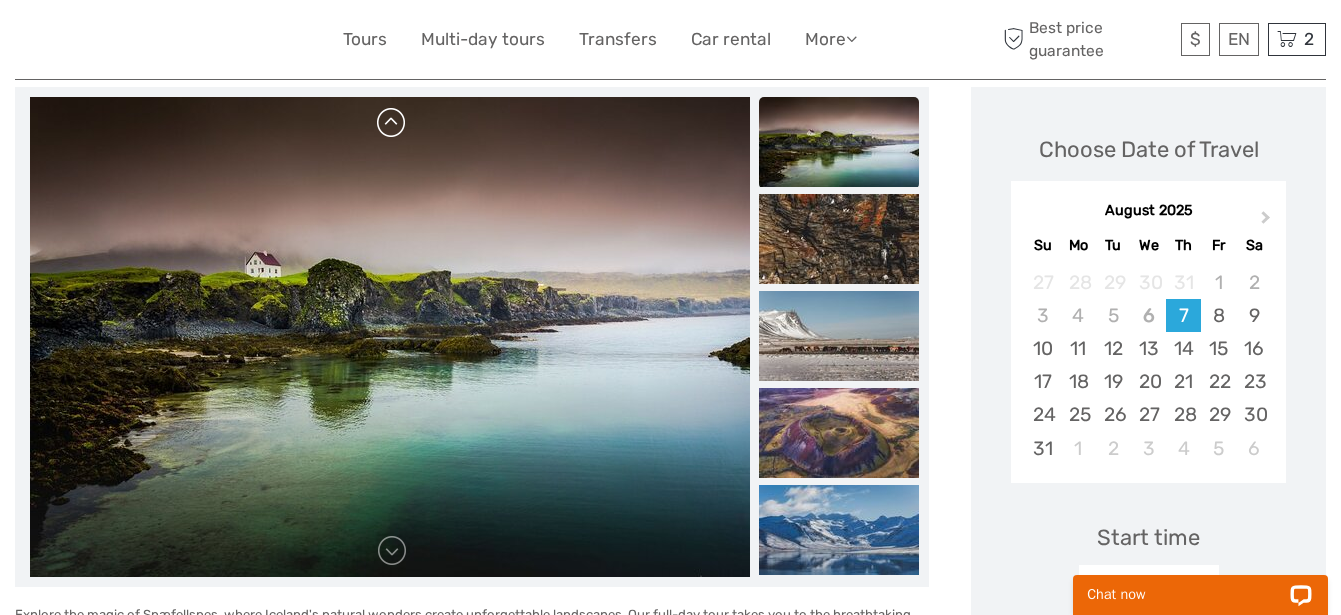 click at bounding box center [392, 123] 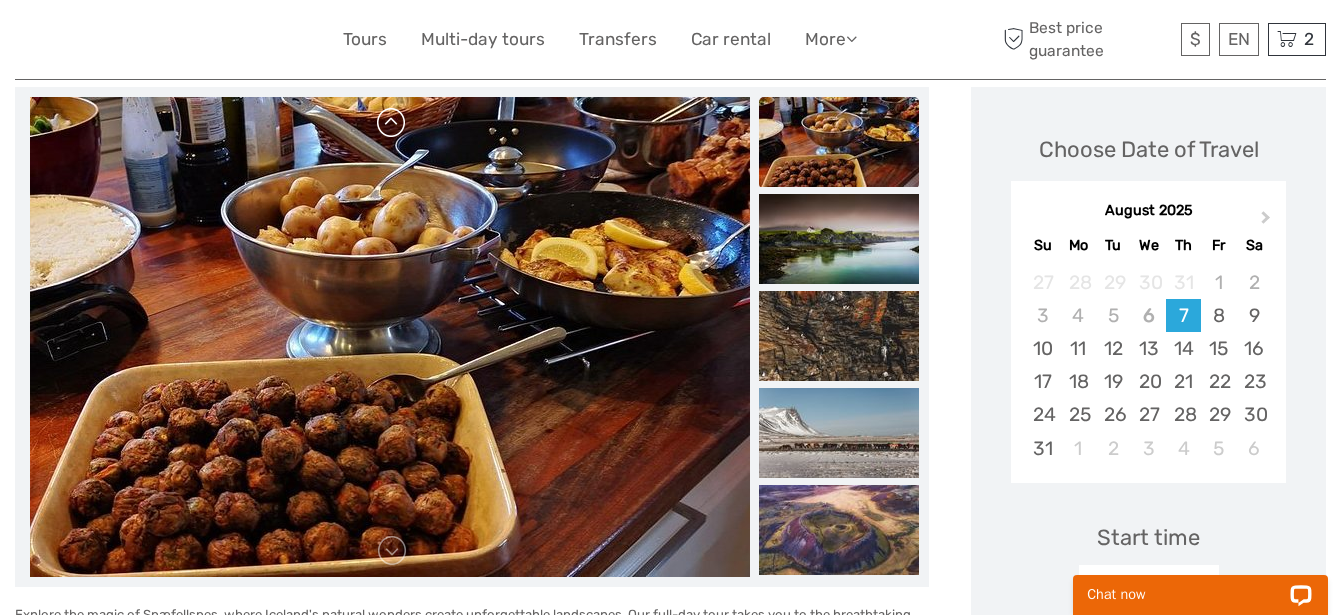 click at bounding box center (392, 123) 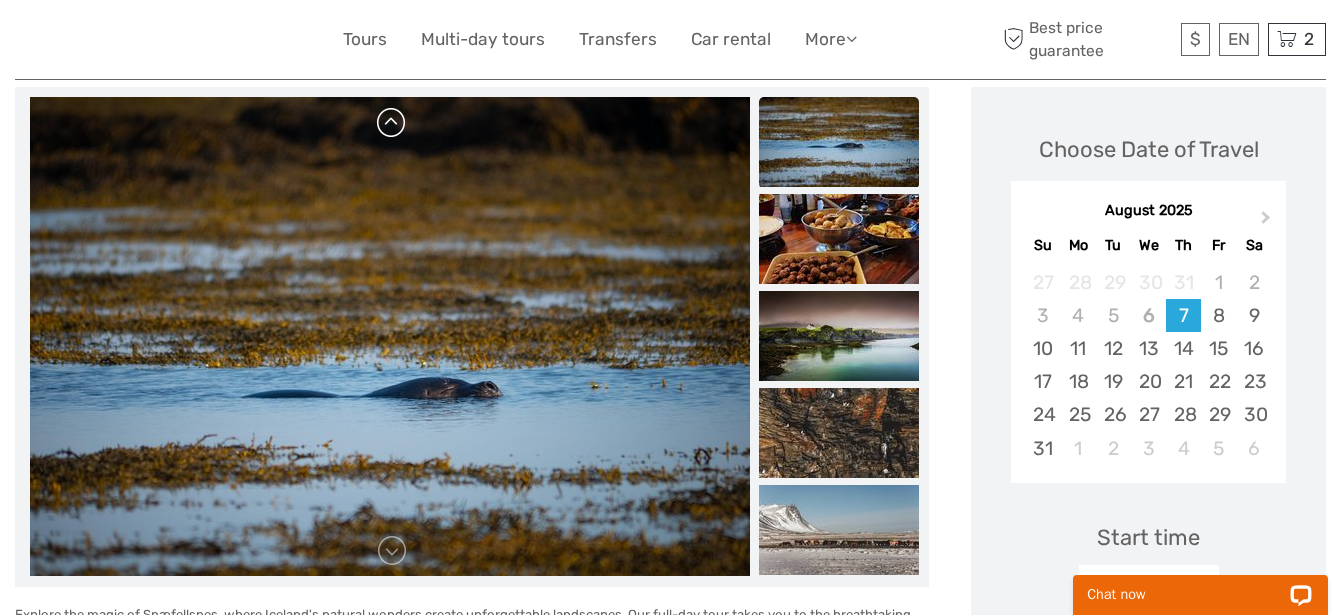 click at bounding box center (392, 123) 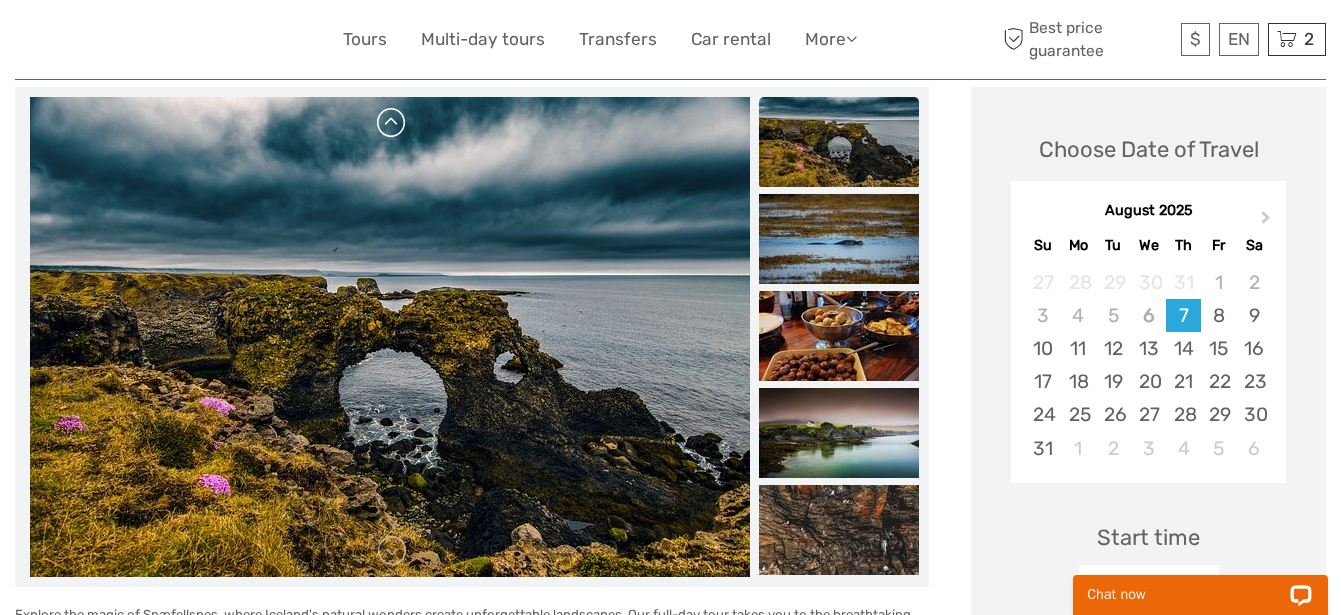 click at bounding box center [392, 123] 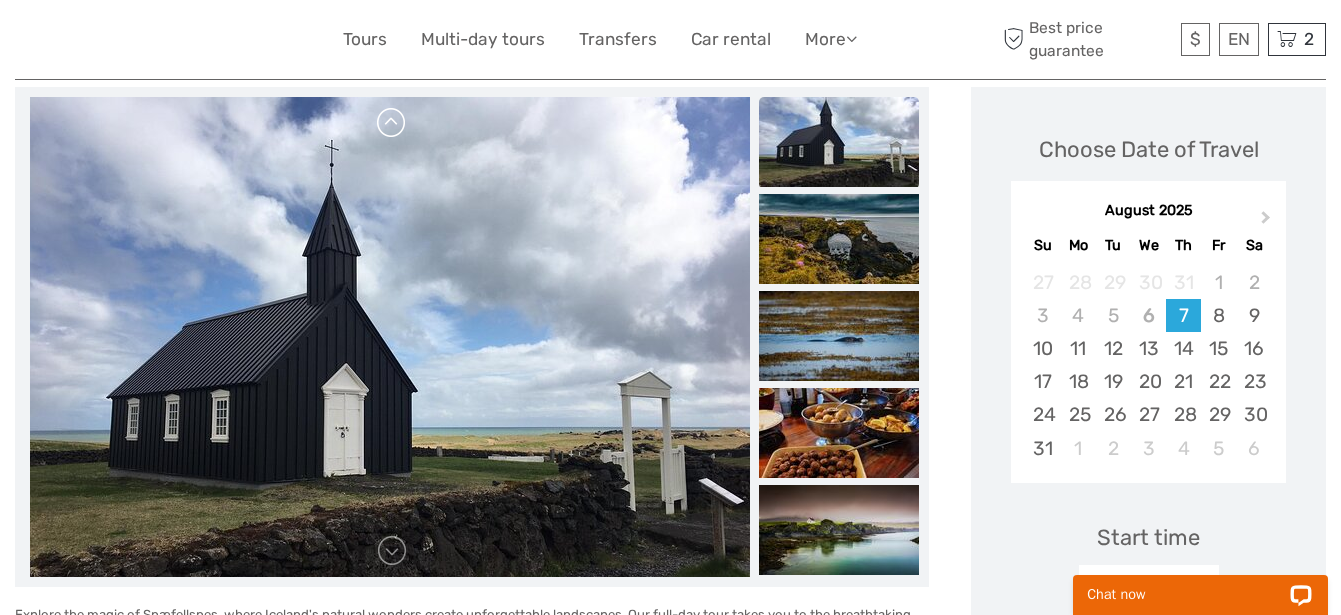click at bounding box center (392, 123) 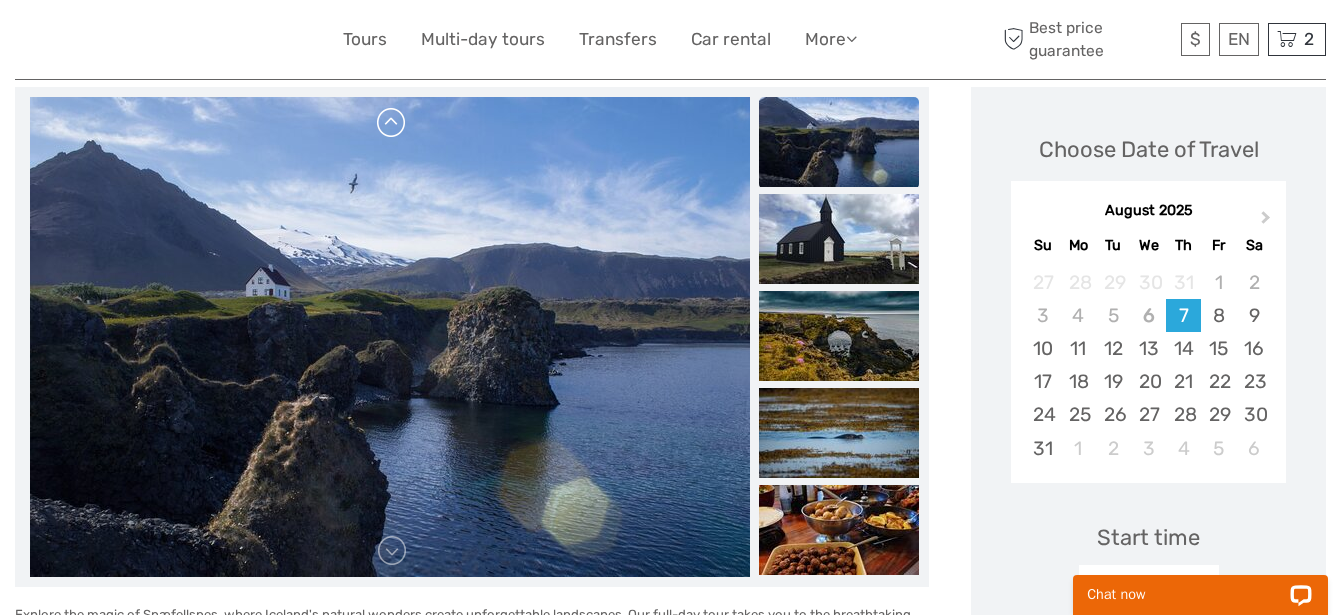 click at bounding box center (392, 123) 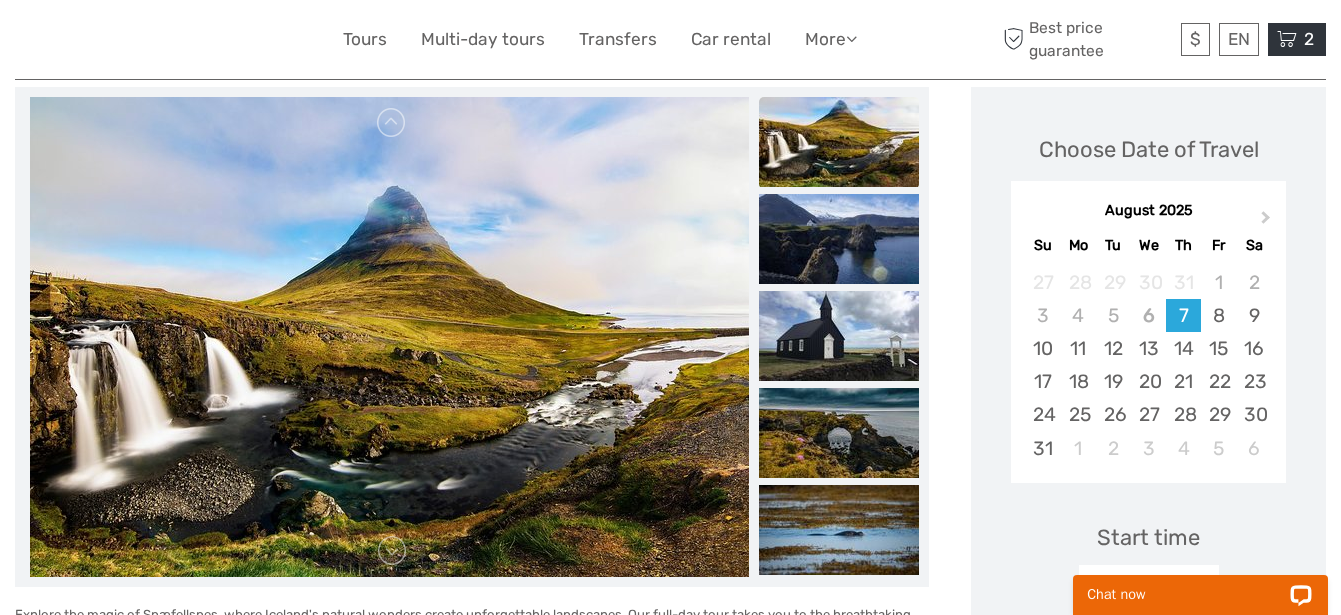 click at bounding box center (1287, 39) 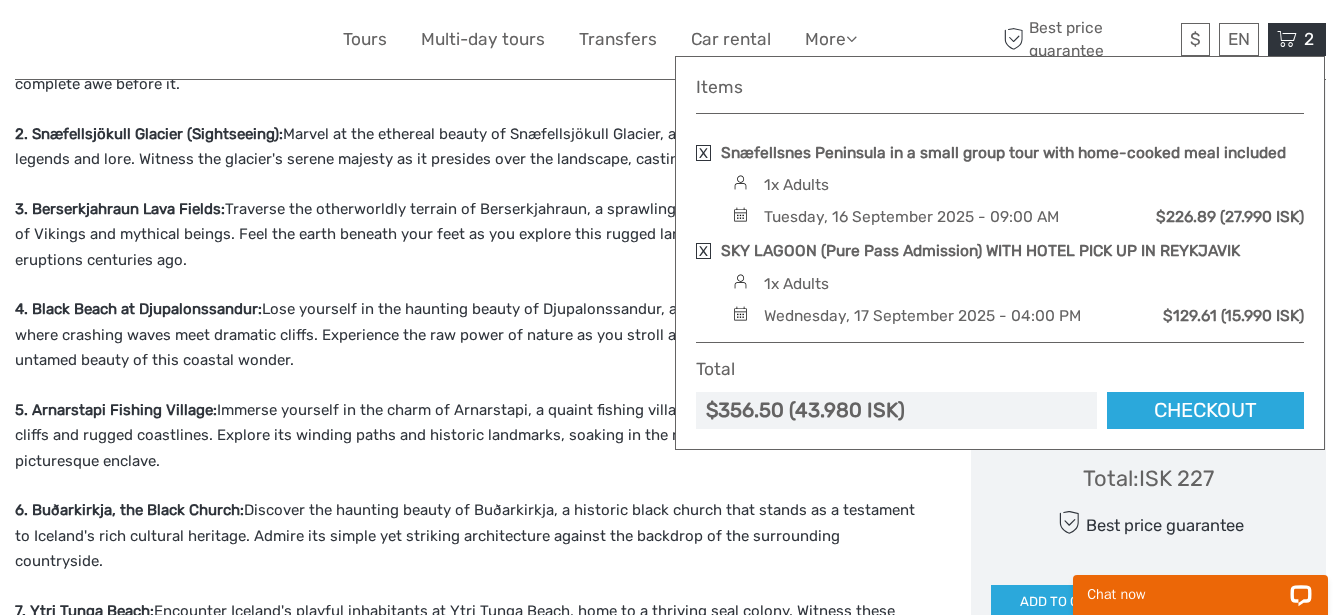 scroll, scrollTop: 1125, scrollLeft: 0, axis: vertical 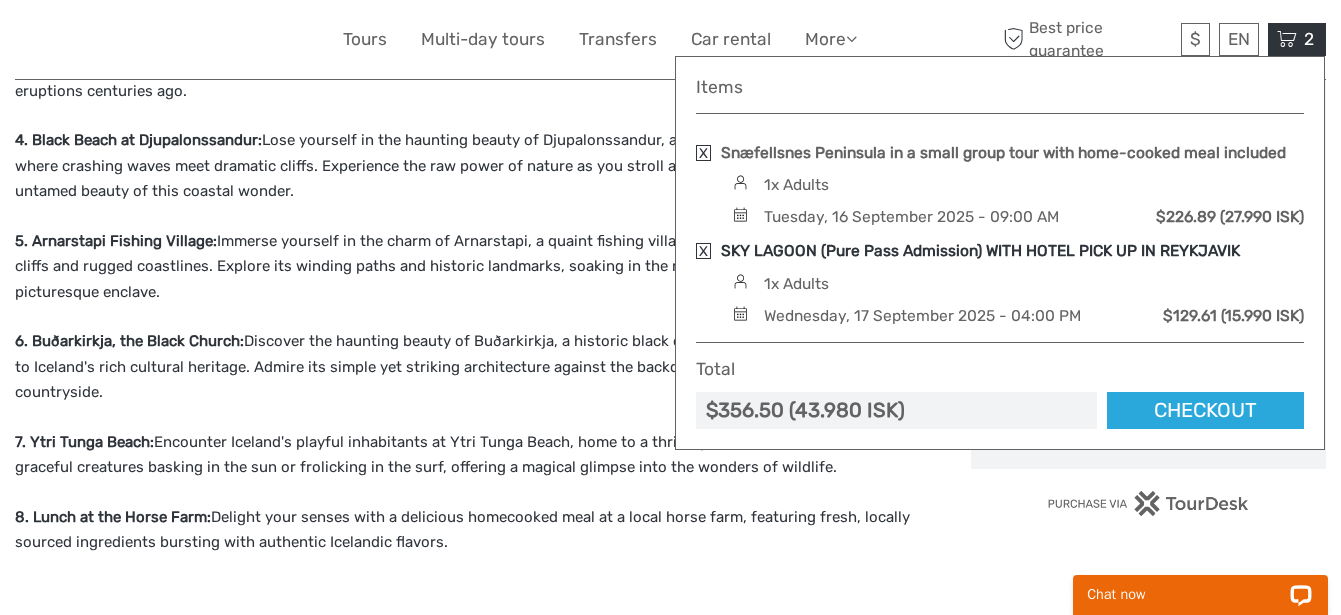 click on "SKY LAGOON (Pure Pass Admission) WITH HOTEL PICK UP IN REYKJAVIK" at bounding box center [980, 251] 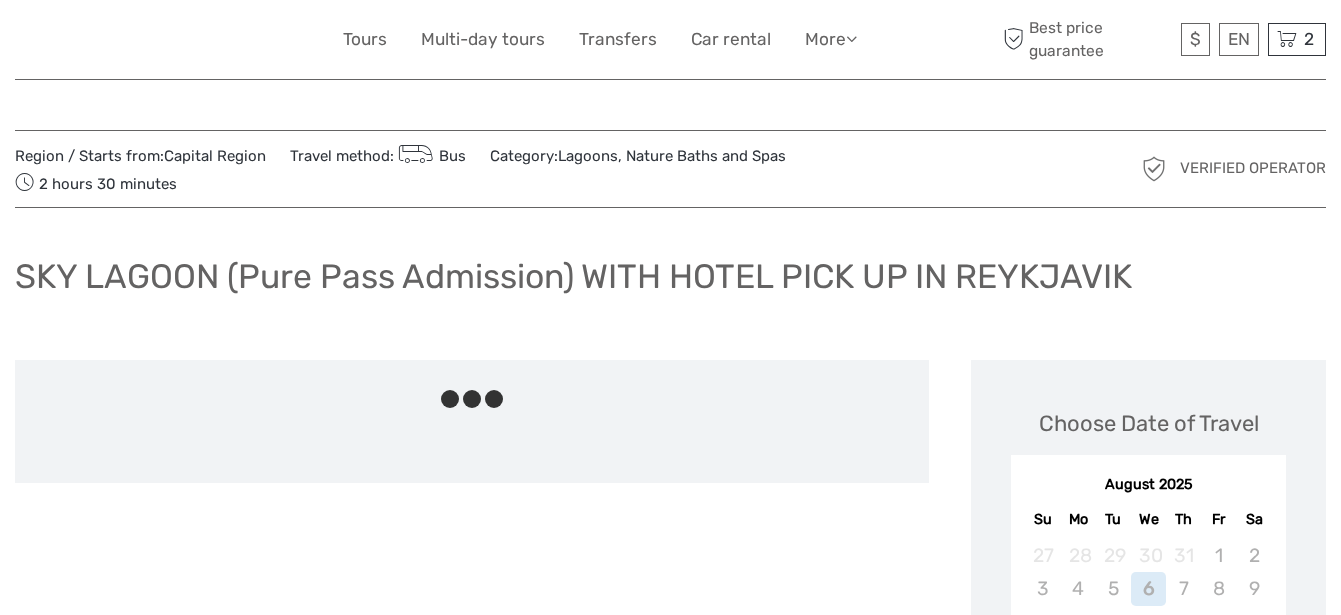 scroll, scrollTop: 0, scrollLeft: 0, axis: both 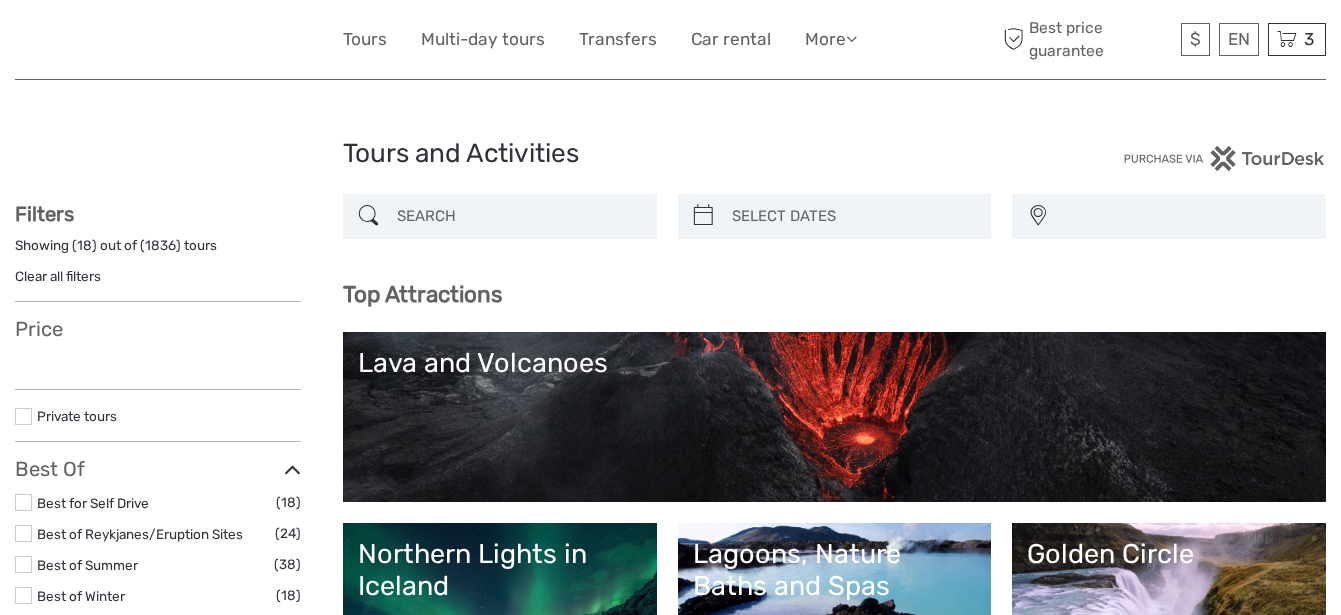 select 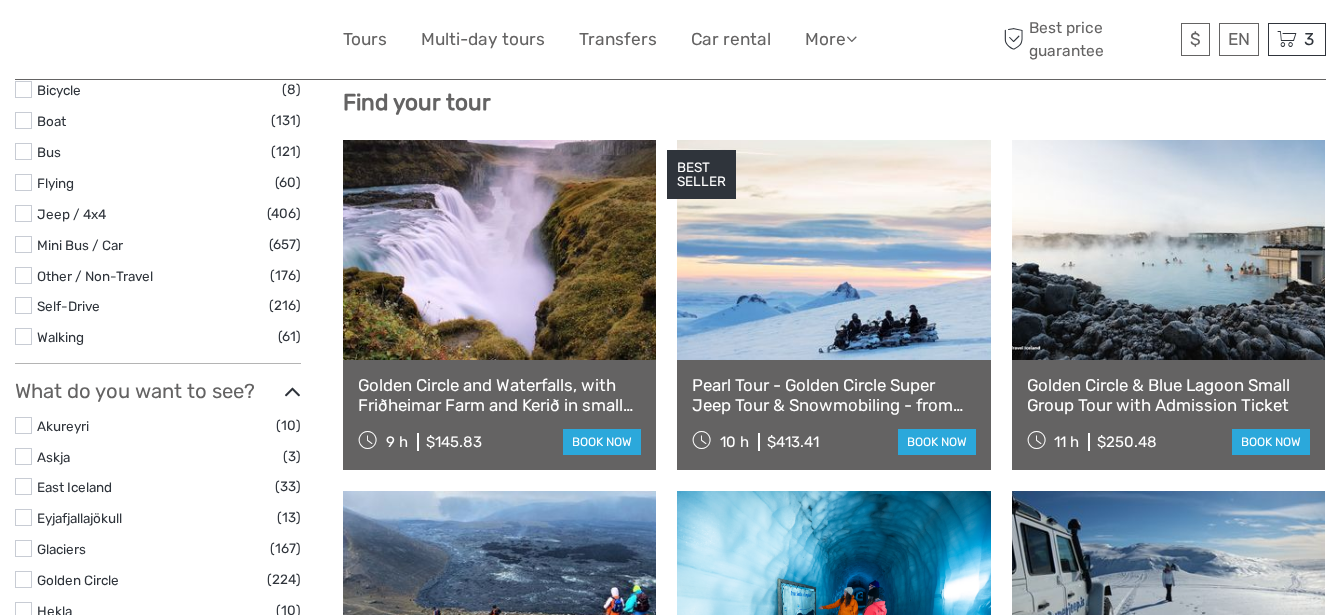 scroll, scrollTop: 0, scrollLeft: 0, axis: both 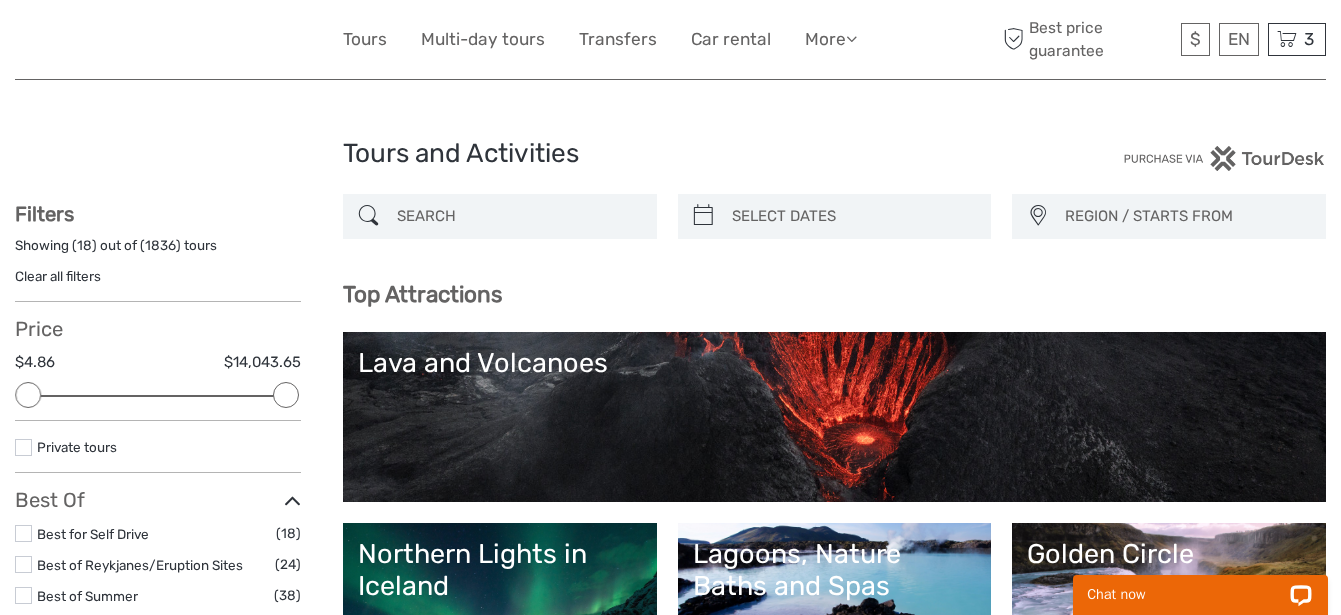 click at bounding box center (518, 216) 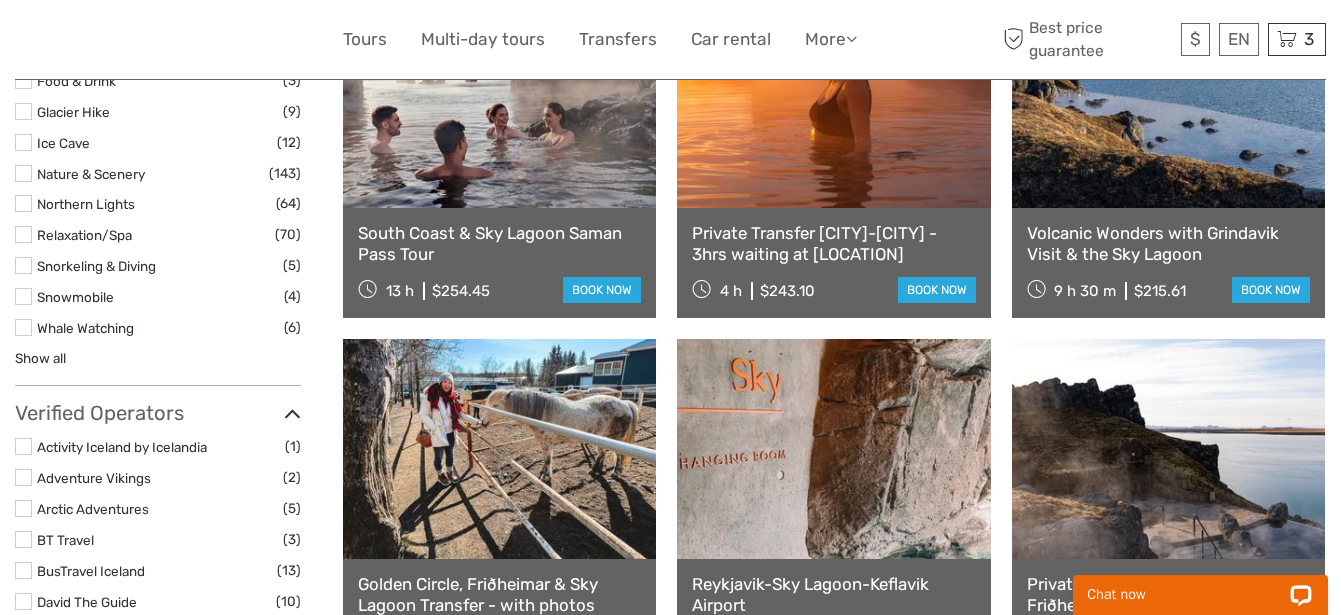 scroll, scrollTop: 1364, scrollLeft: 0, axis: vertical 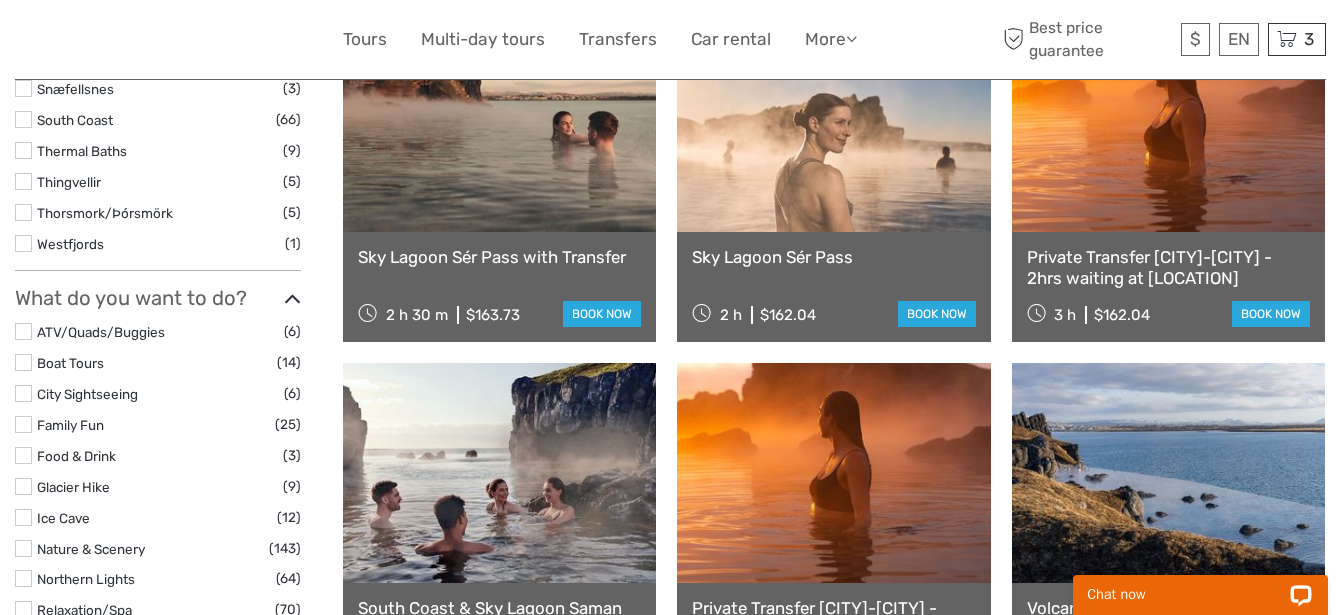 type on "sky lagoon" 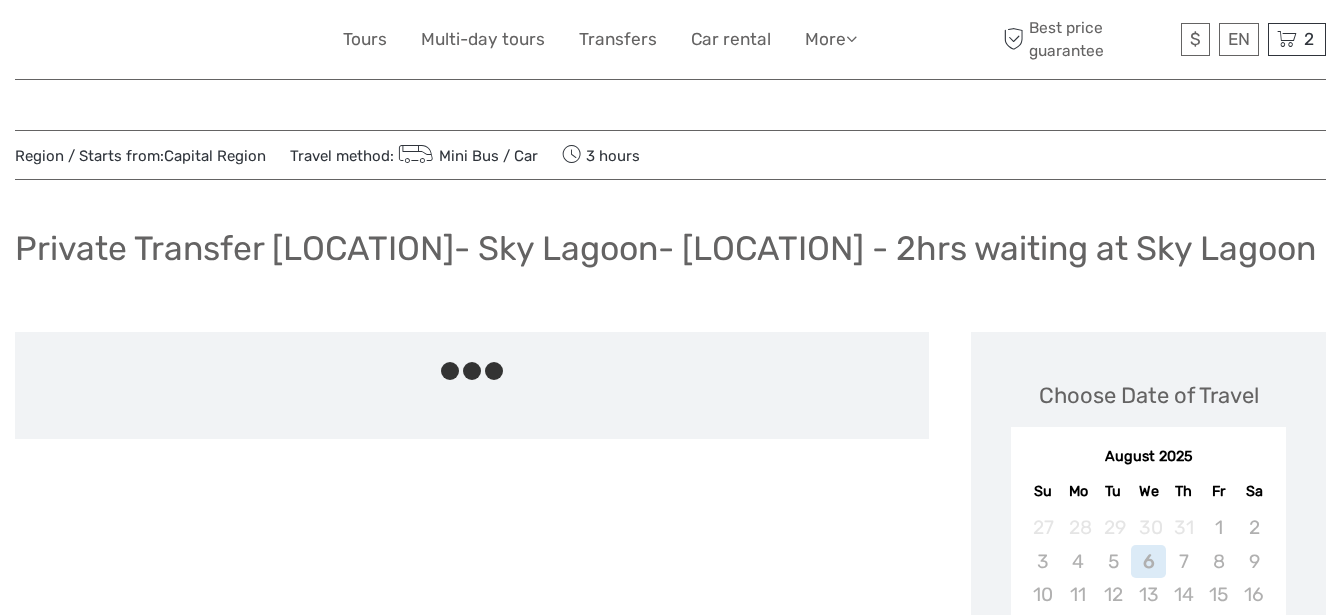 scroll, scrollTop: 0, scrollLeft: 0, axis: both 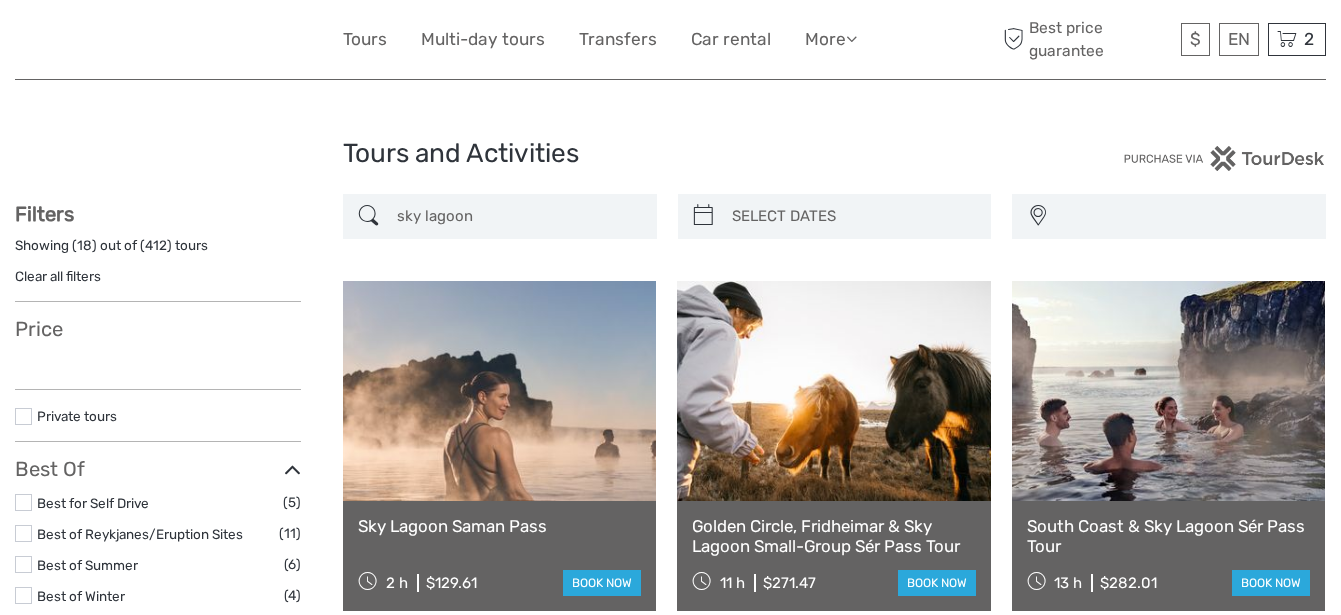 select 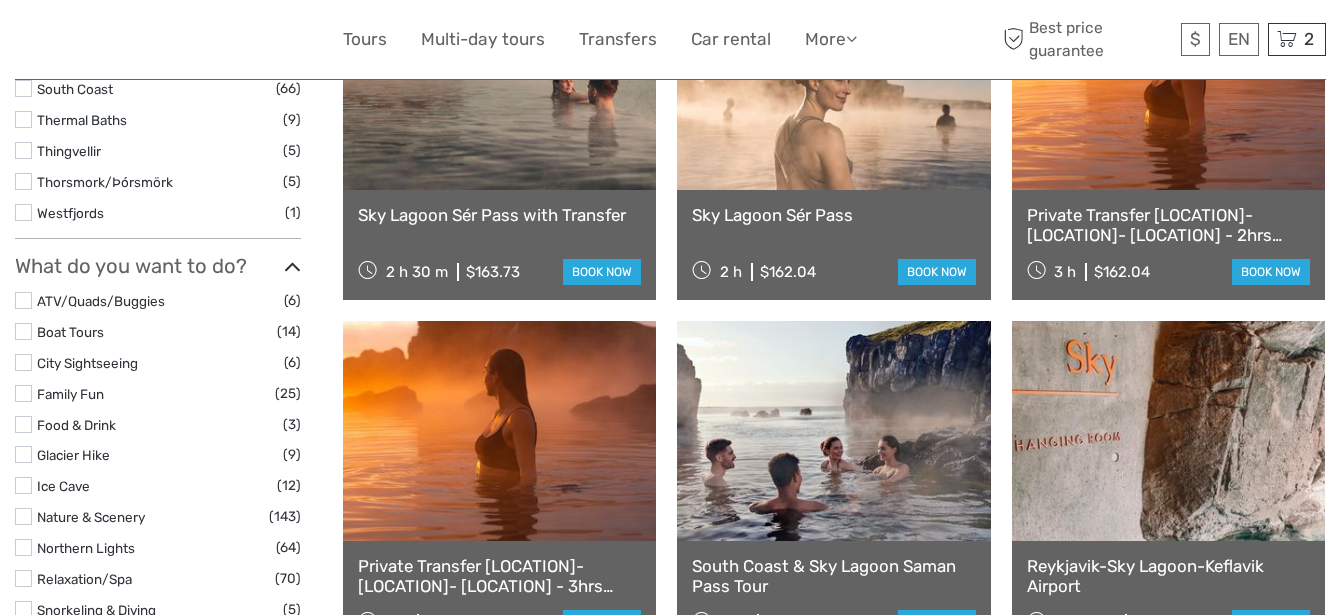 select 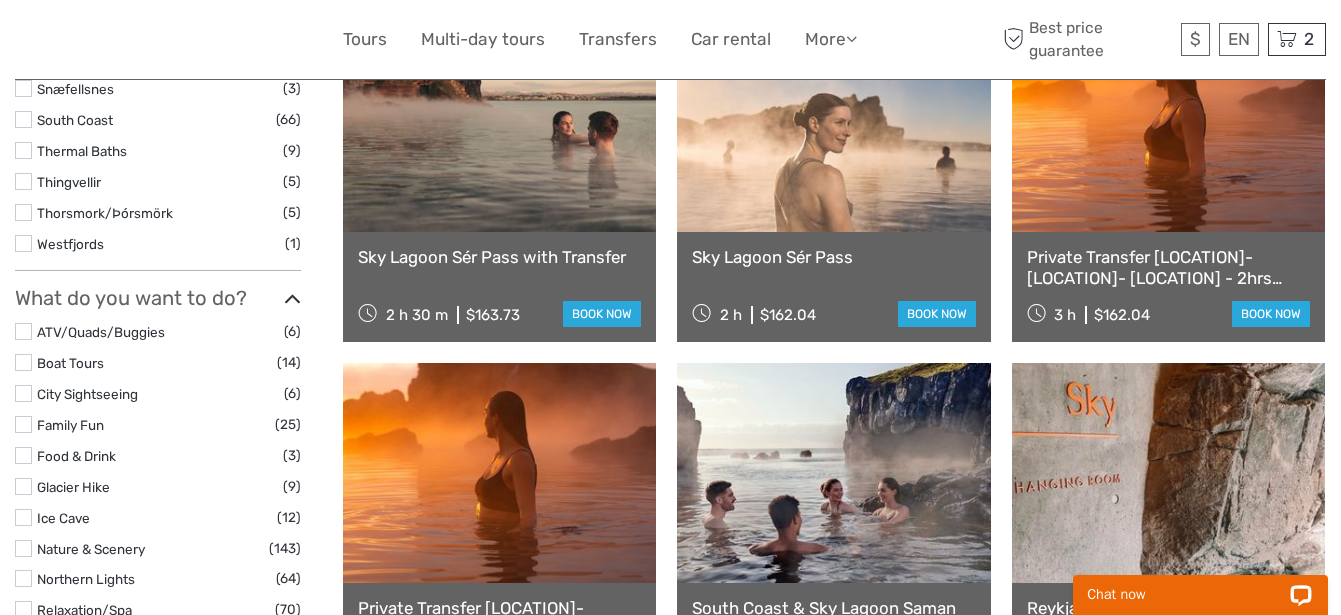 scroll, scrollTop: 0, scrollLeft: 0, axis: both 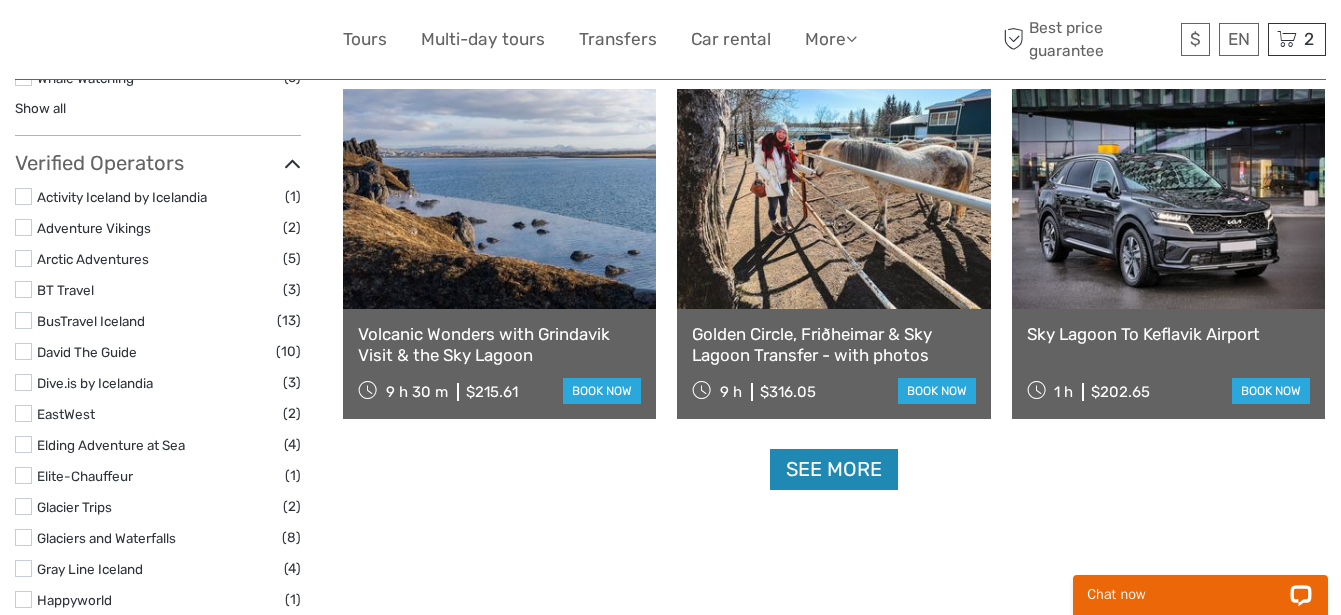 click on "See more" at bounding box center (834, 469) 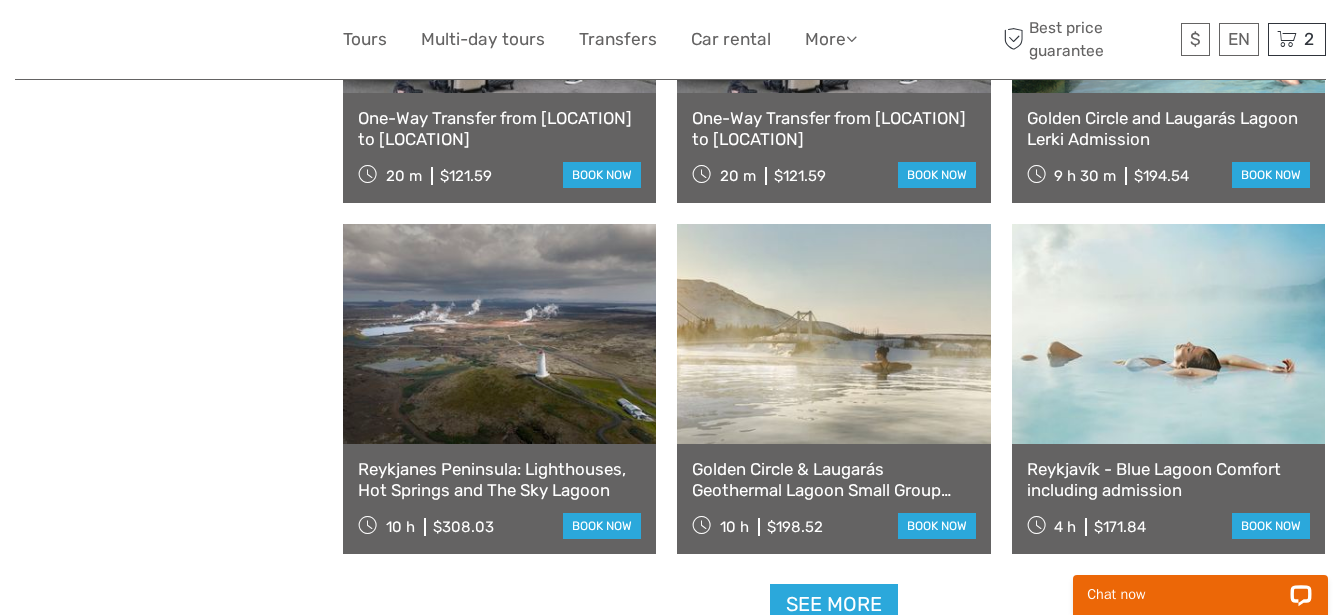 scroll, scrollTop: 3989, scrollLeft: 0, axis: vertical 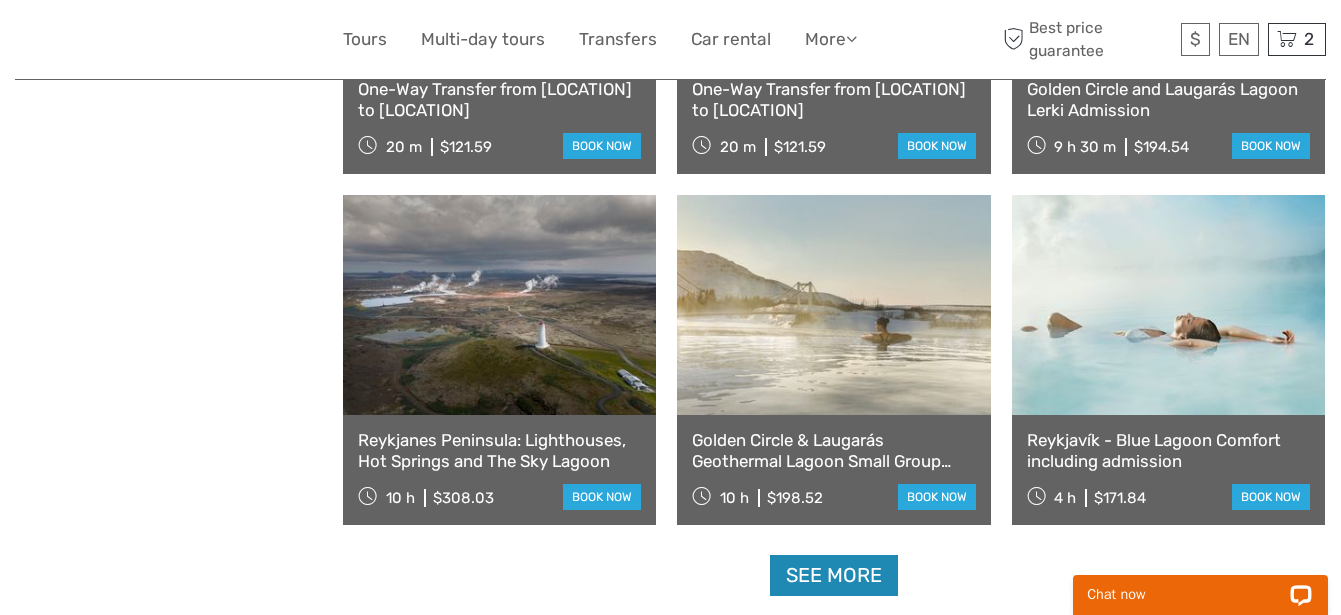 click on "See more" at bounding box center [834, 575] 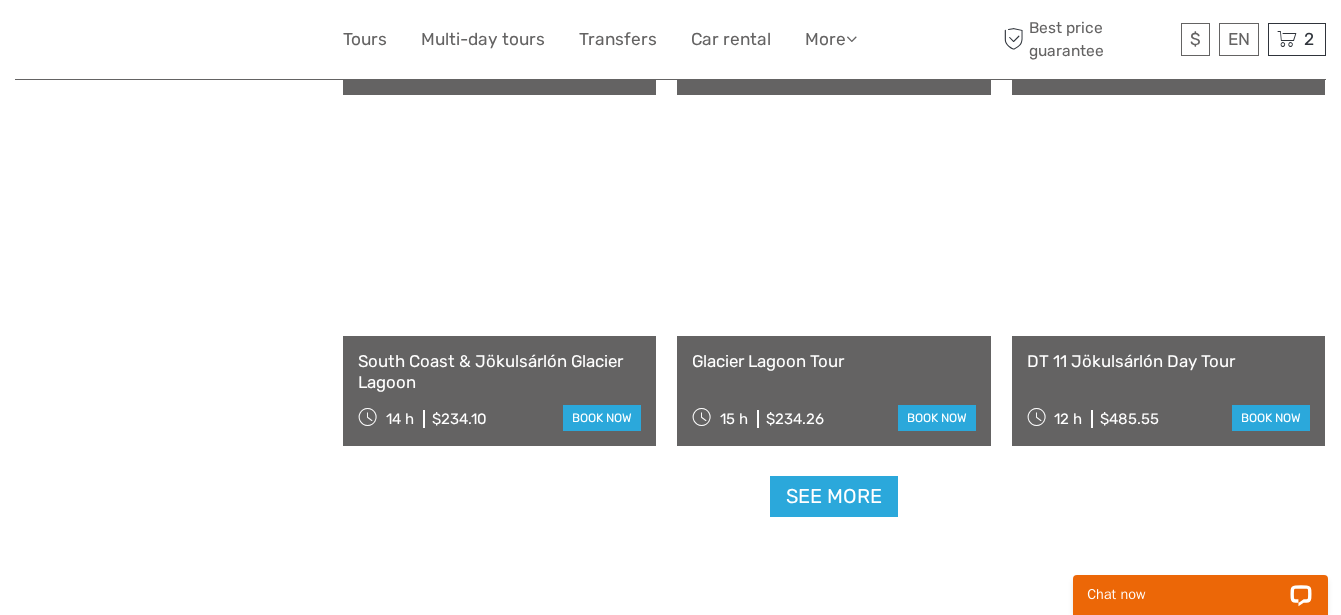 scroll, scrollTop: 6239, scrollLeft: 0, axis: vertical 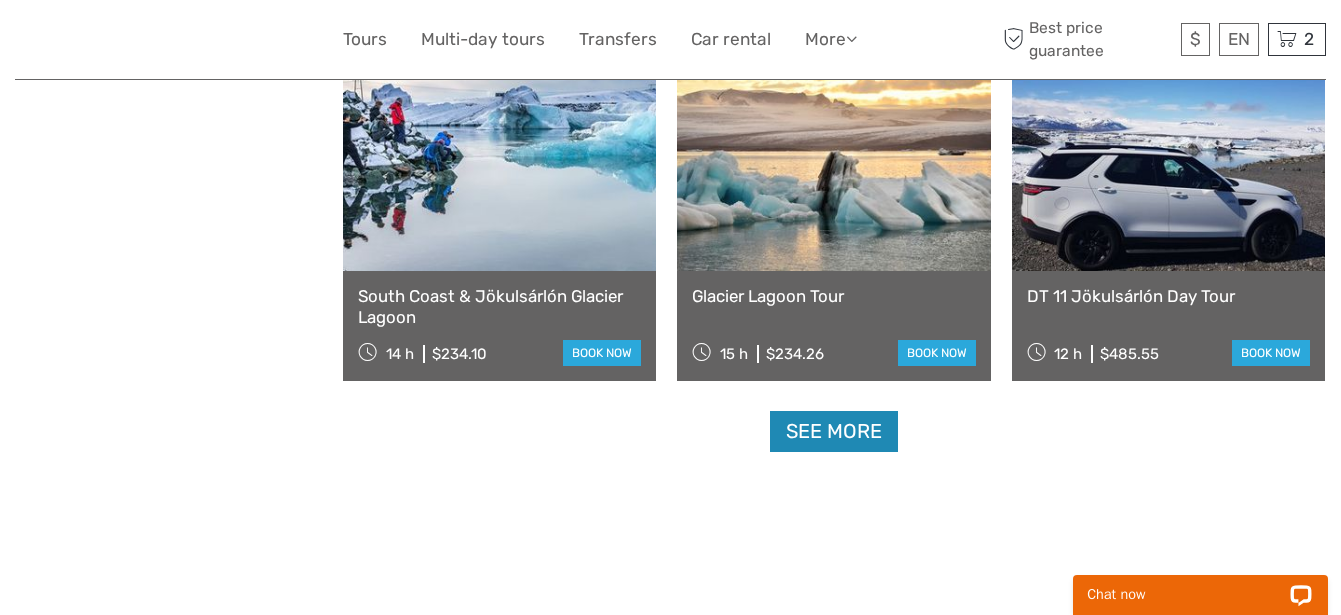 click on "See more" at bounding box center (834, 431) 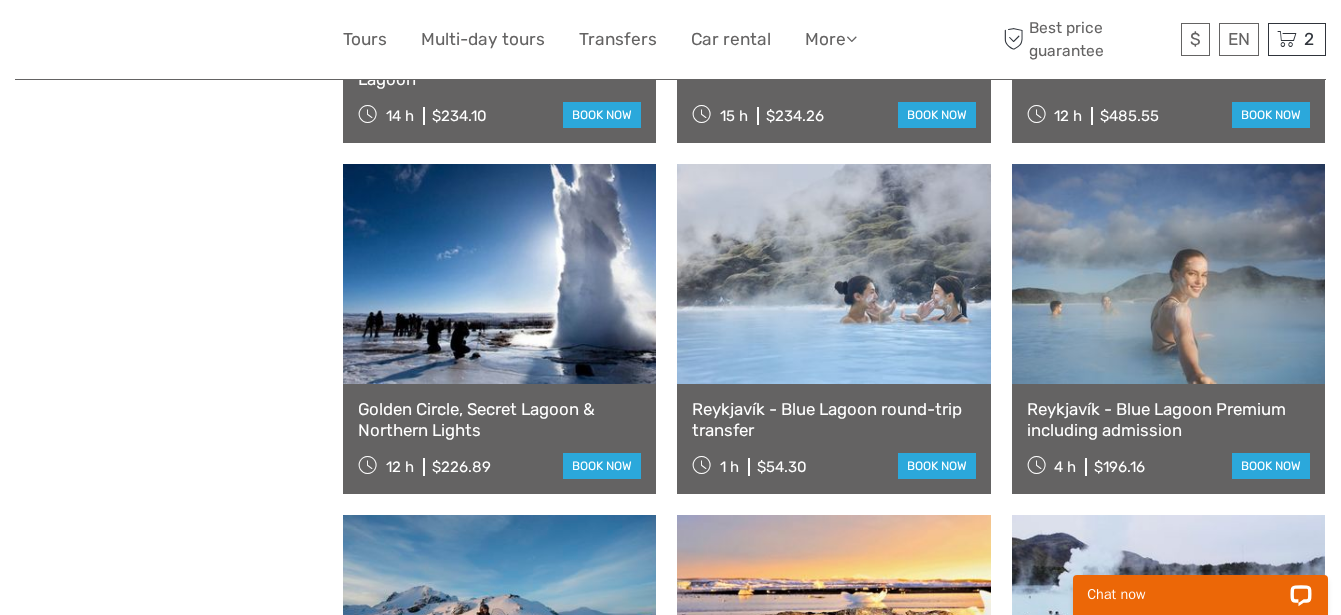 scroll, scrollTop: 6489, scrollLeft: 0, axis: vertical 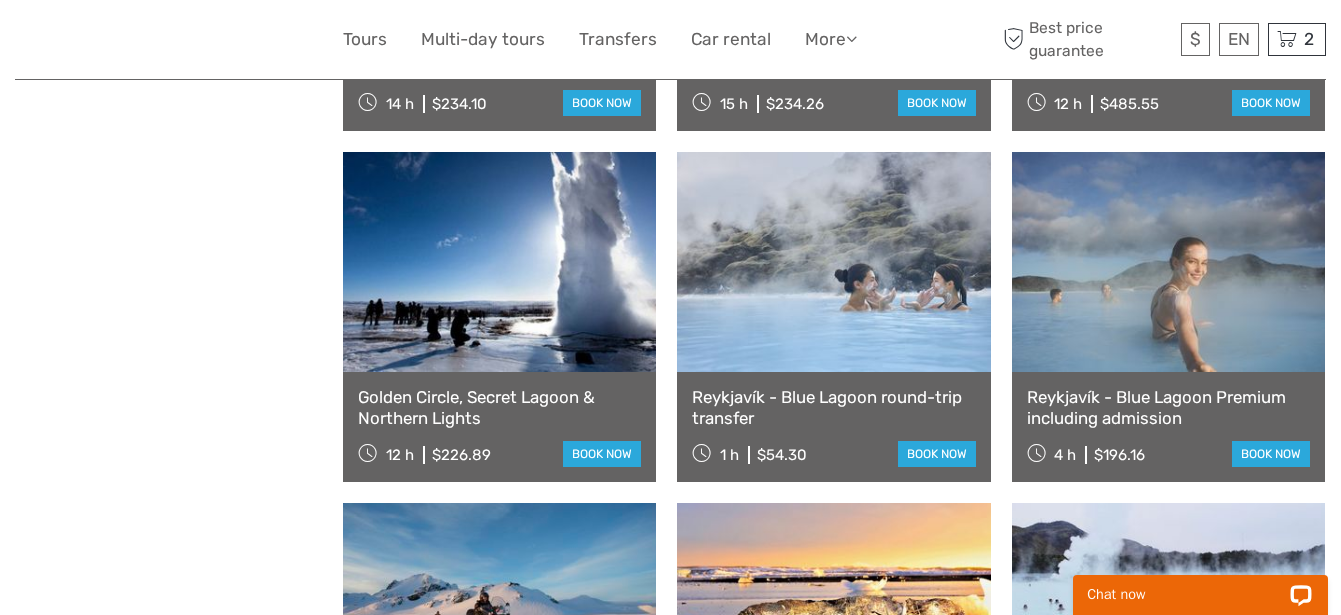 click on "Reykjavík - Blue Lagoon Premium including admission" at bounding box center (1168, 407) 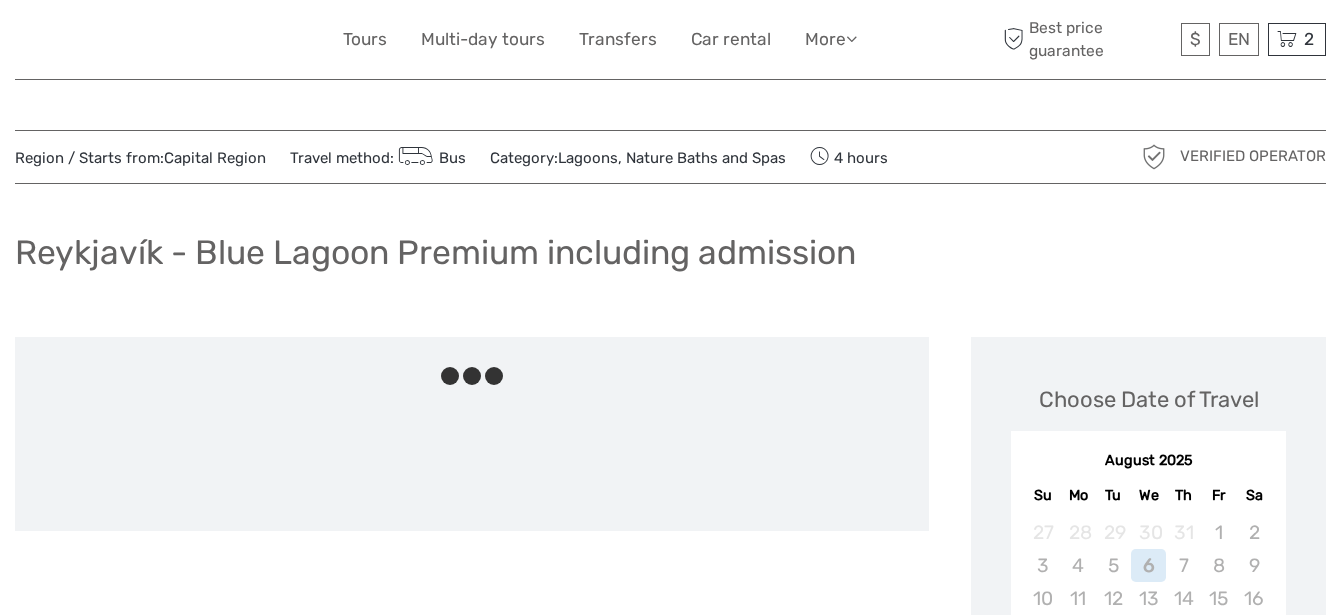 scroll, scrollTop: 0, scrollLeft: 0, axis: both 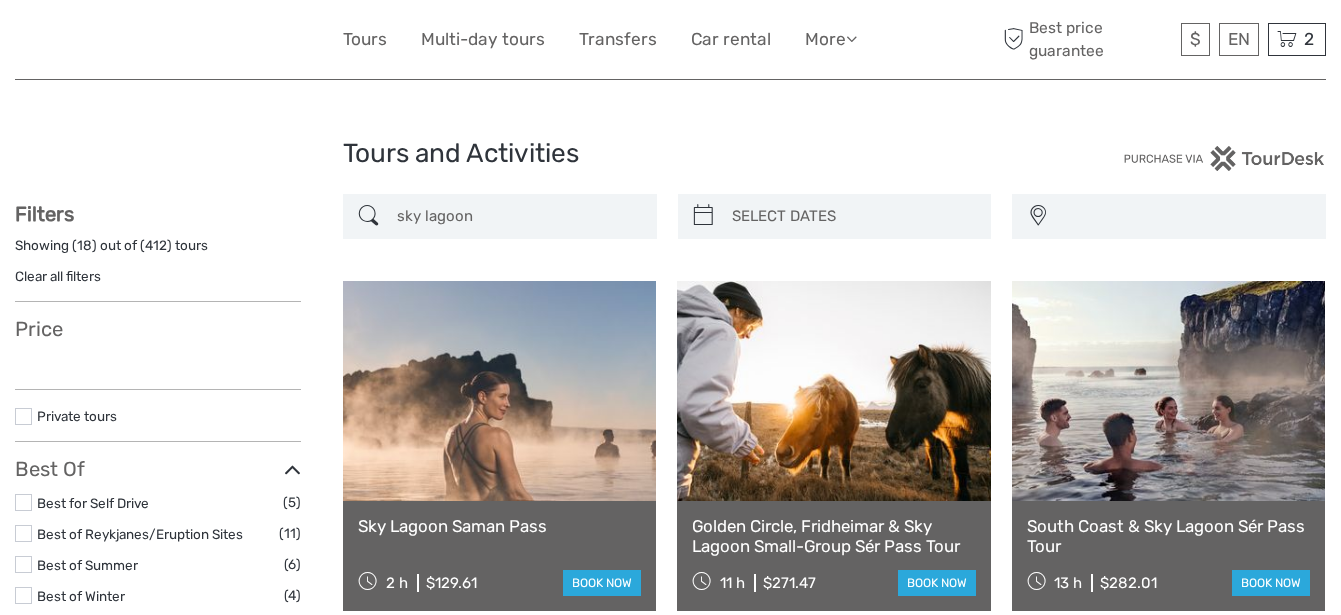select 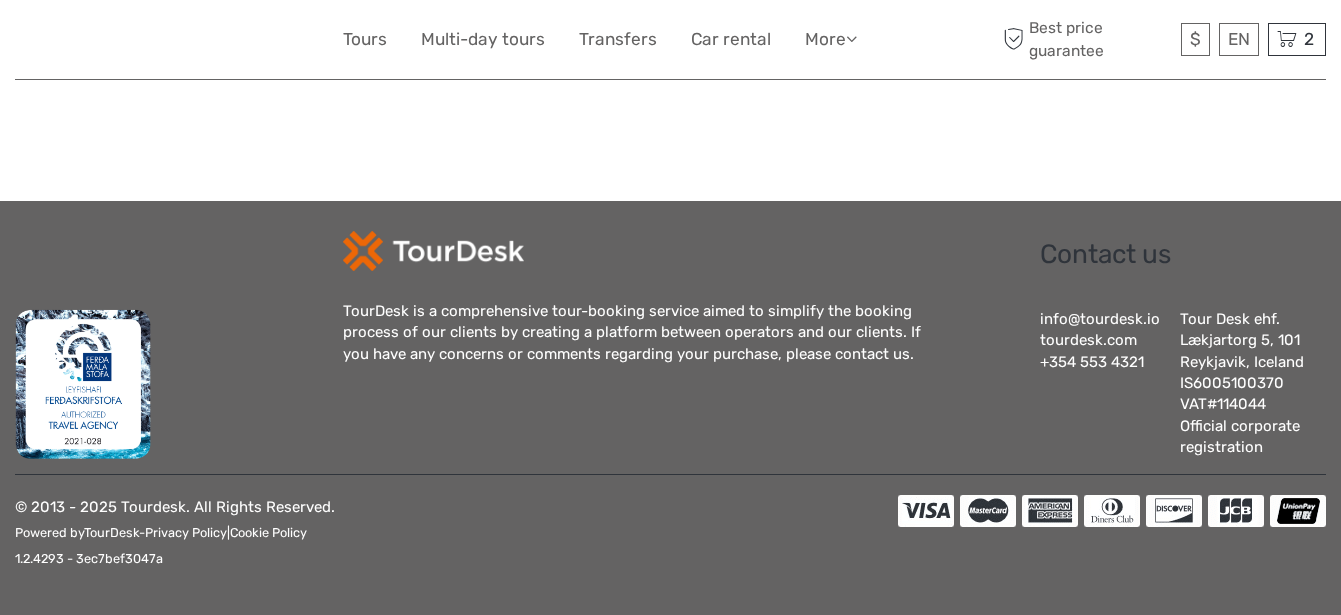 select 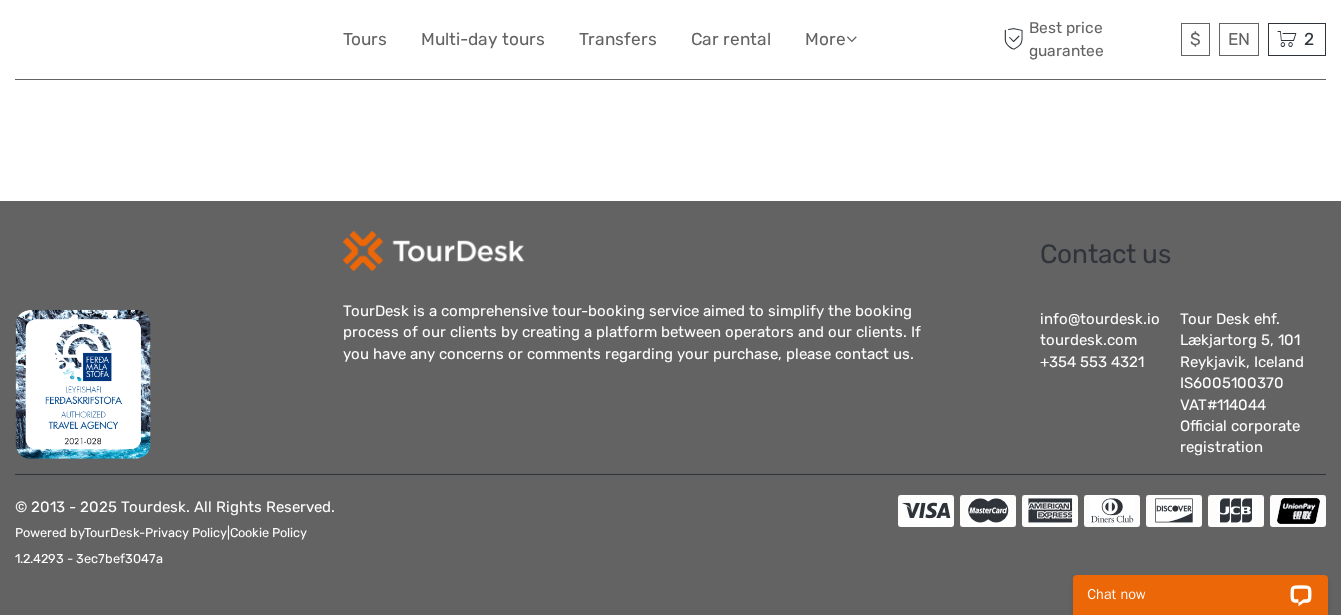 scroll, scrollTop: 0, scrollLeft: 0, axis: both 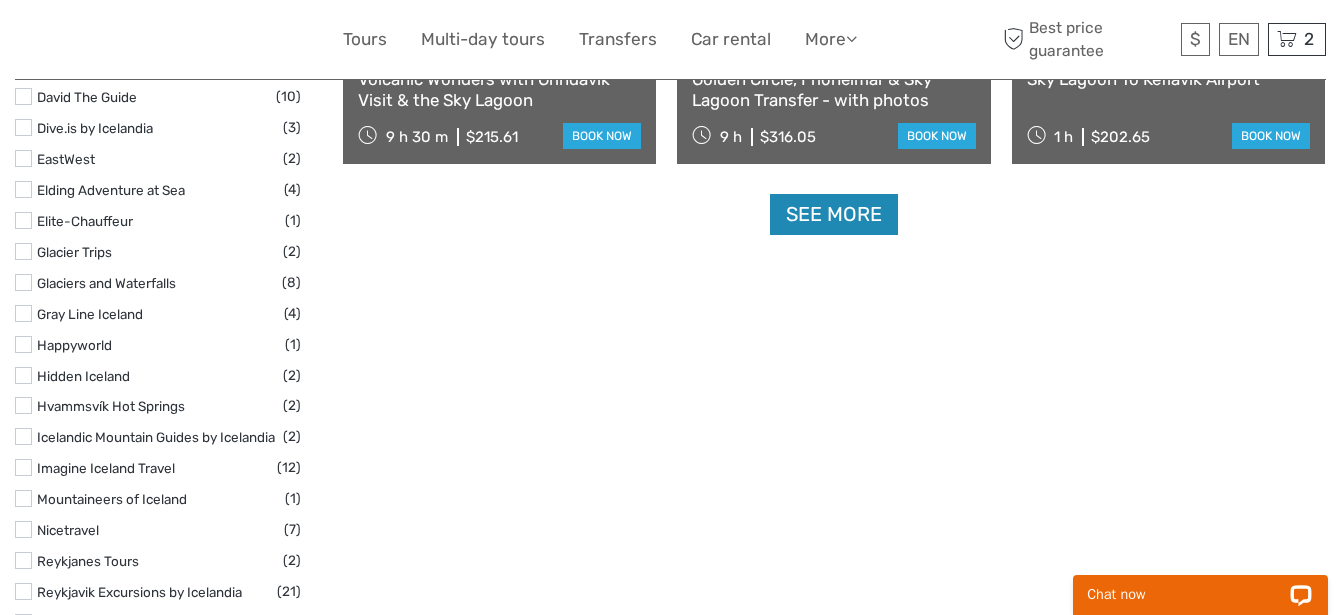 click on "See more" at bounding box center (834, 214) 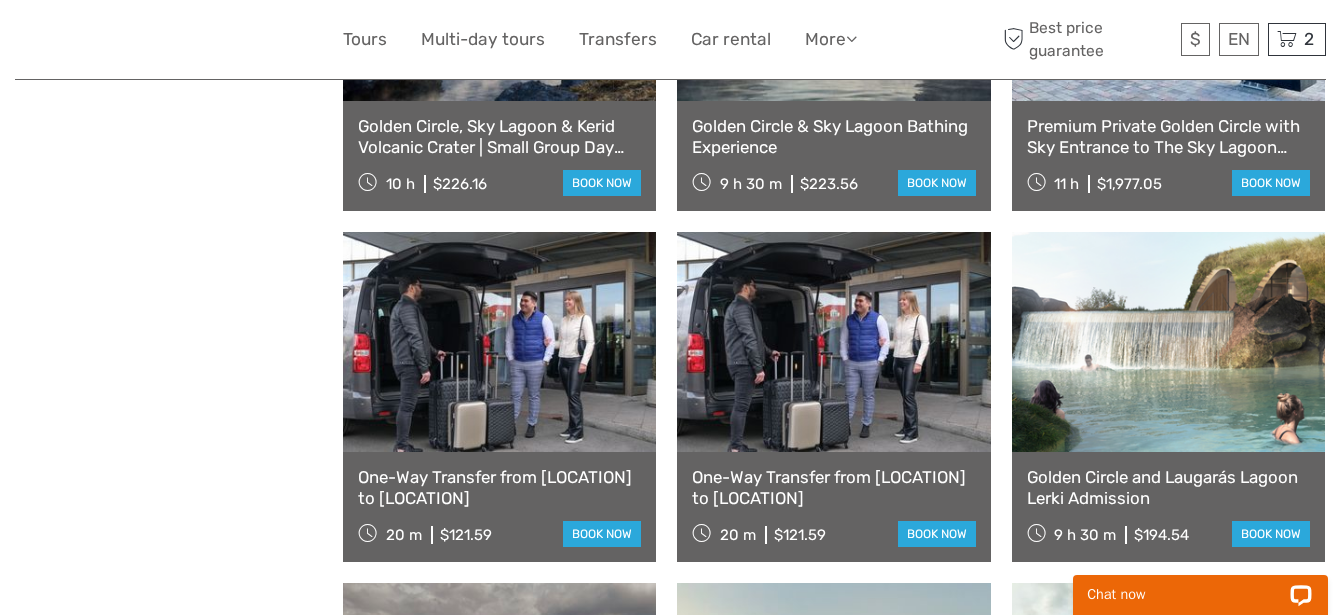 scroll, scrollTop: 3619, scrollLeft: 0, axis: vertical 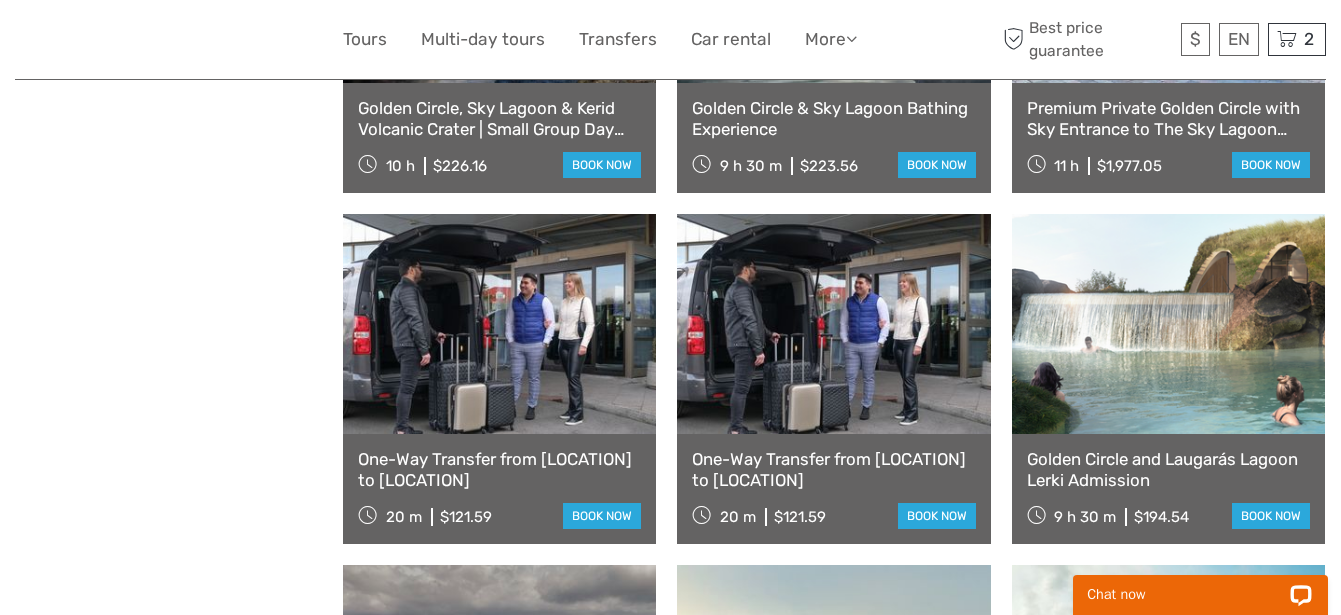 click on "Golden Circle & Sky Lagoon Bathing Experience" at bounding box center (833, 118) 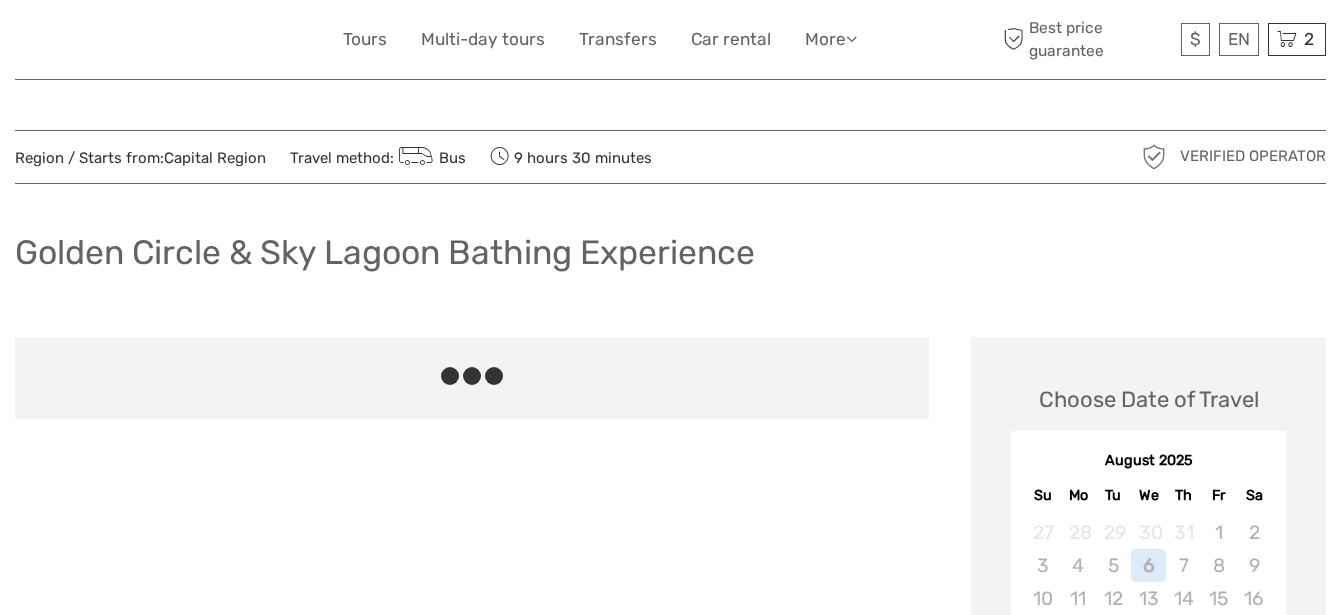 scroll, scrollTop: 0, scrollLeft: 0, axis: both 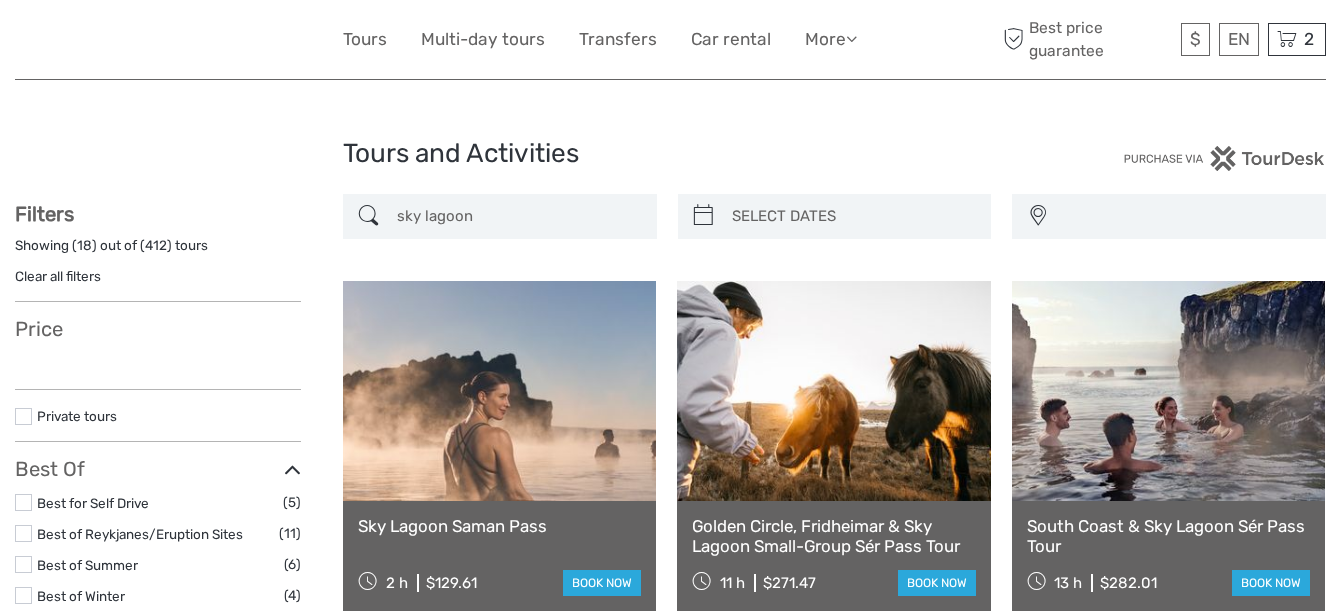 select 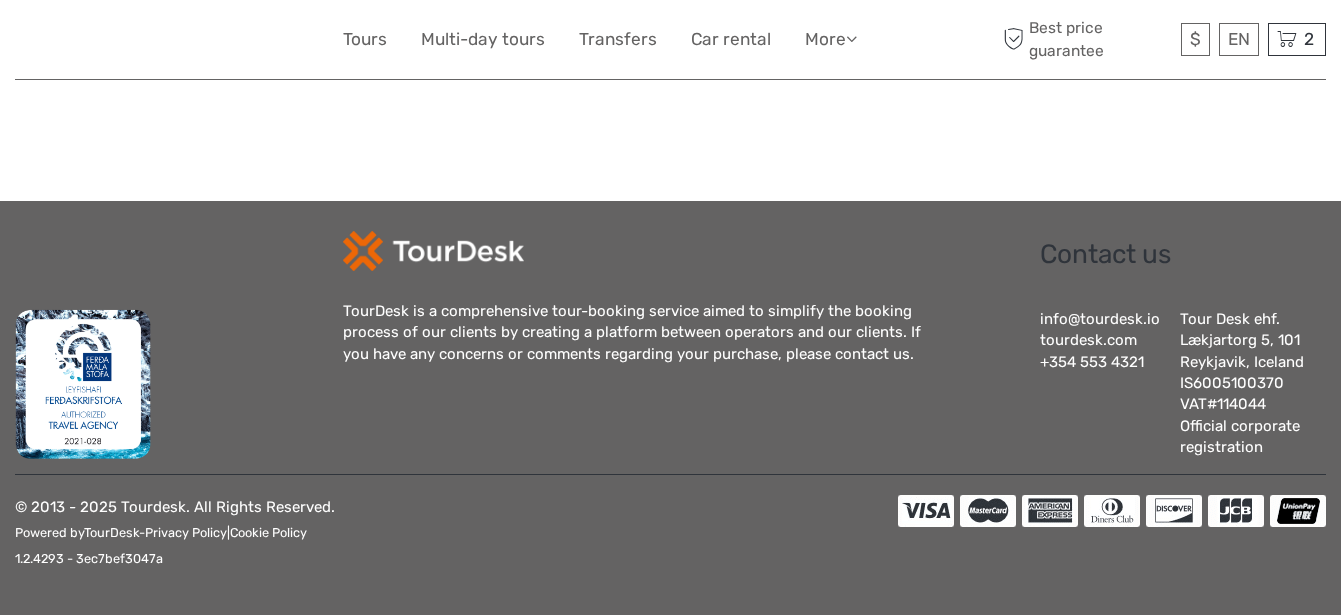 select 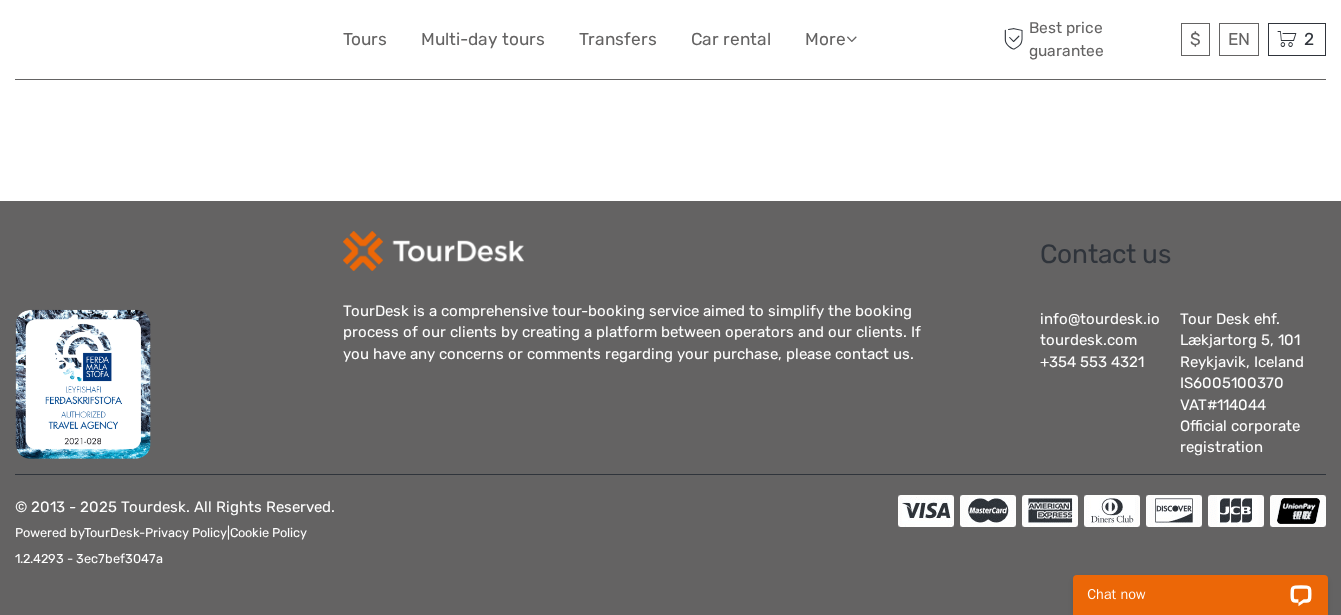 scroll, scrollTop: 0, scrollLeft: 0, axis: both 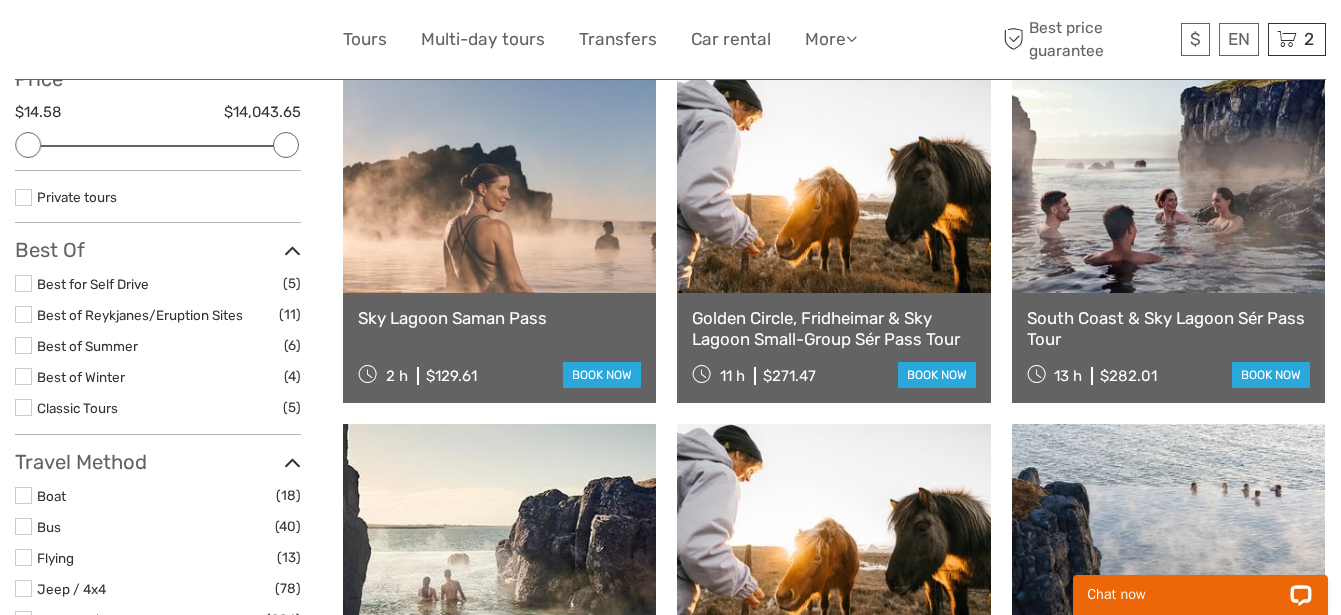 click on "Sky Lagoon Saman Pass" at bounding box center [499, 318] 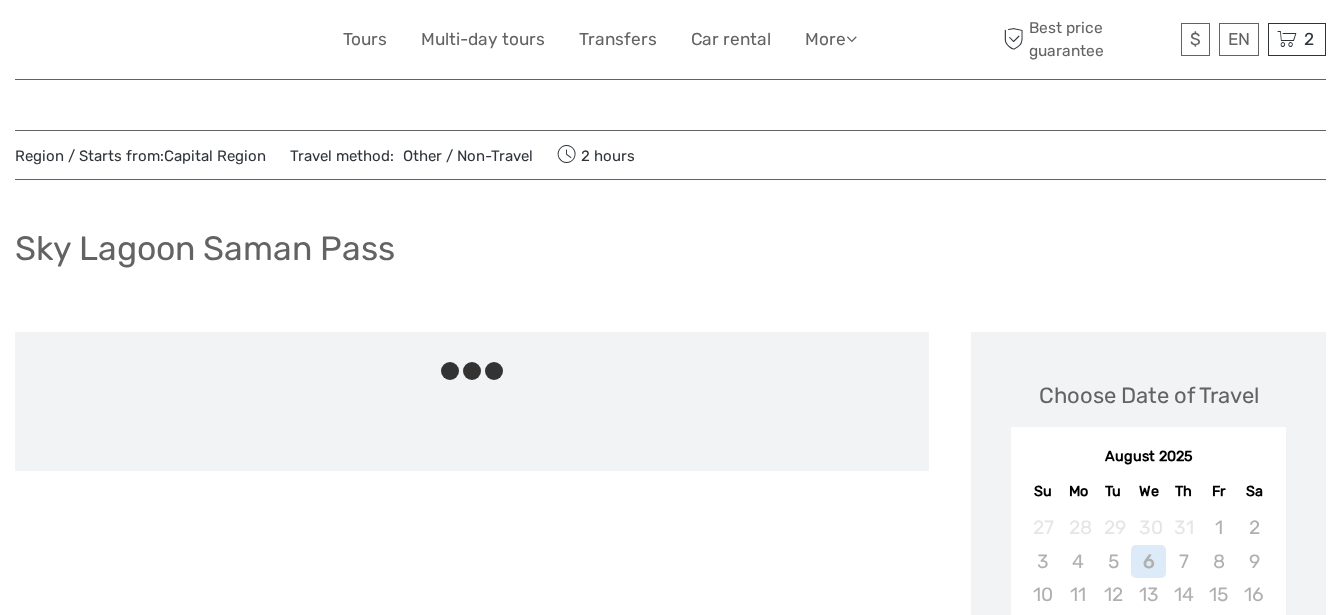 scroll, scrollTop: 0, scrollLeft: 0, axis: both 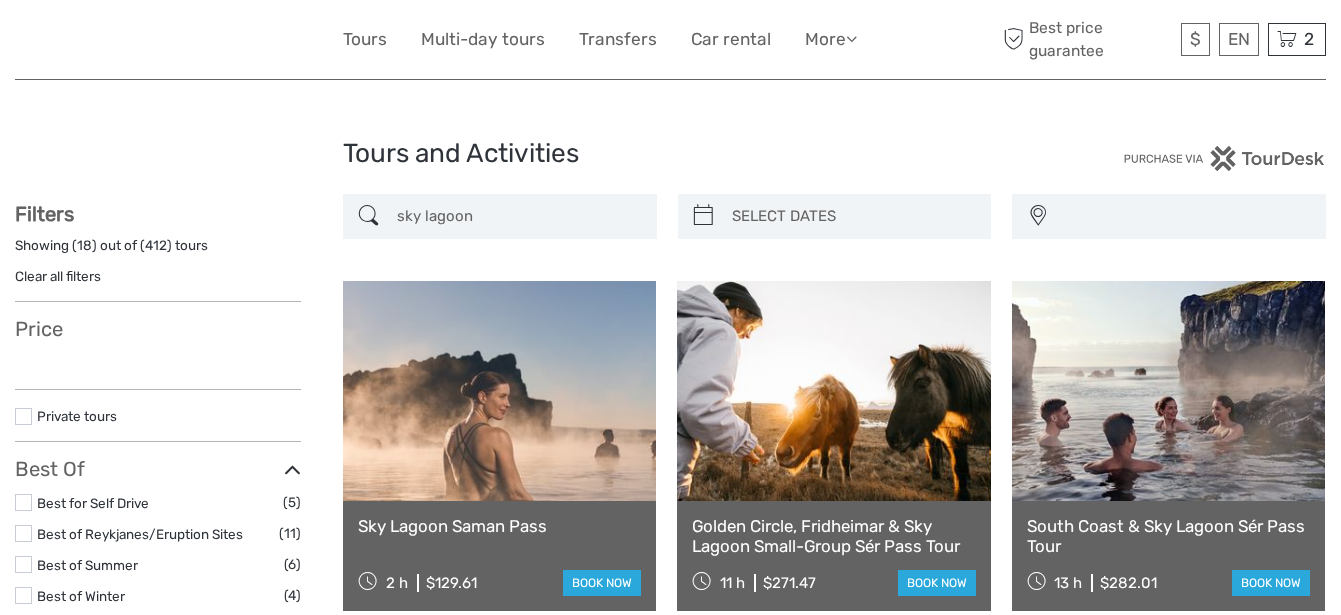 select 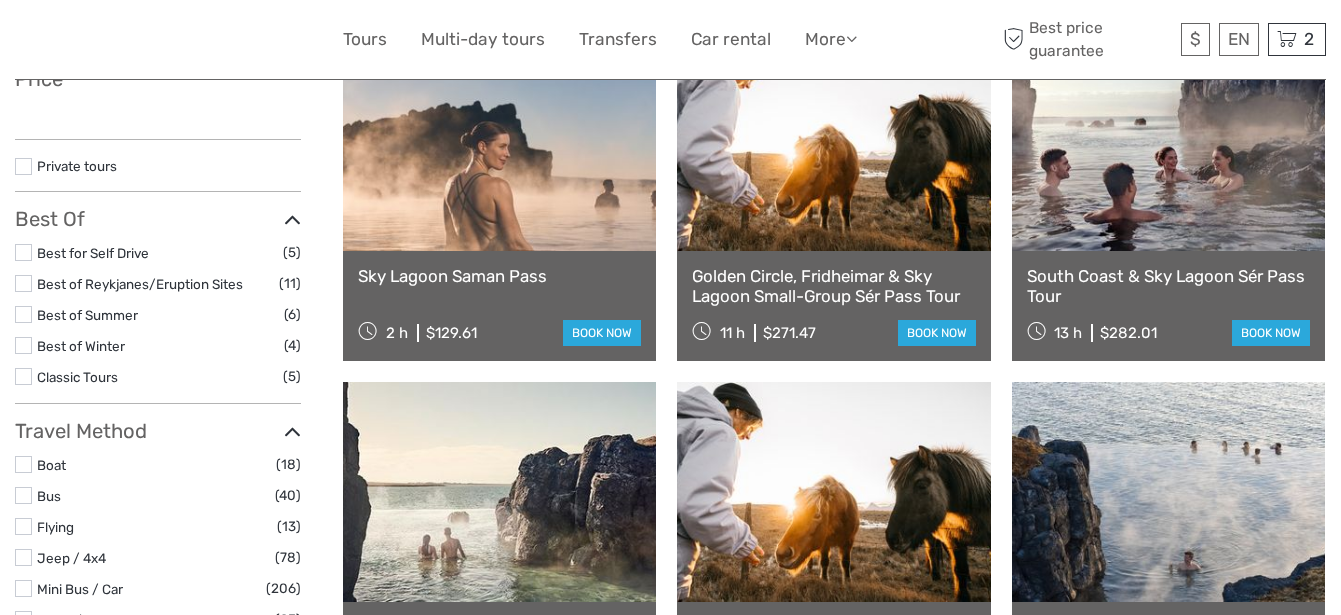 select 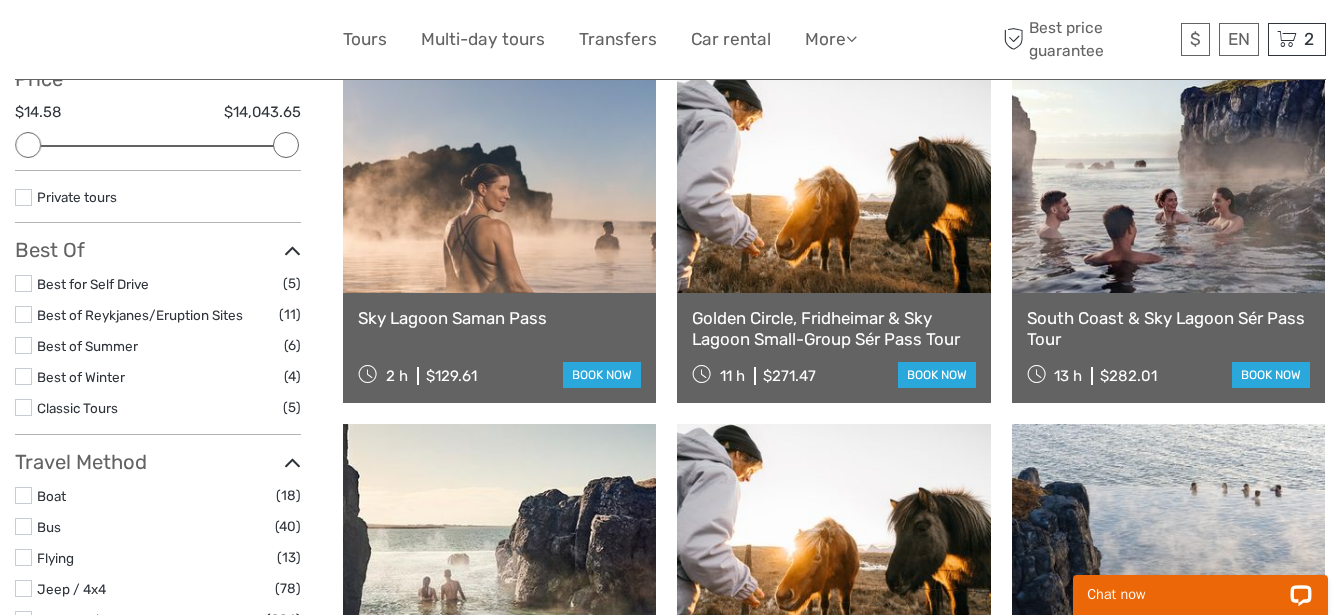 scroll, scrollTop: 0, scrollLeft: 0, axis: both 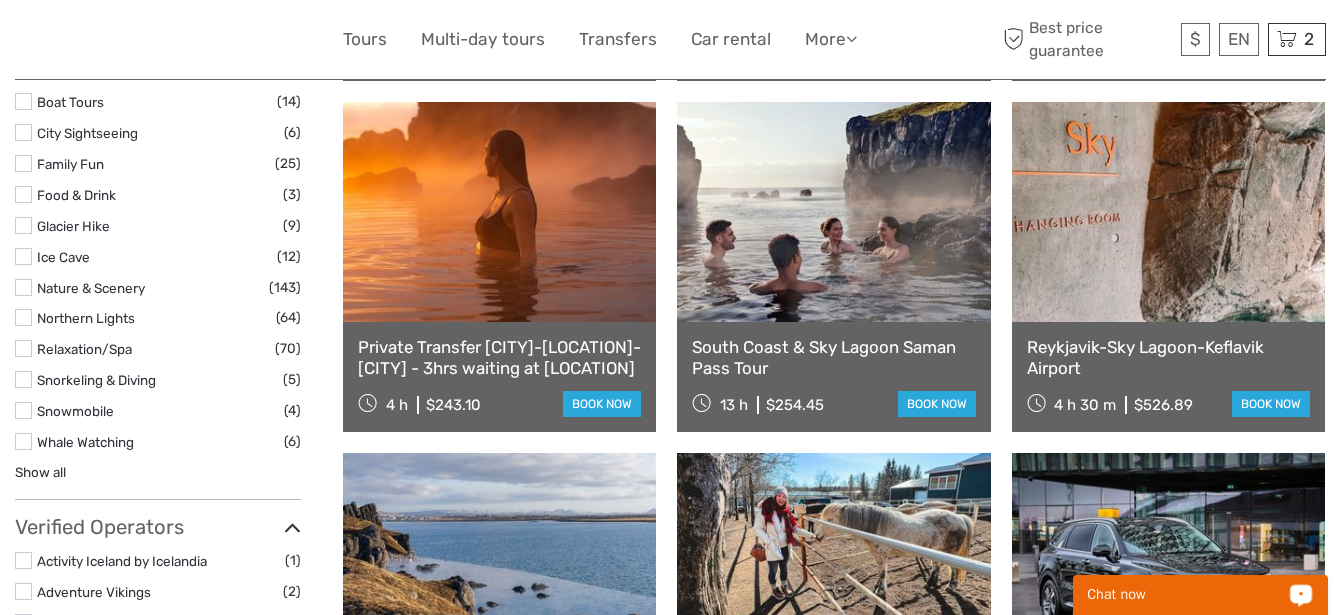 click on "Private Transfer [CITY]-[LOCATION]-[CITY] - 3hrs waiting at [LOCATION]" at bounding box center (499, 357) 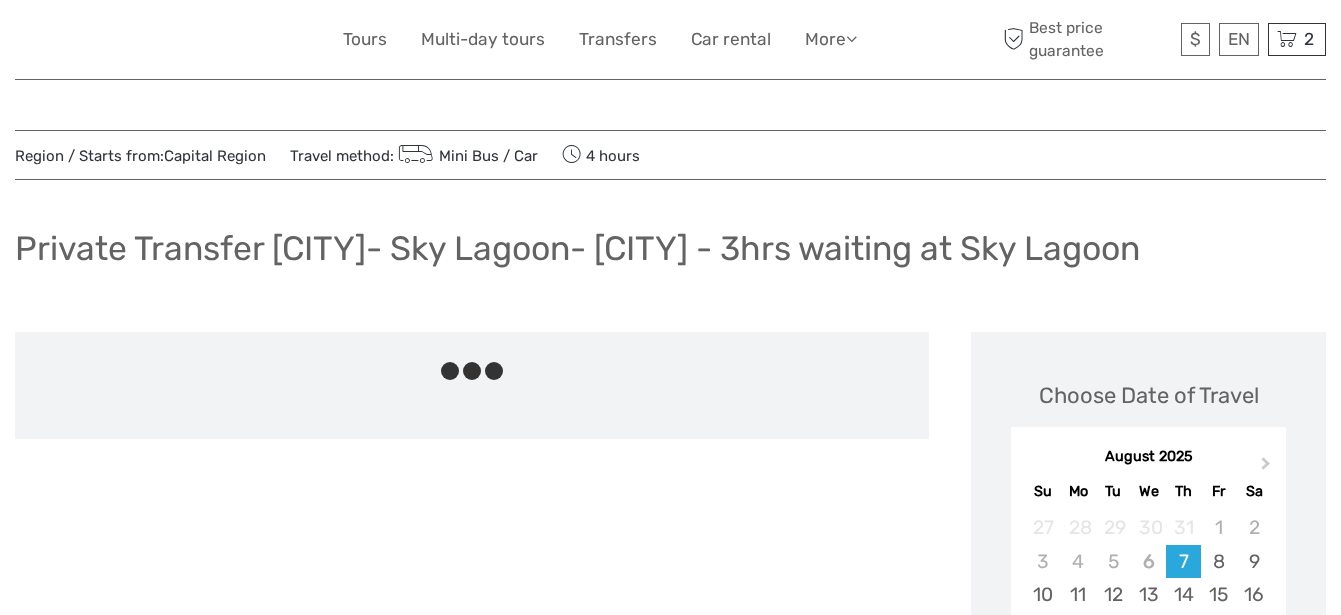 scroll, scrollTop: 146, scrollLeft: 0, axis: vertical 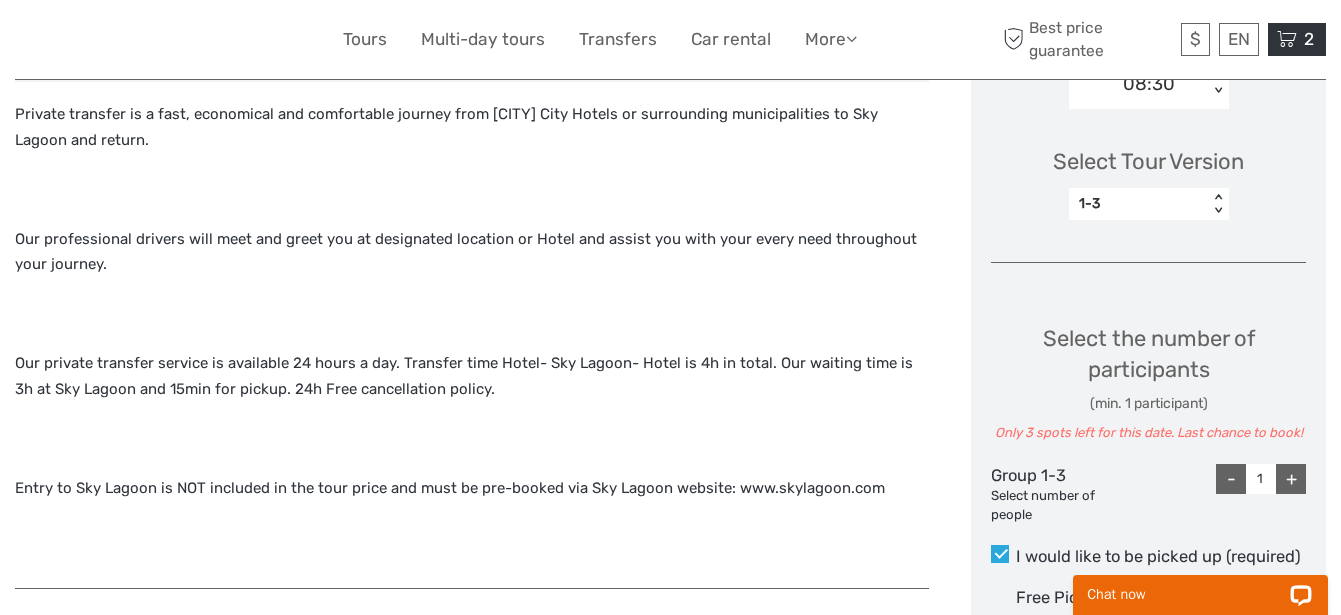 click at bounding box center (1287, 39) 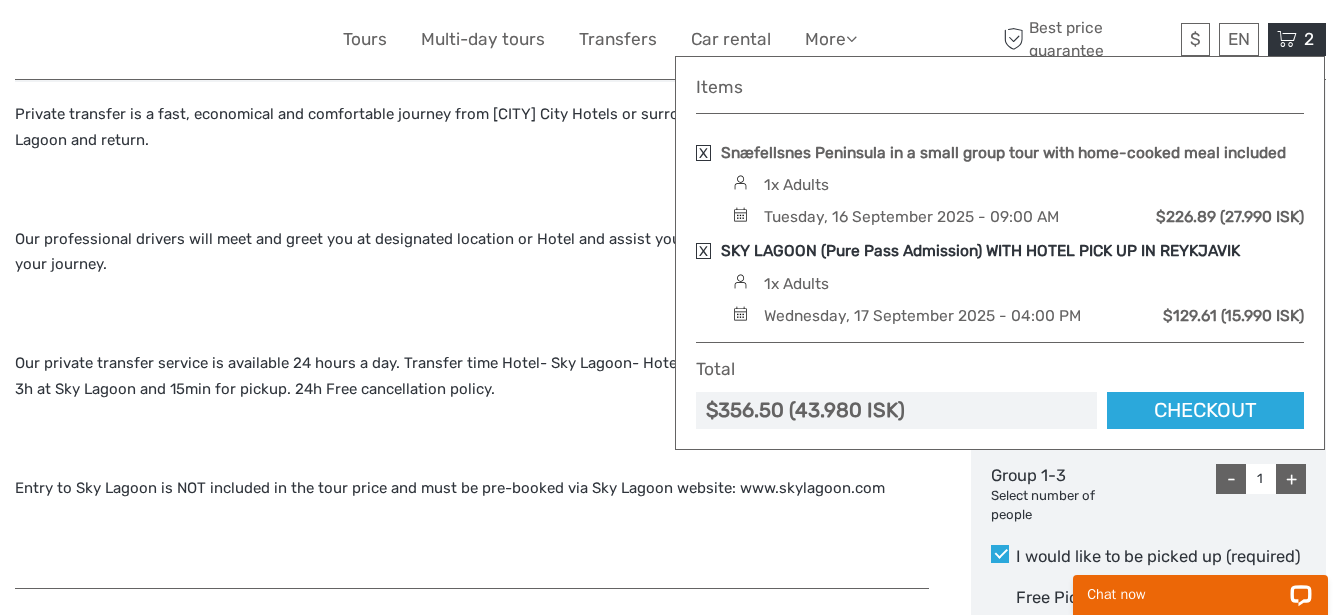 click on "SKY LAGOON (Pure Pass Admission) WITH HOTEL PICK UP IN REYKJAVIK" at bounding box center [980, 251] 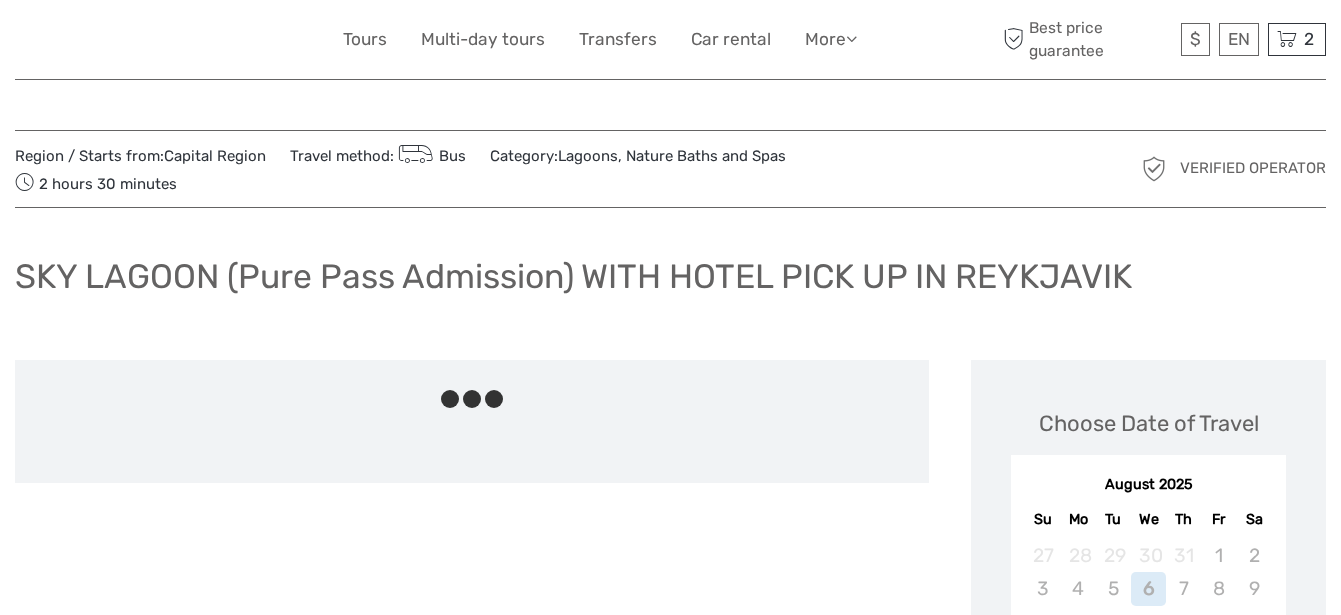 scroll, scrollTop: 0, scrollLeft: 0, axis: both 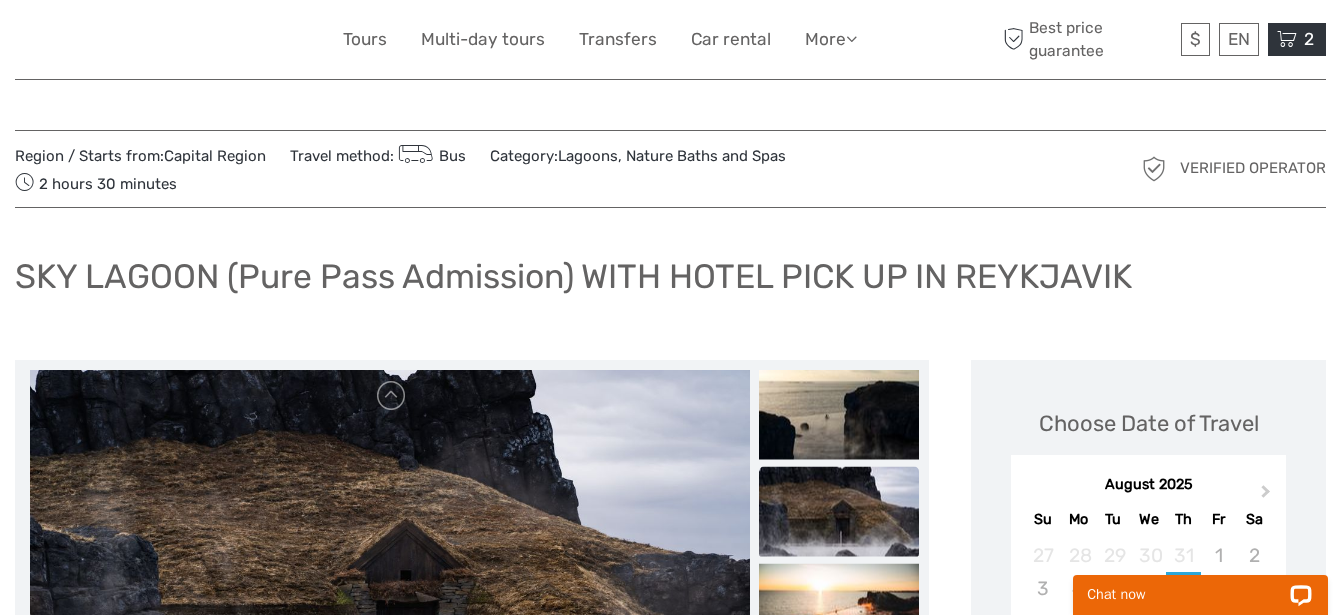 click at bounding box center [1287, 39] 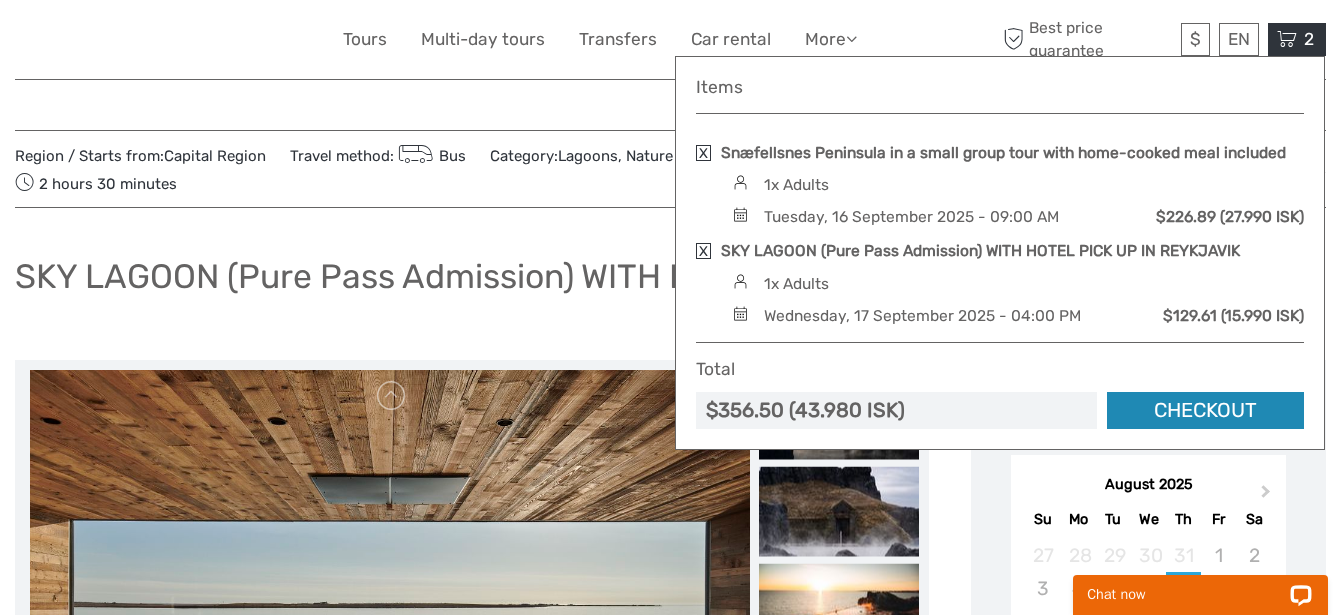 click on "Checkout" at bounding box center (1205, 410) 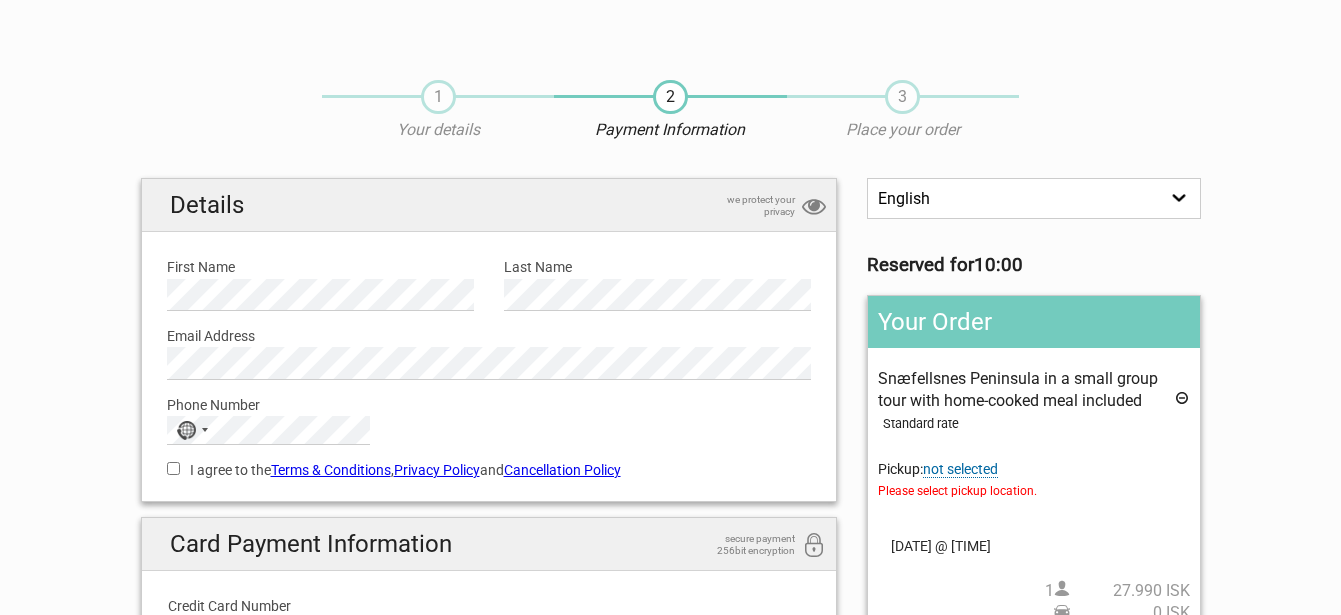 scroll, scrollTop: 0, scrollLeft: 0, axis: both 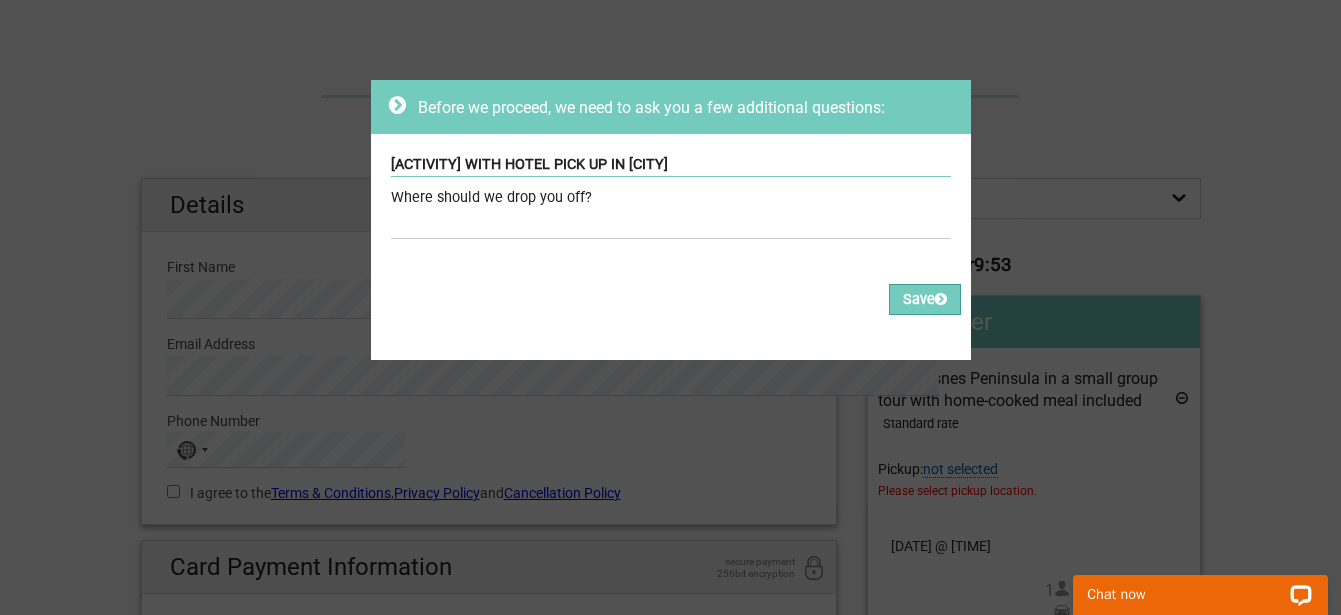 click on "Where should we drop you off?" at bounding box center (671, 198) 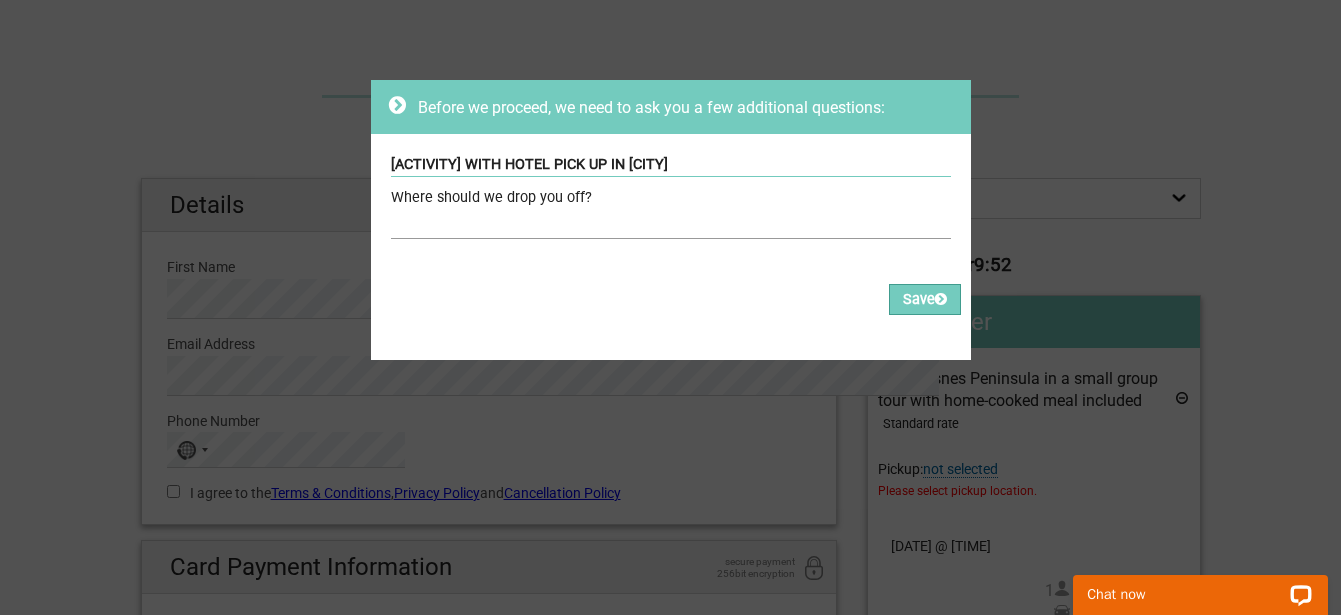 click at bounding box center (671, 224) 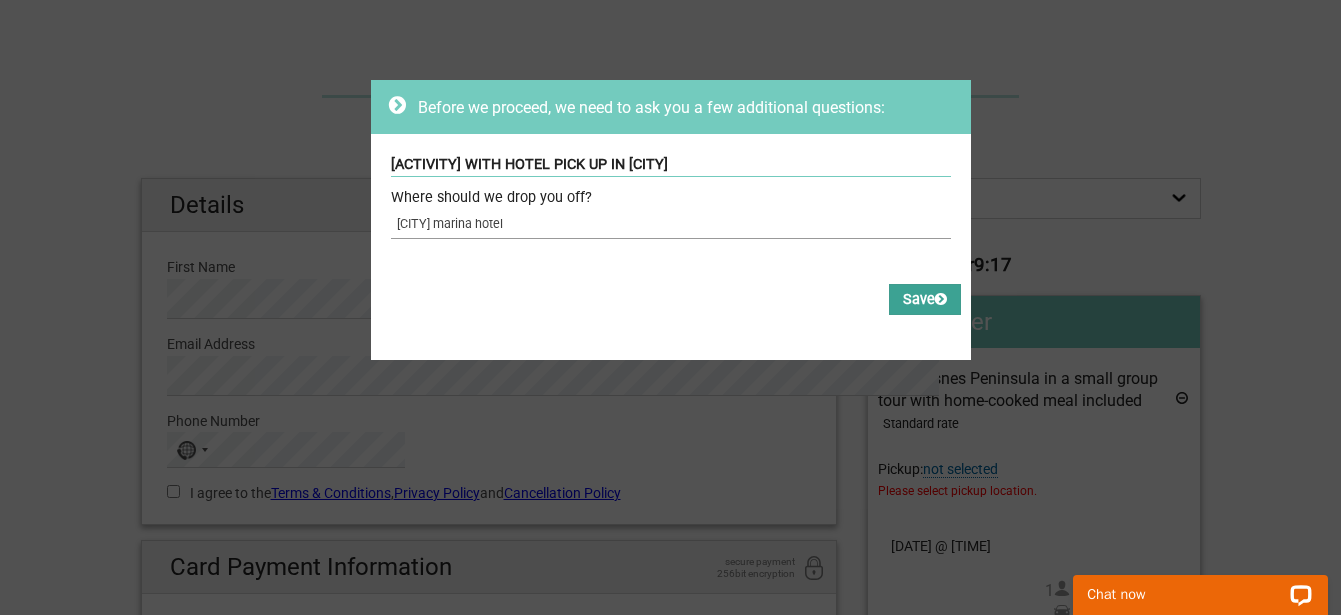 type on "reyjavik marina hotel" 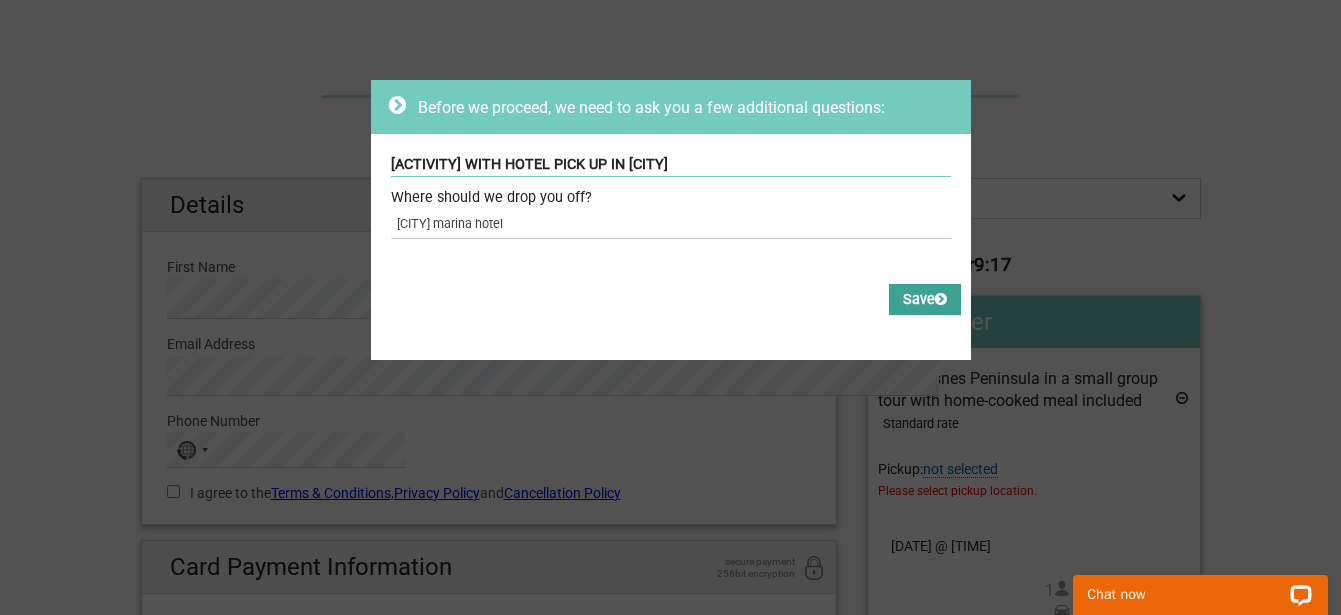 click on "Save" at bounding box center [925, 299] 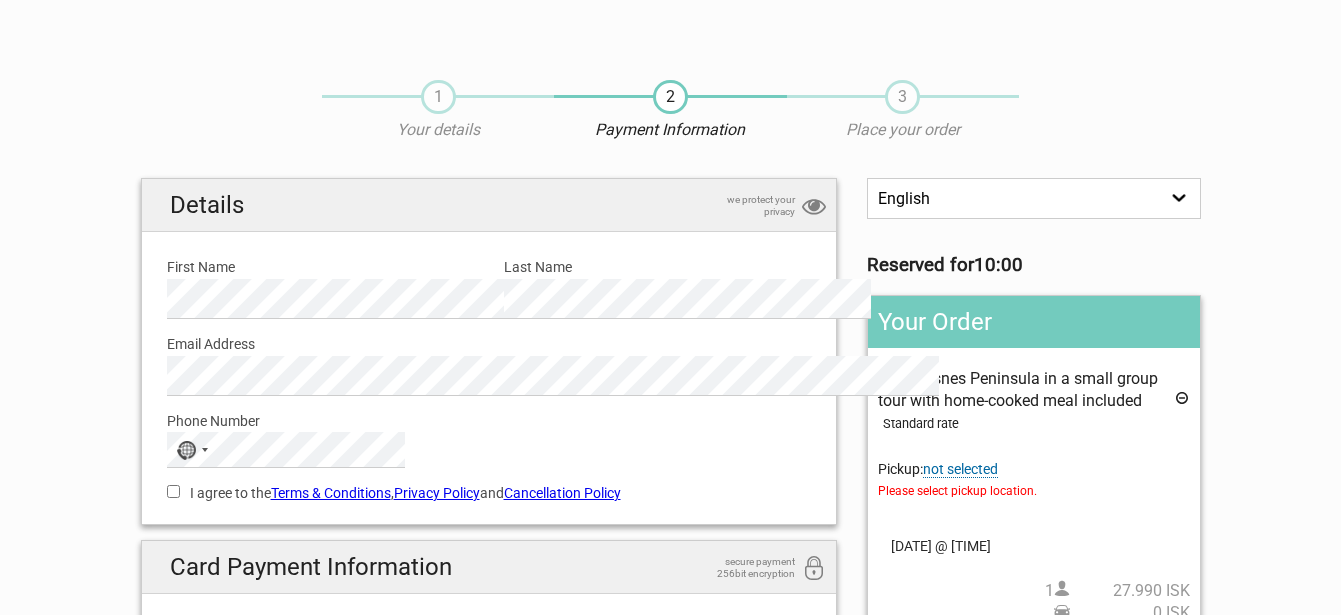 scroll, scrollTop: 0, scrollLeft: 0, axis: both 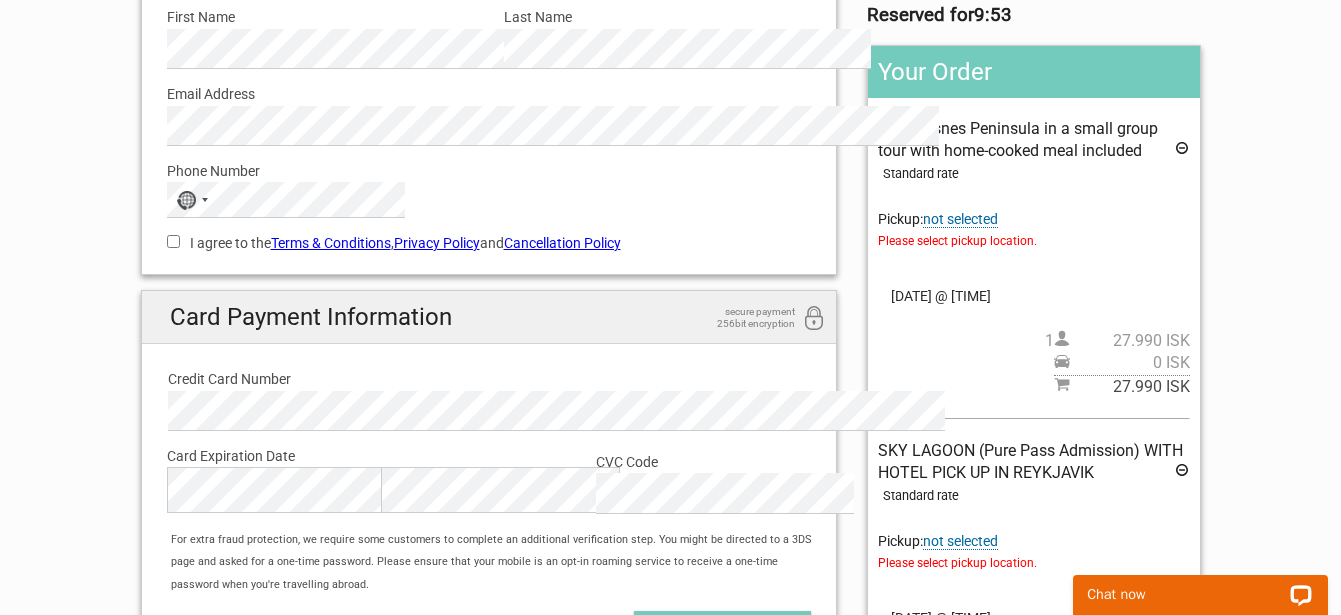 click on "not selected" at bounding box center (960, 219) 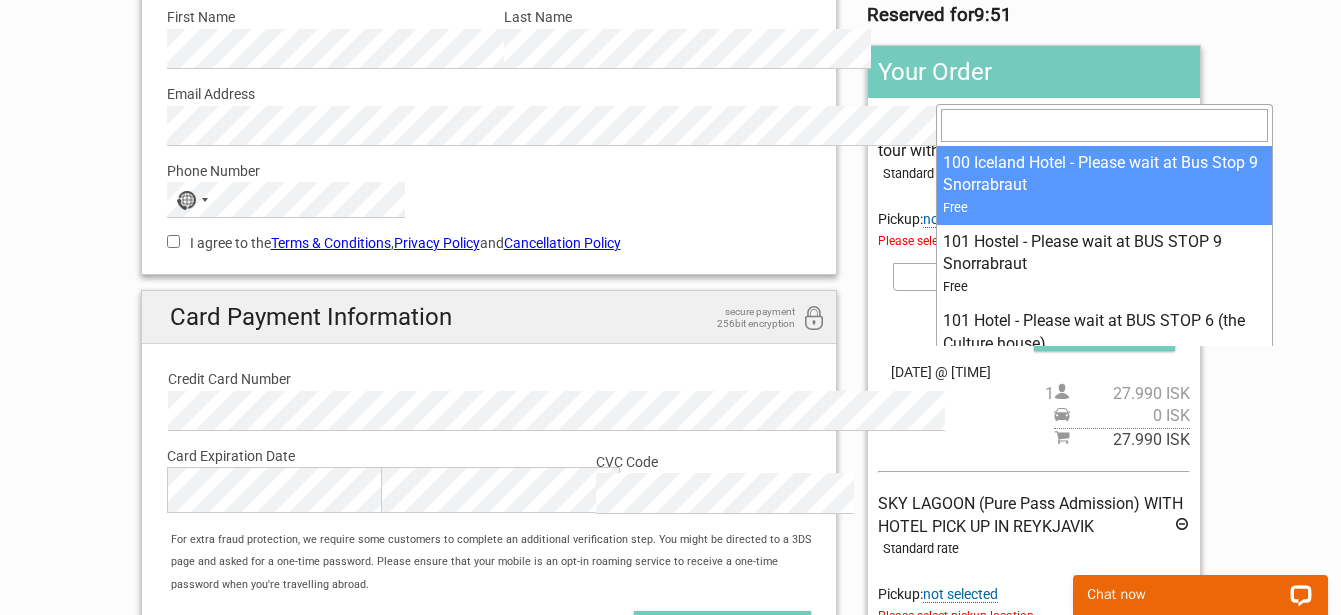 click at bounding box center (1033, 277) 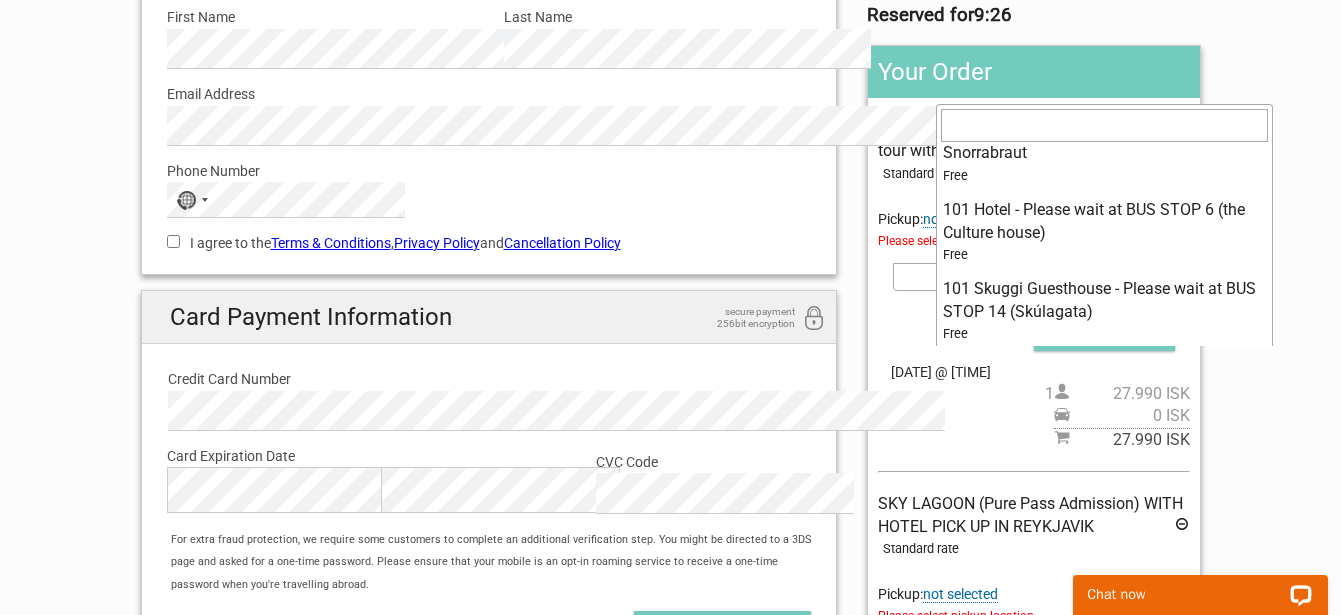 scroll, scrollTop: 0, scrollLeft: 0, axis: both 